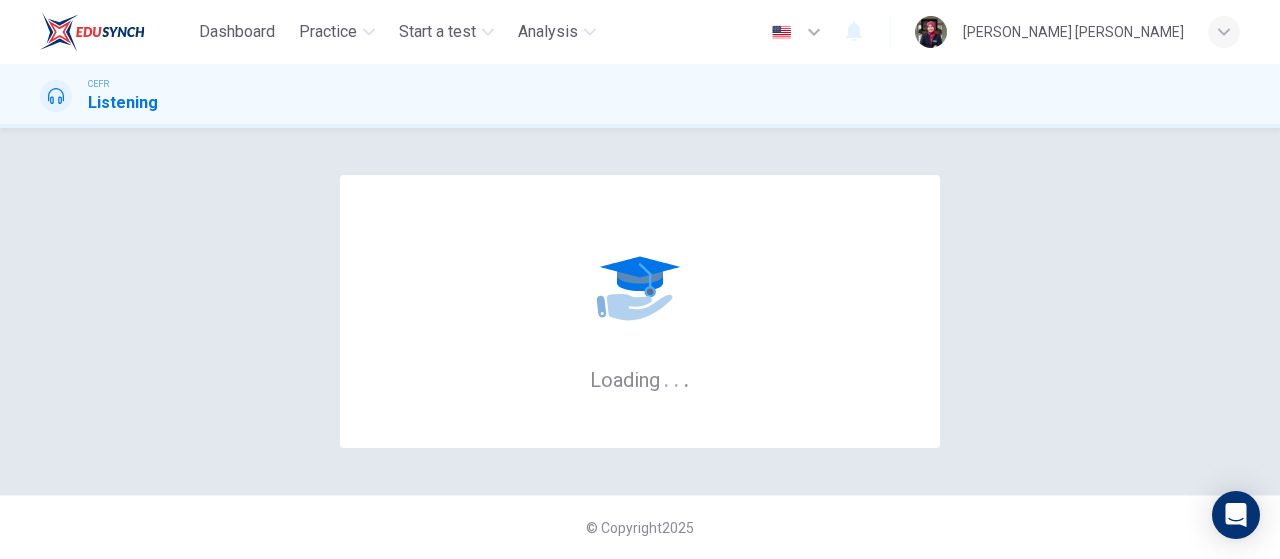 scroll, scrollTop: 0, scrollLeft: 0, axis: both 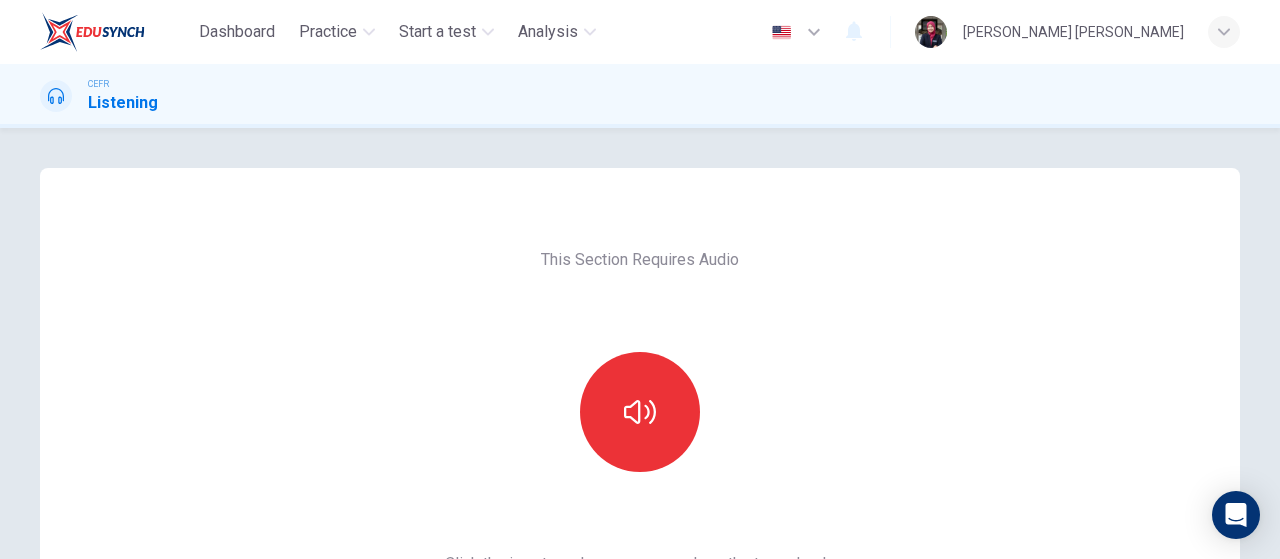 click 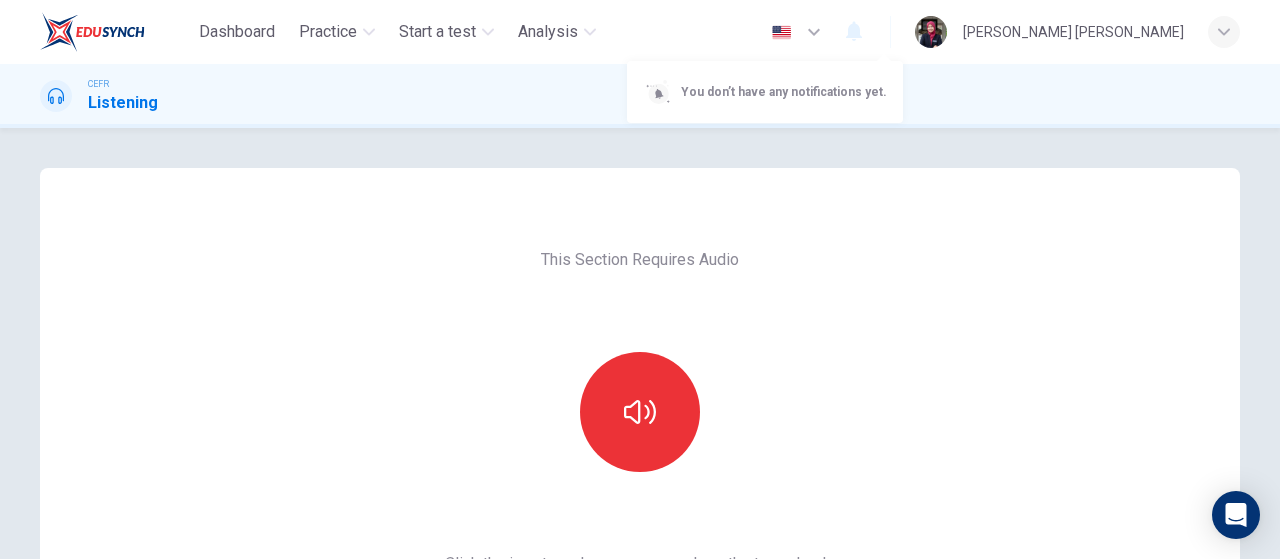 click at bounding box center [640, 279] 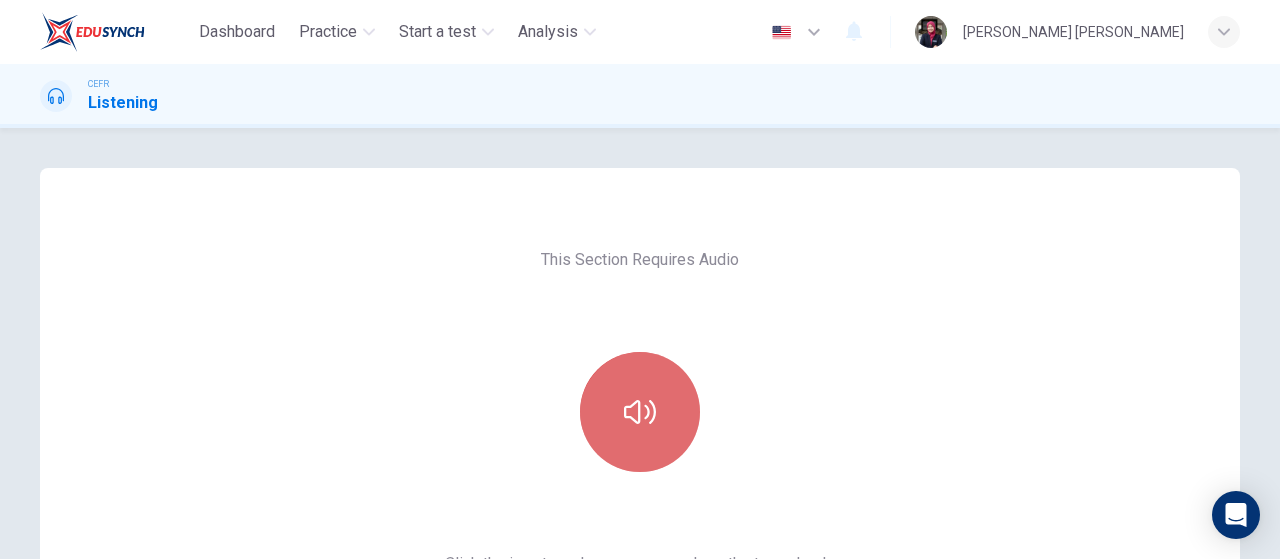 click at bounding box center [640, 412] 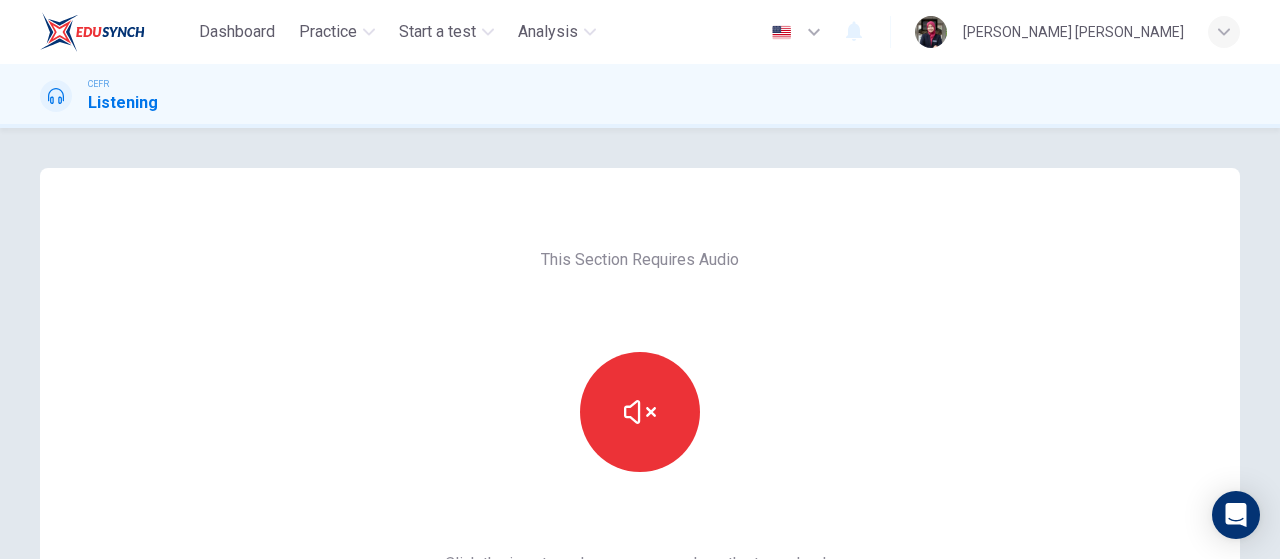scroll, scrollTop: 377, scrollLeft: 0, axis: vertical 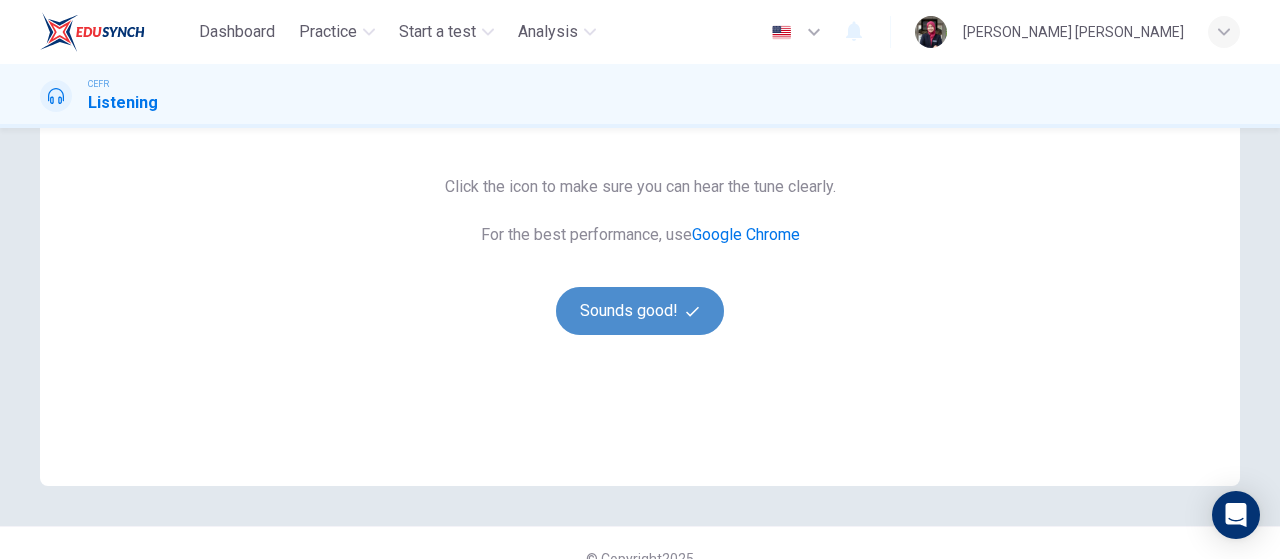 click on "Sounds good!" at bounding box center [640, 311] 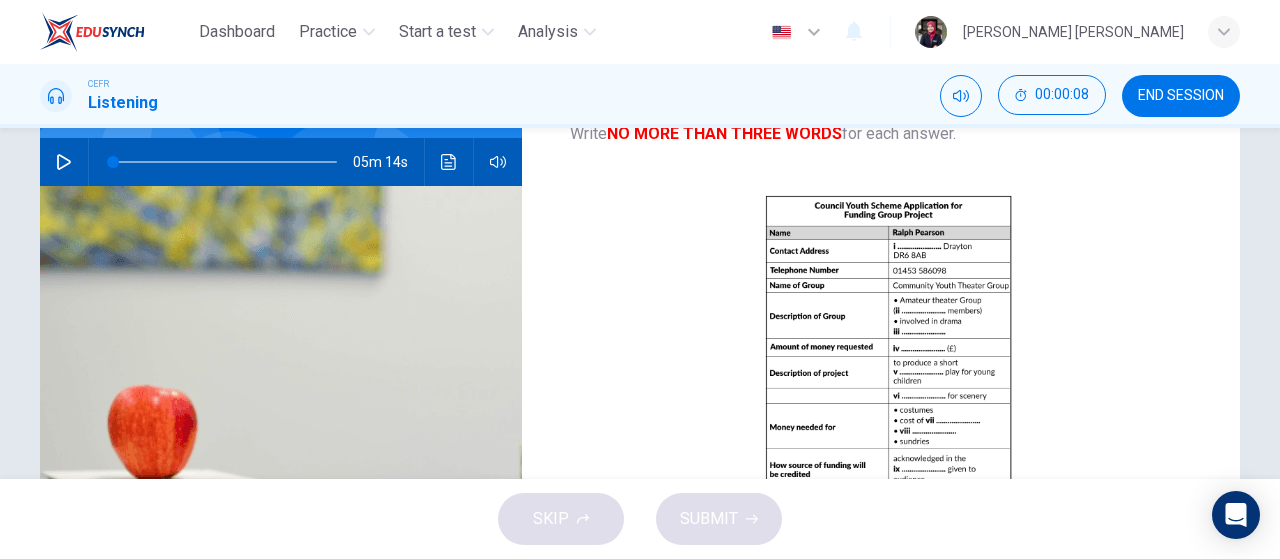 scroll, scrollTop: 198, scrollLeft: 0, axis: vertical 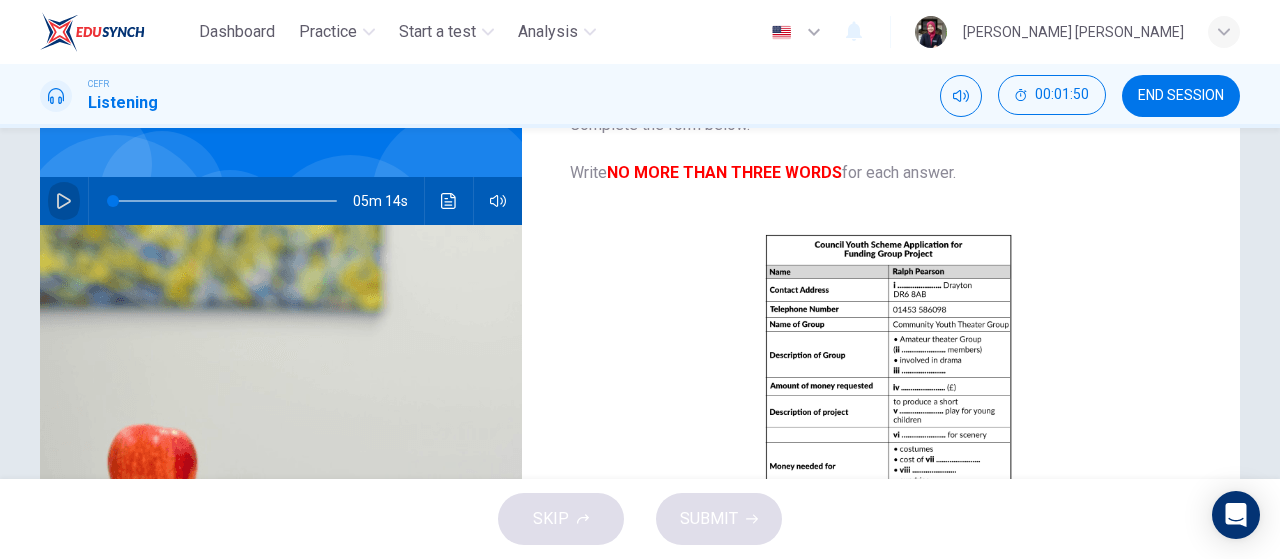 click 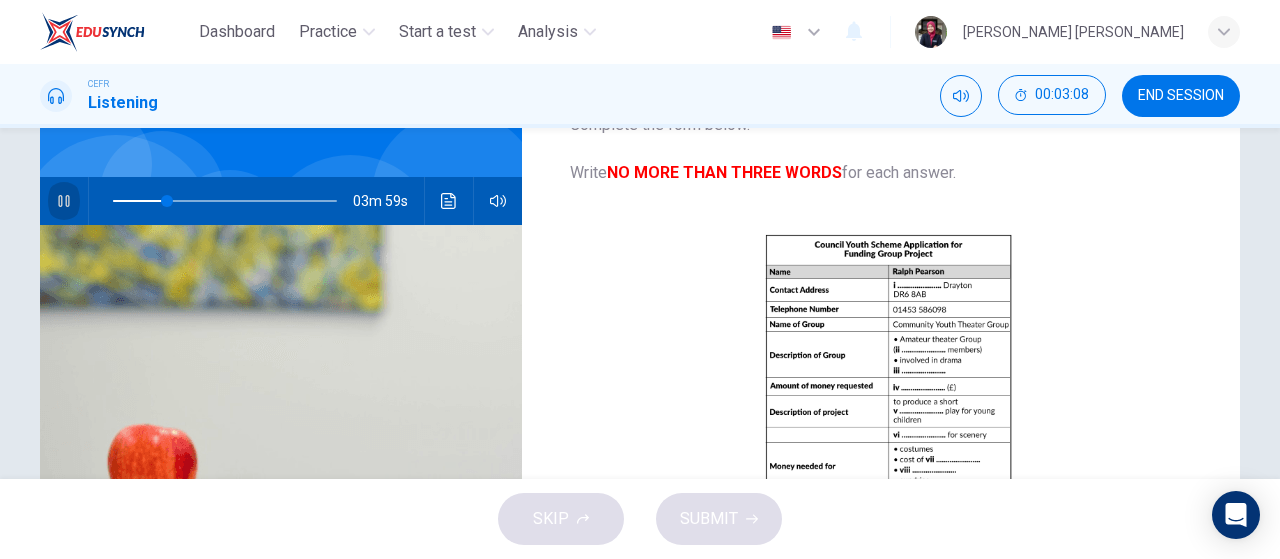 click 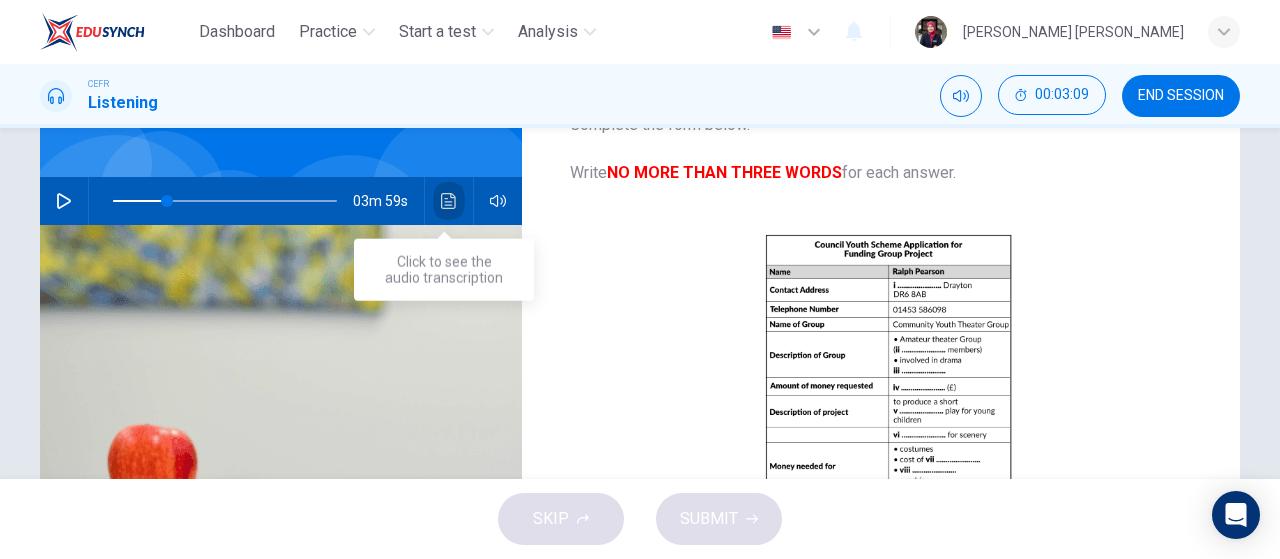 click 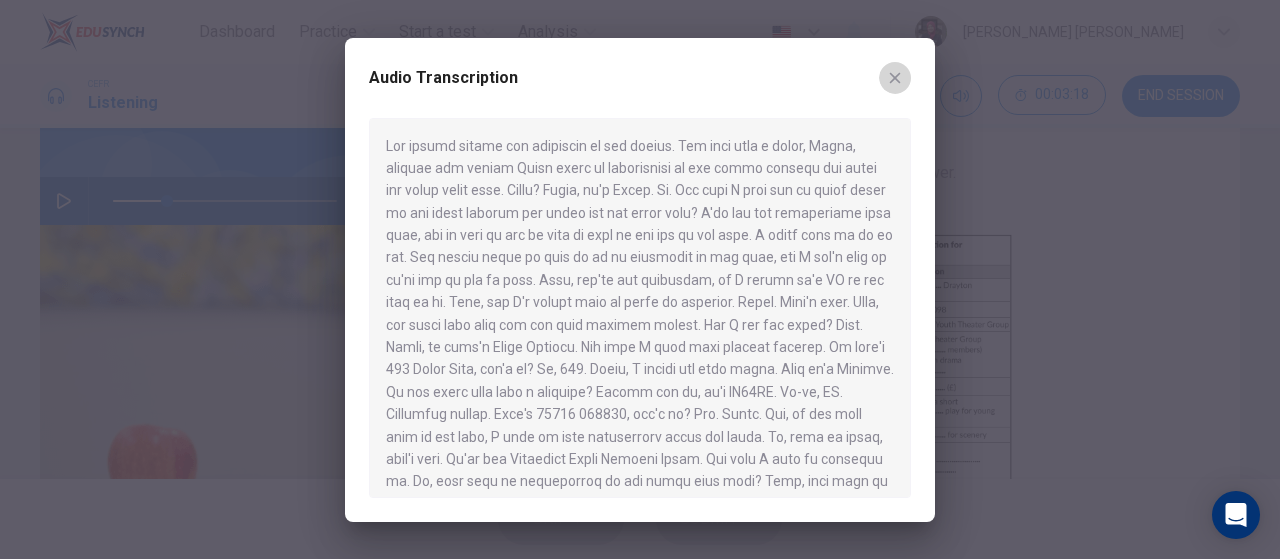 click 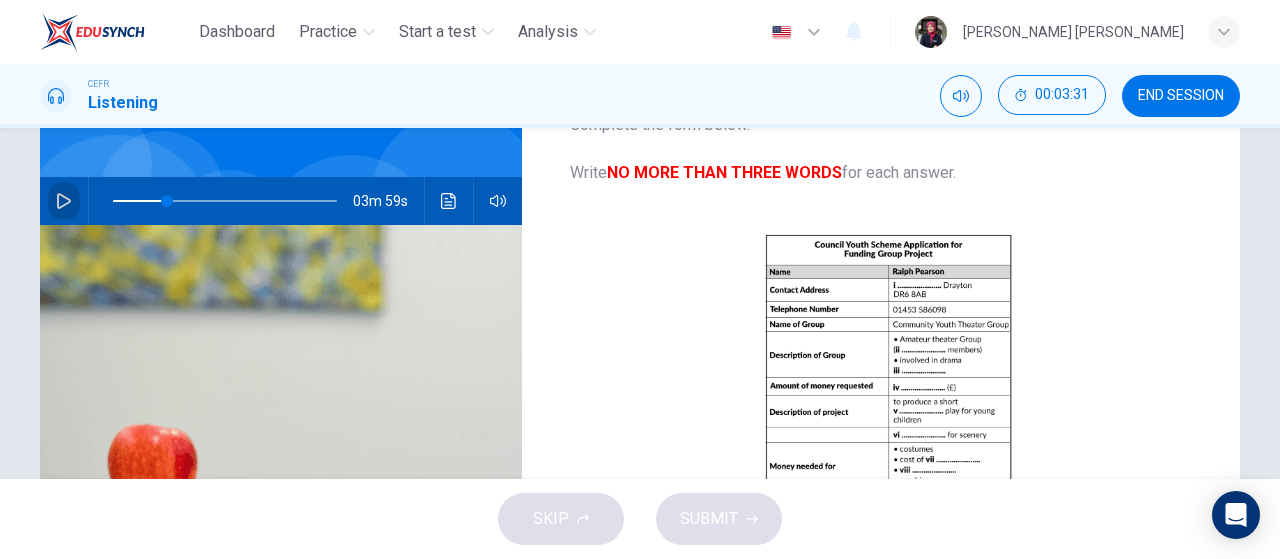 click 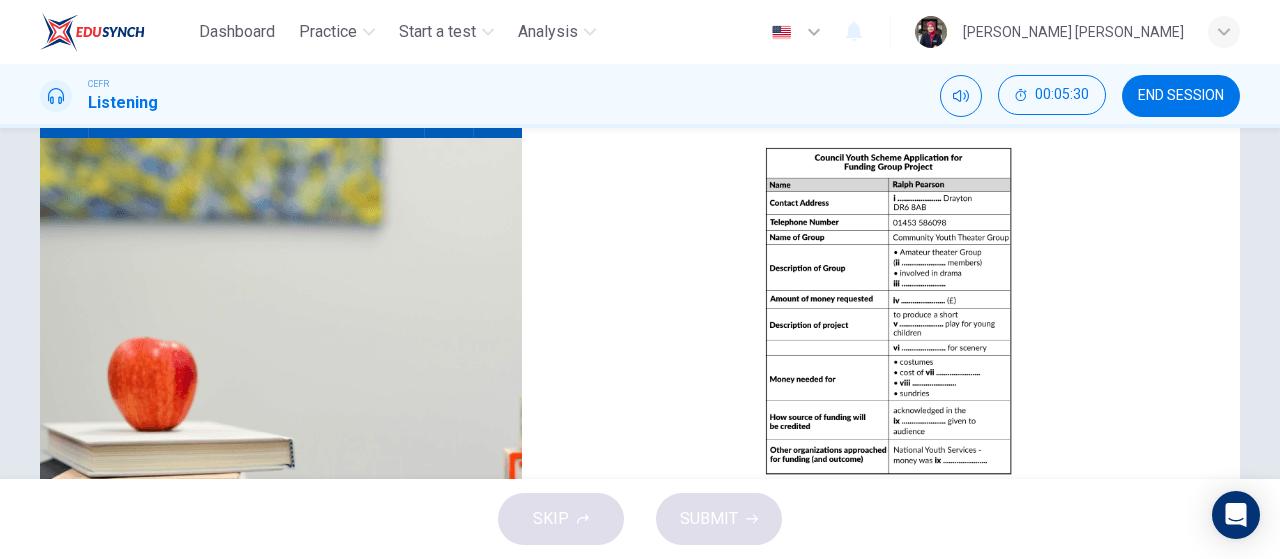 scroll, scrollTop: 243, scrollLeft: 0, axis: vertical 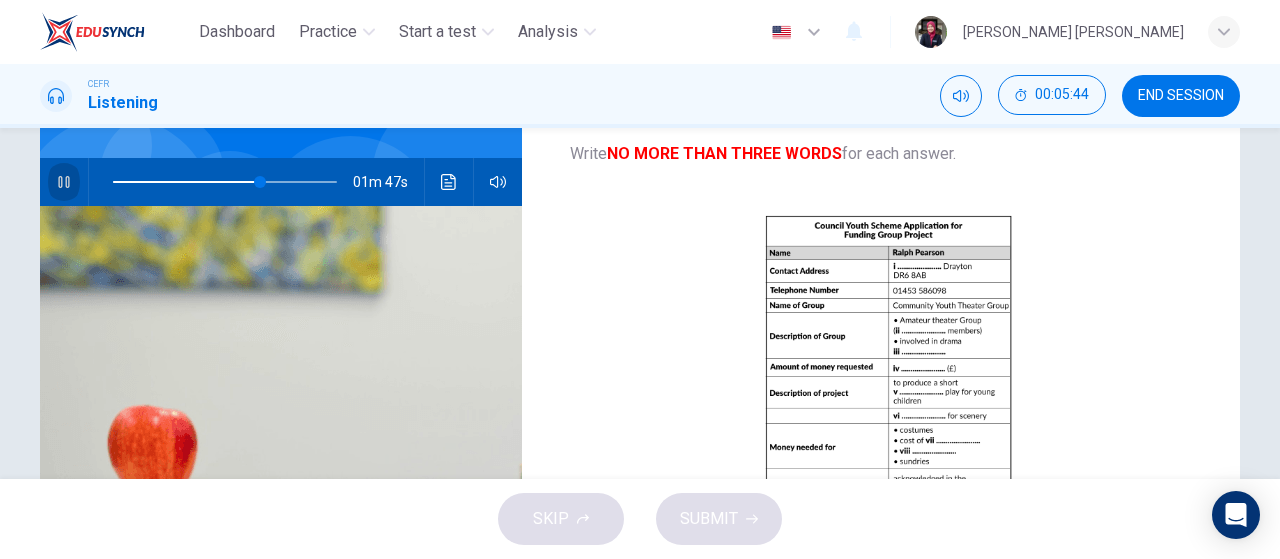 click 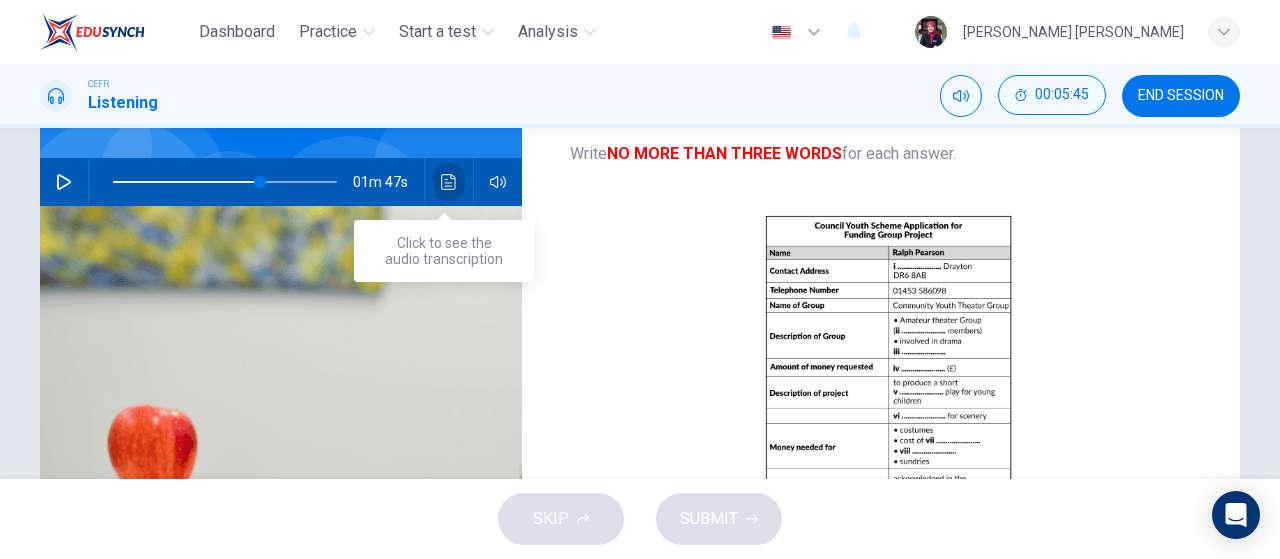 click 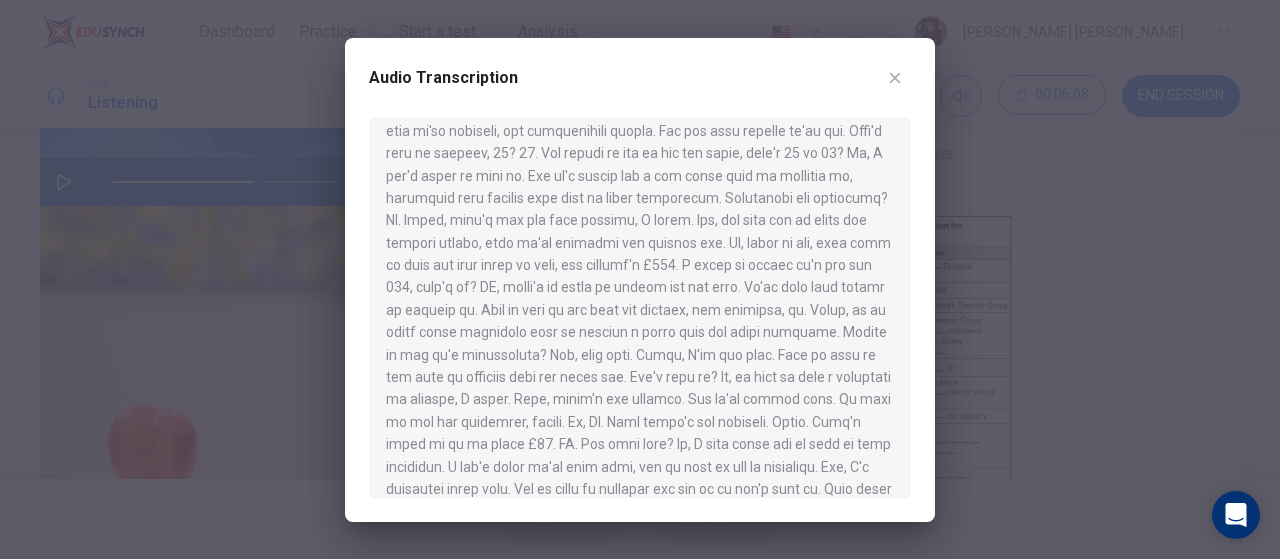 scroll, scrollTop: 375, scrollLeft: 0, axis: vertical 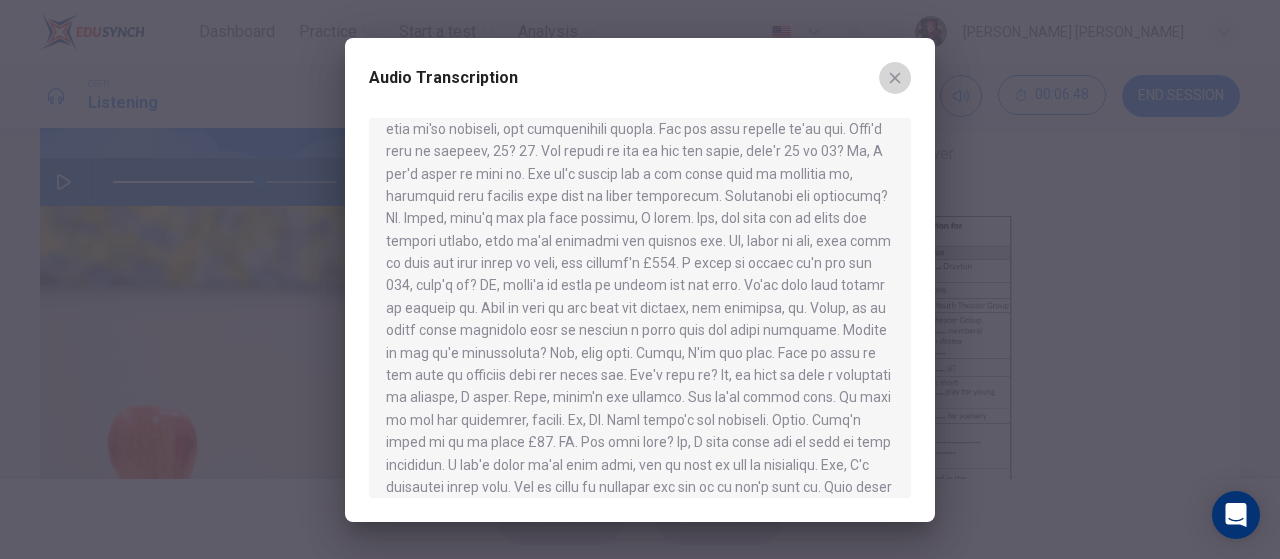 click at bounding box center [895, 78] 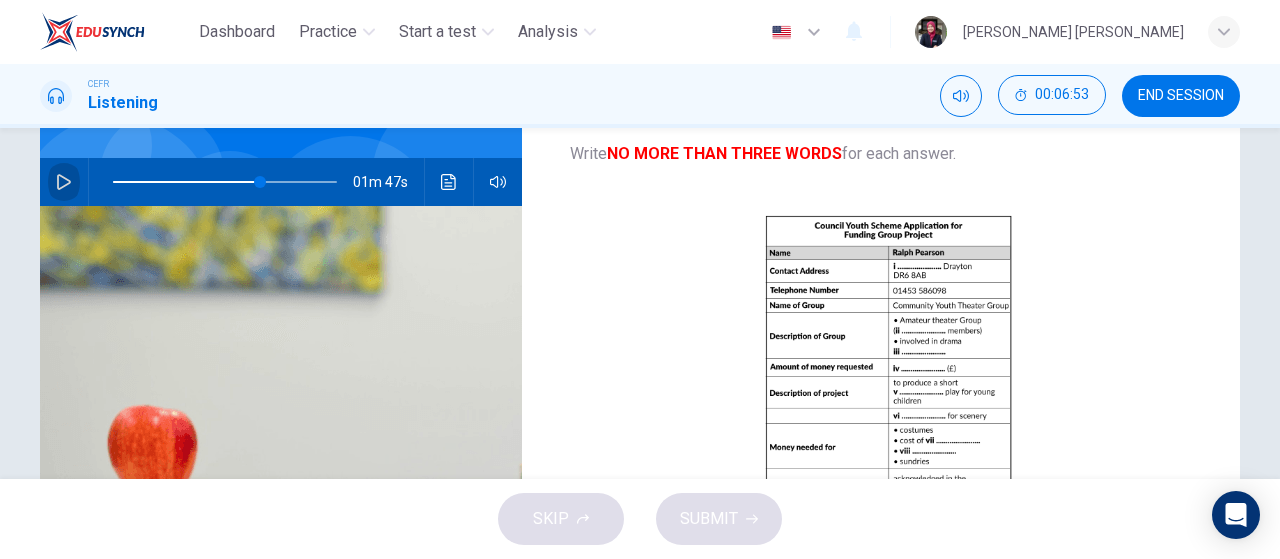 click 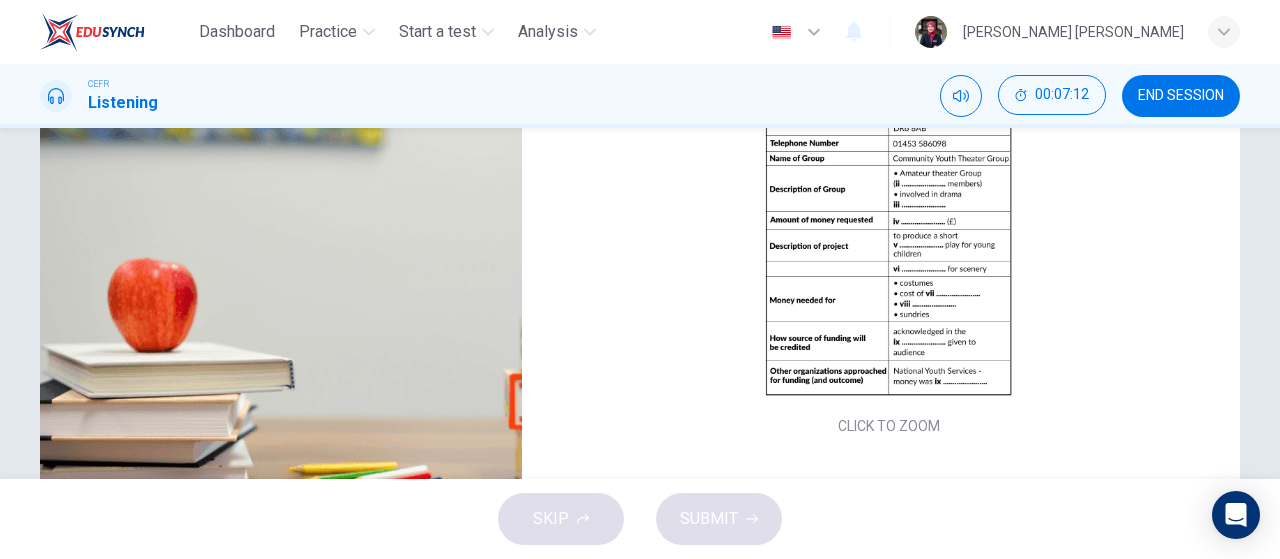 scroll, scrollTop: 330, scrollLeft: 0, axis: vertical 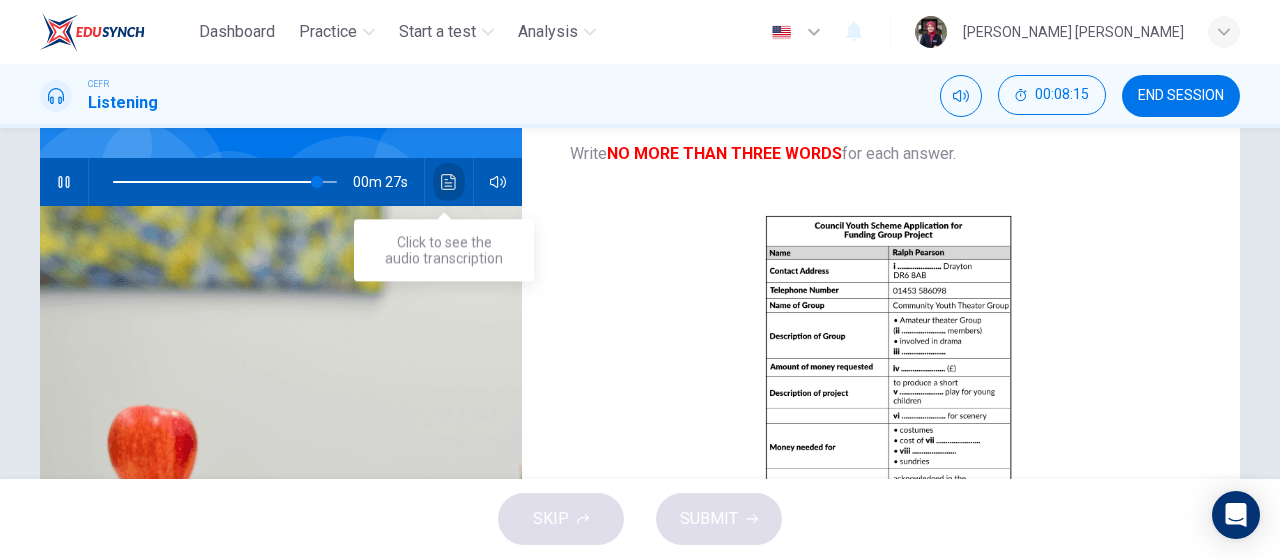 click at bounding box center (449, 182) 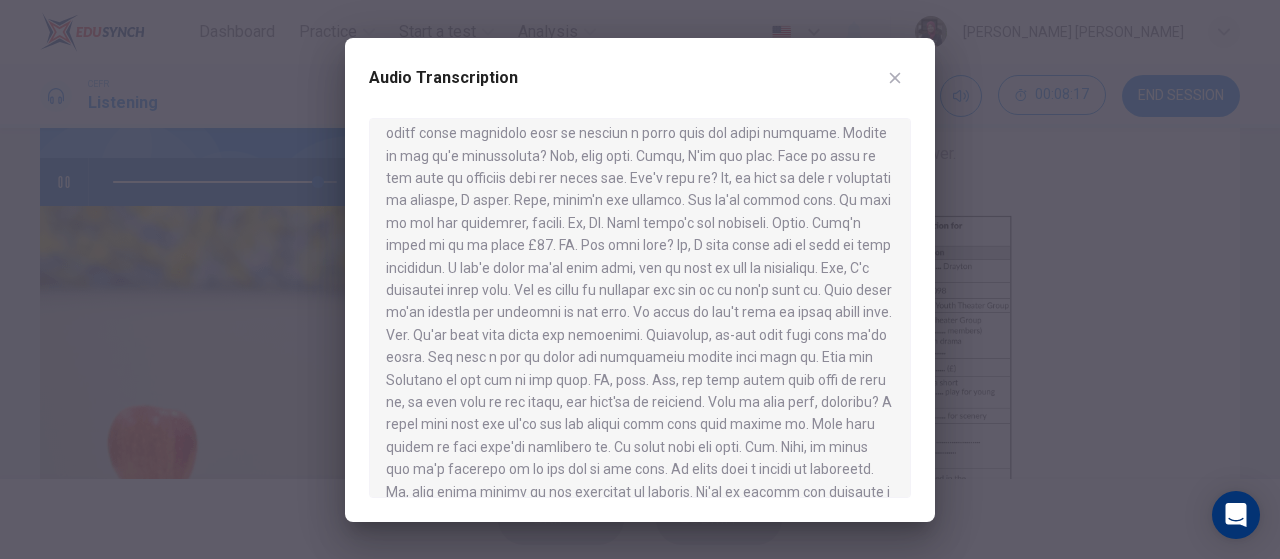 scroll, scrollTop: 772, scrollLeft: 0, axis: vertical 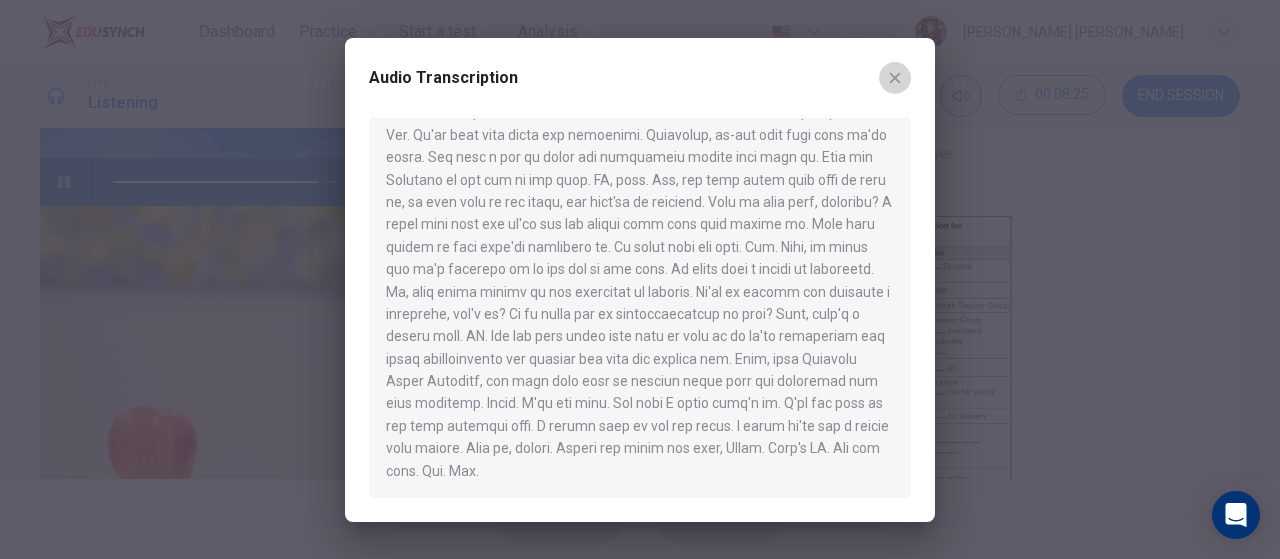 click 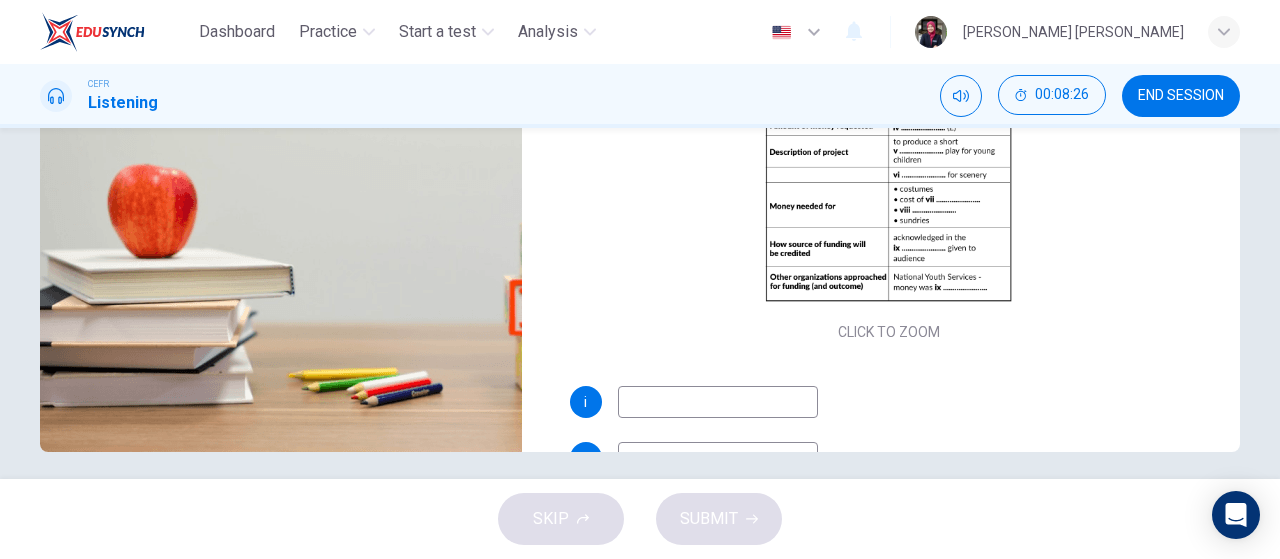 scroll, scrollTop: 424, scrollLeft: 0, axis: vertical 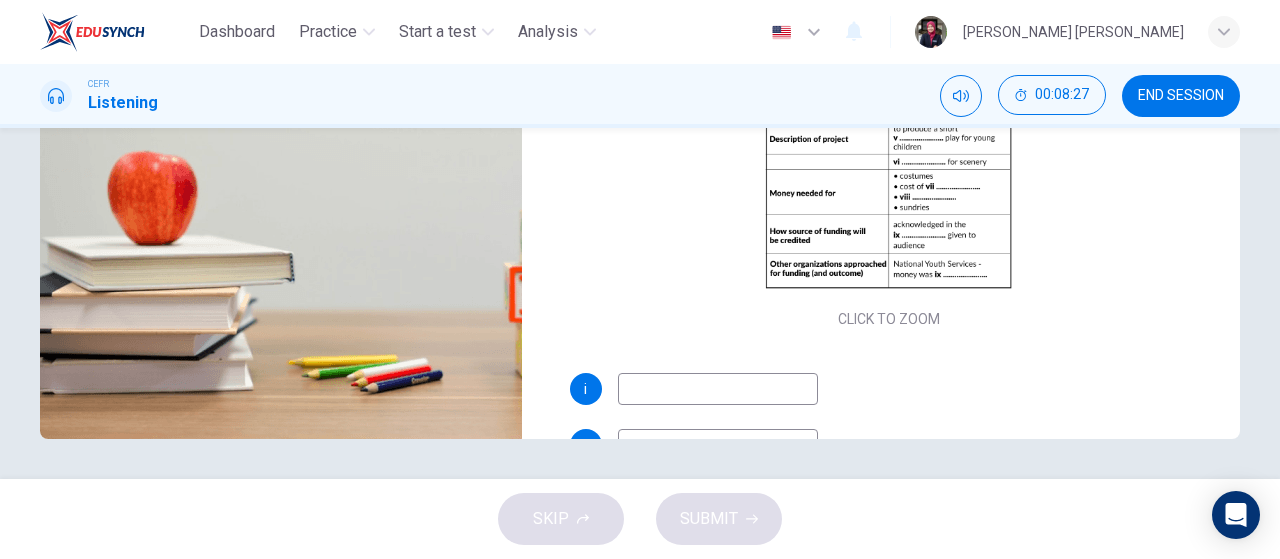 type on "95" 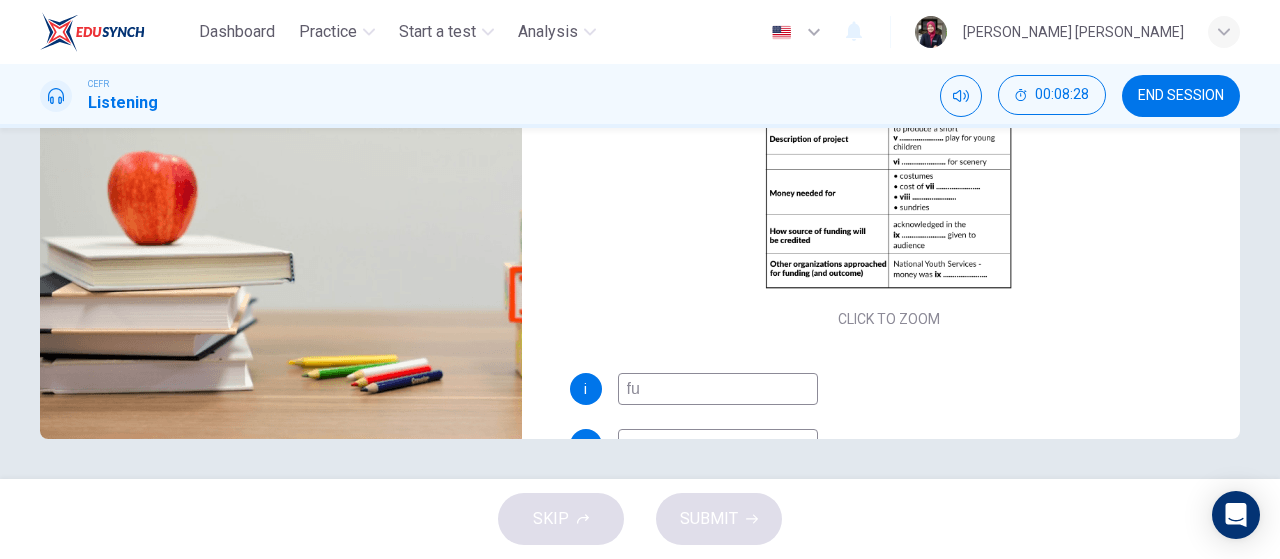 type on "fuj" 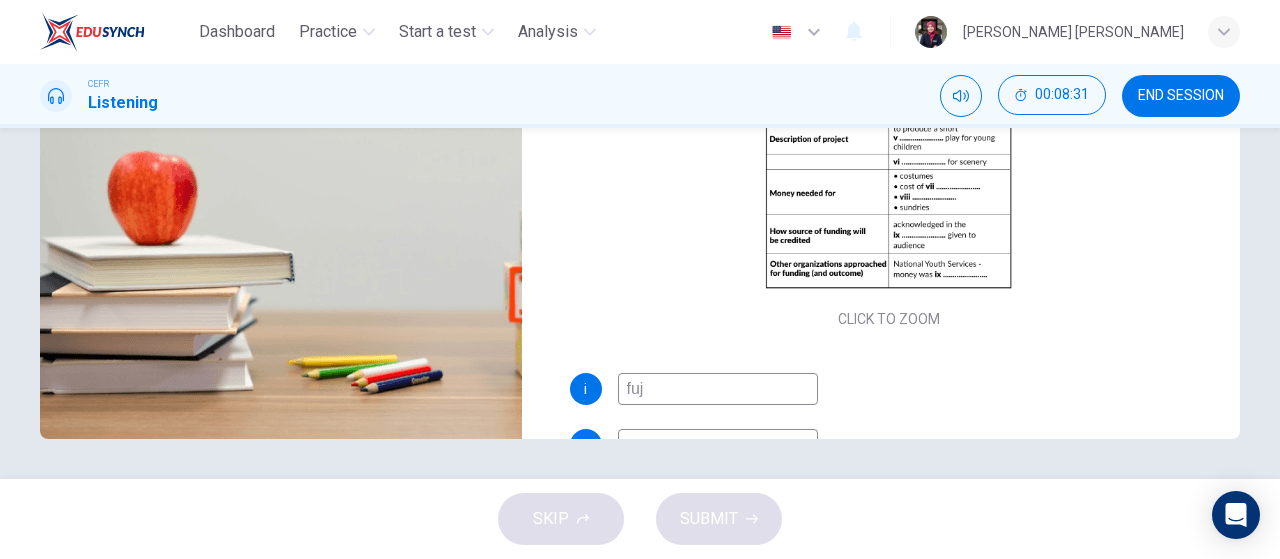 type on "97" 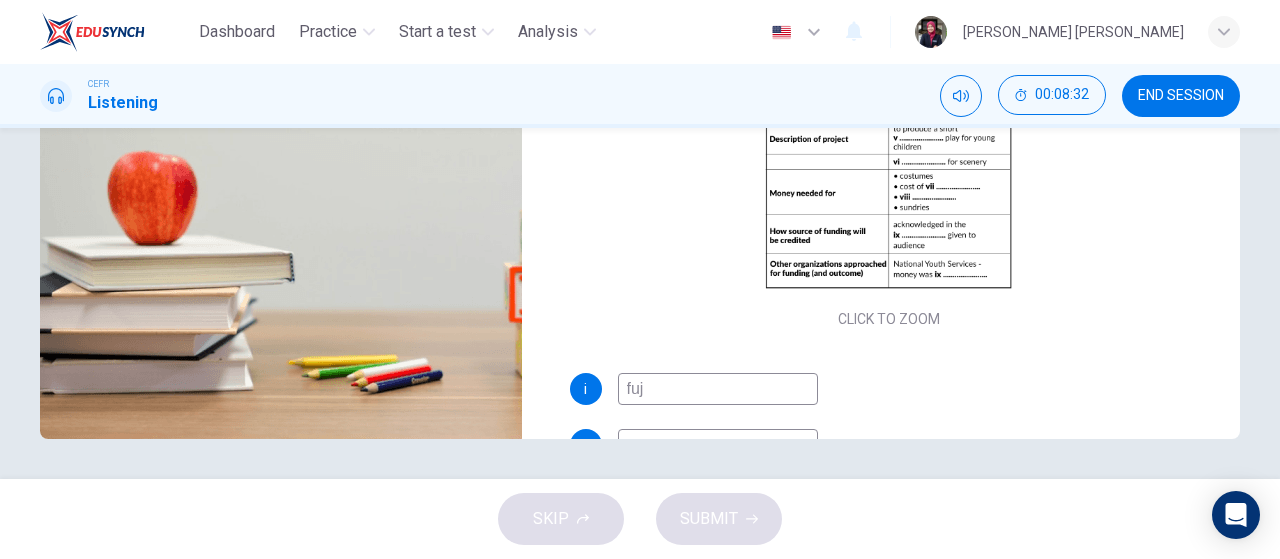 scroll, scrollTop: 510, scrollLeft: 0, axis: vertical 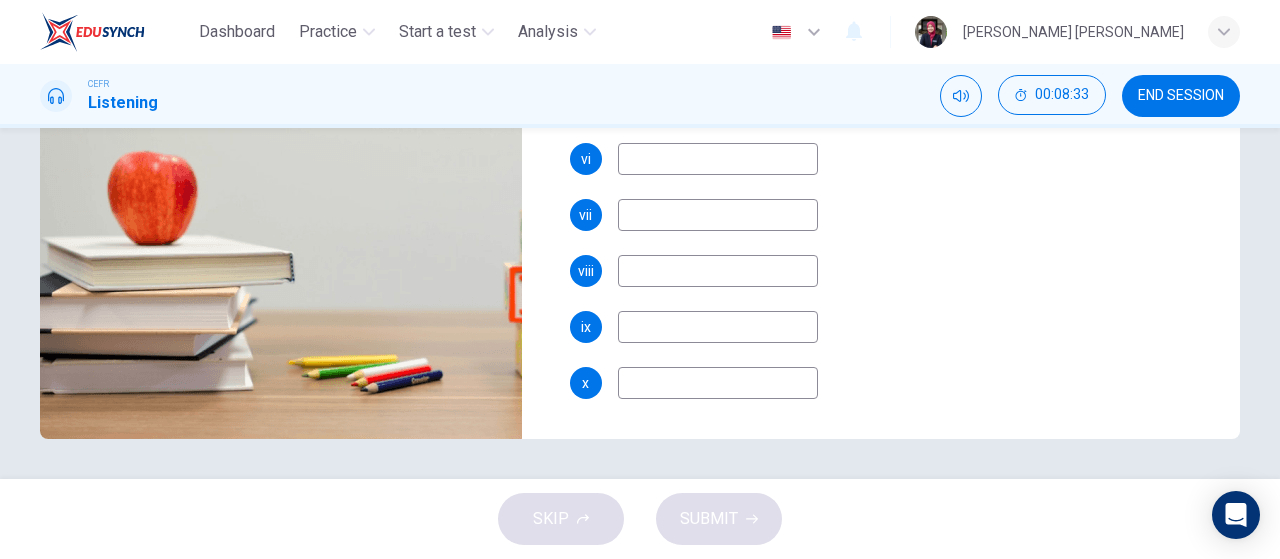 type on "97" 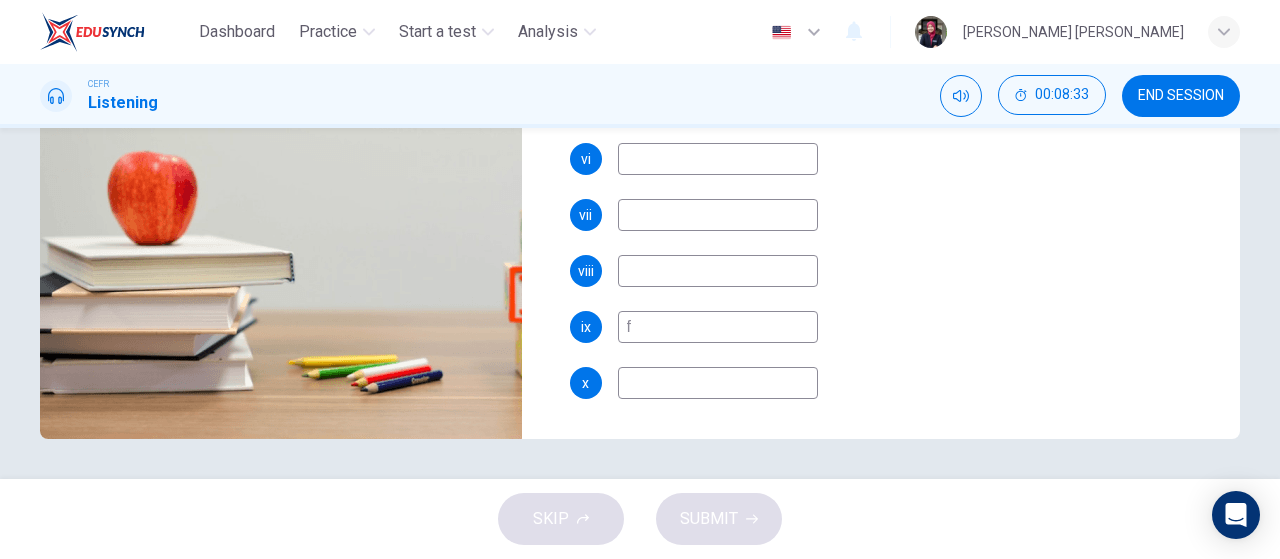 click on "f" at bounding box center [718, 327] 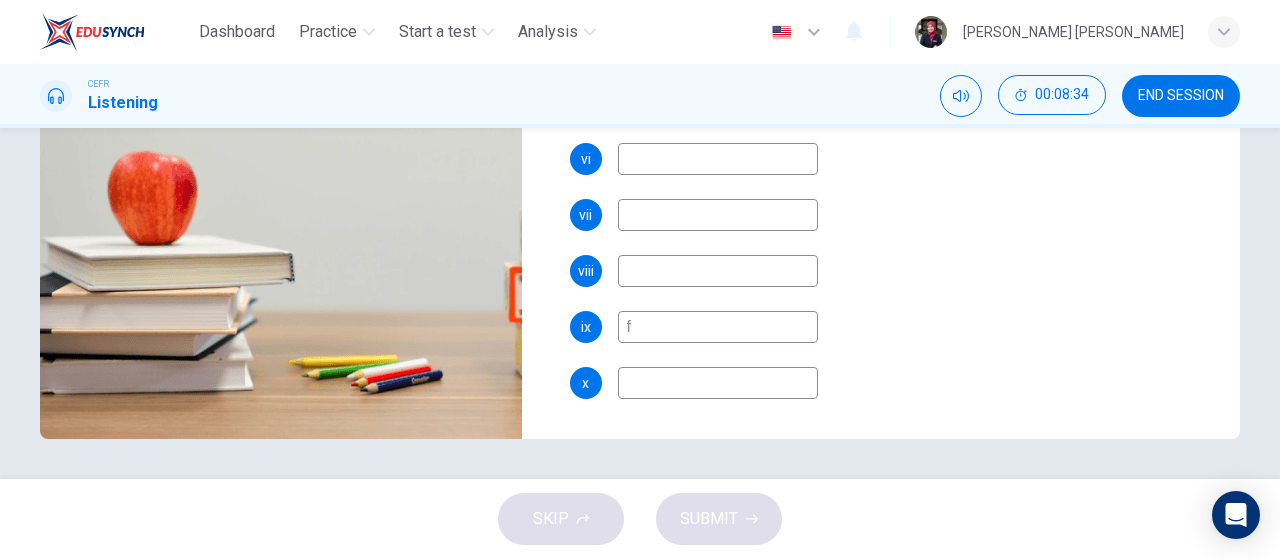 type on "98" 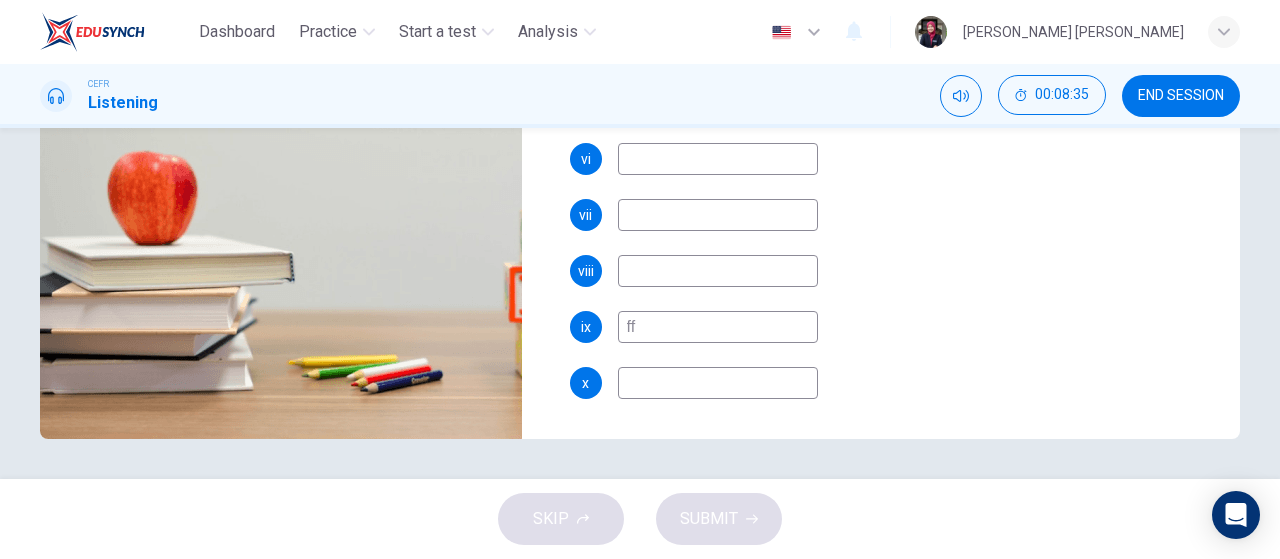 type on "98" 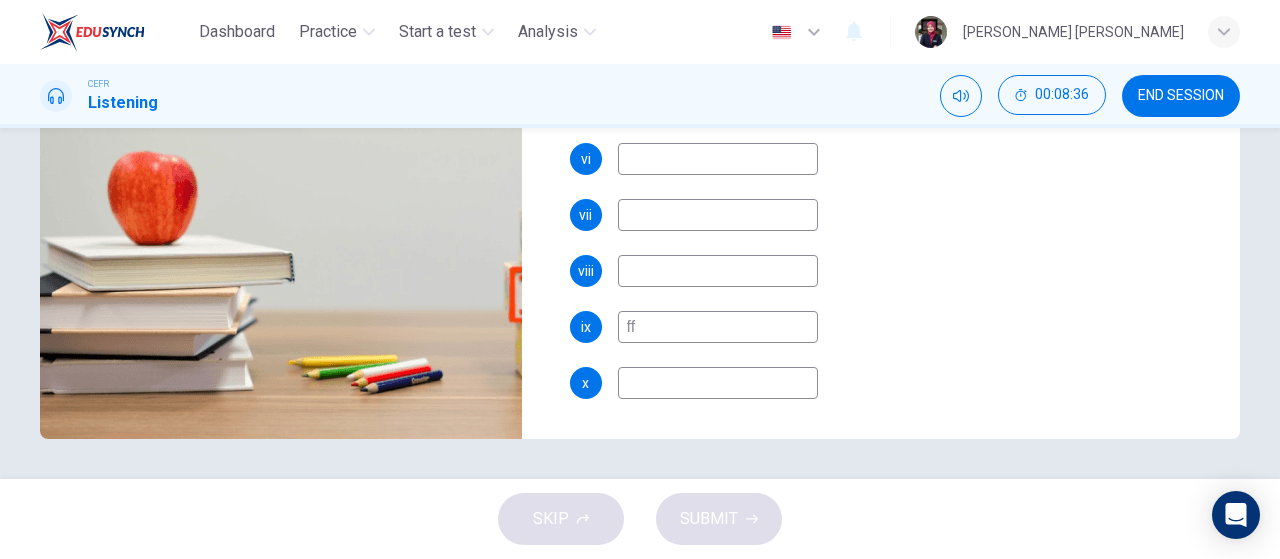 click at bounding box center (718, 271) 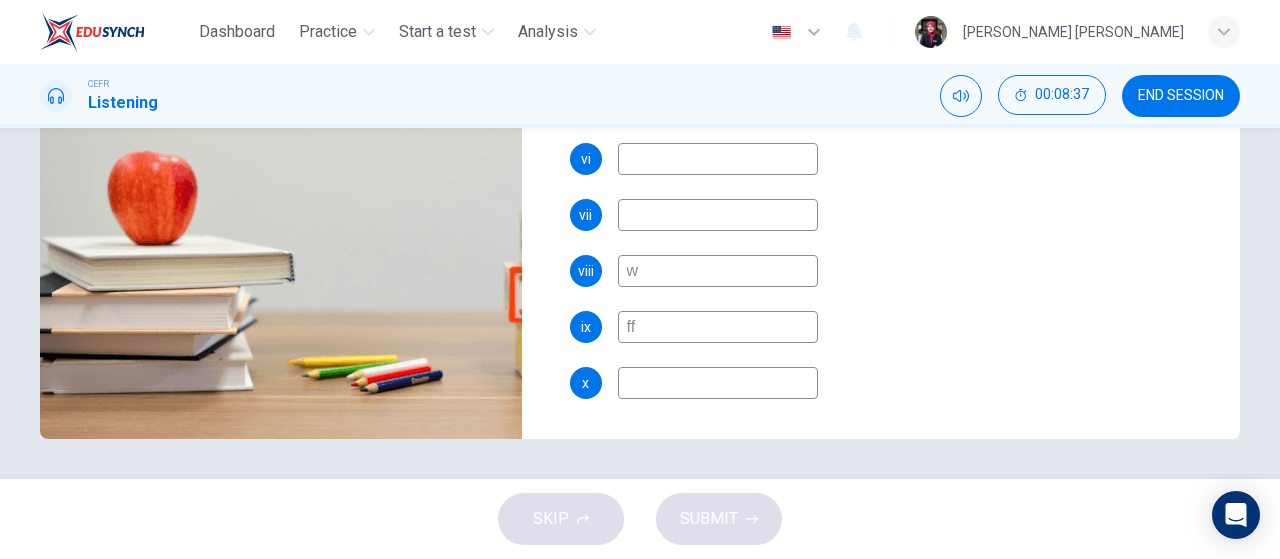 type on "99" 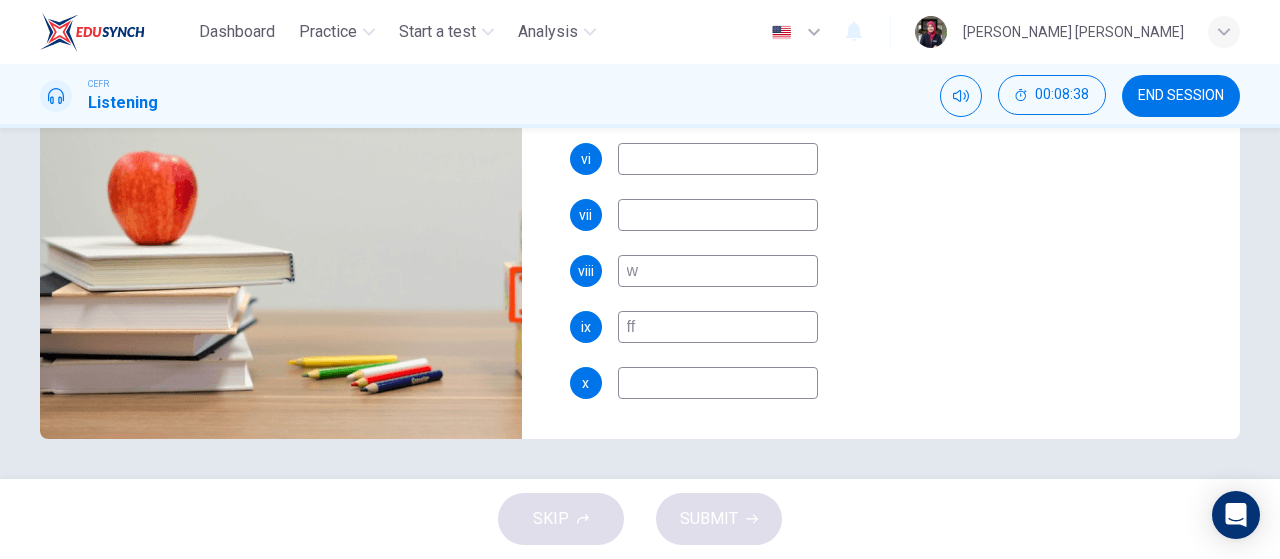 click at bounding box center [718, 215] 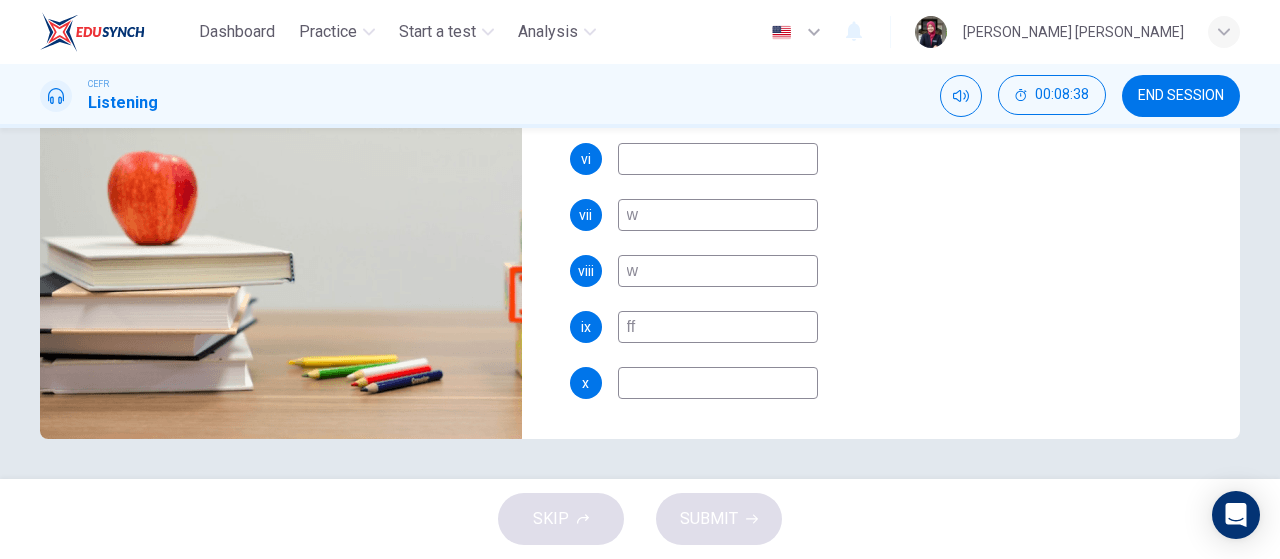 type on "99" 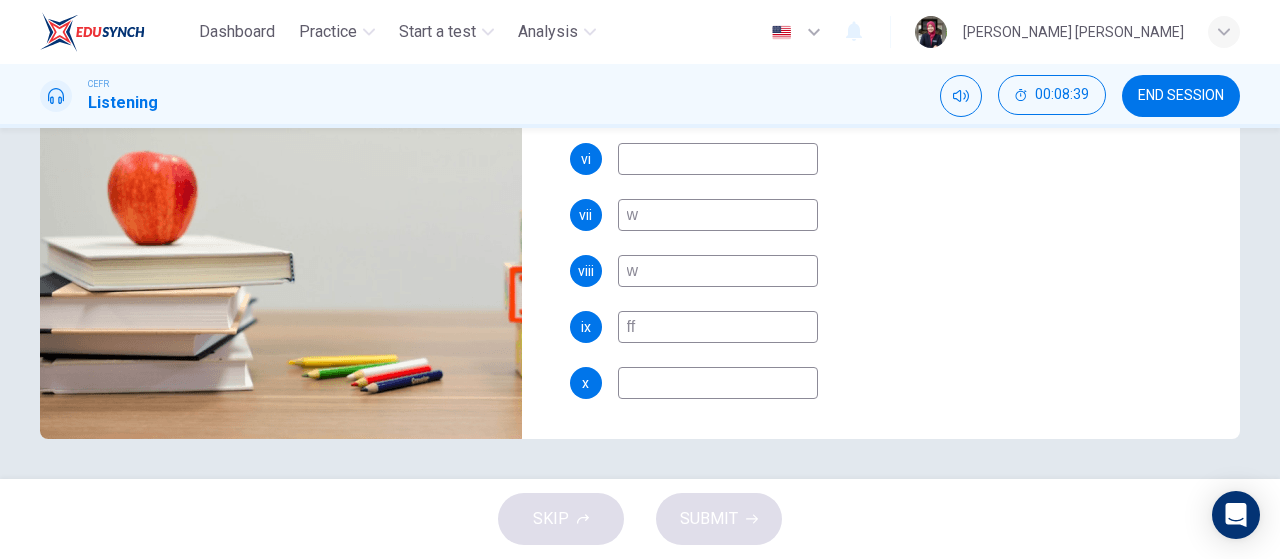 type on "w" 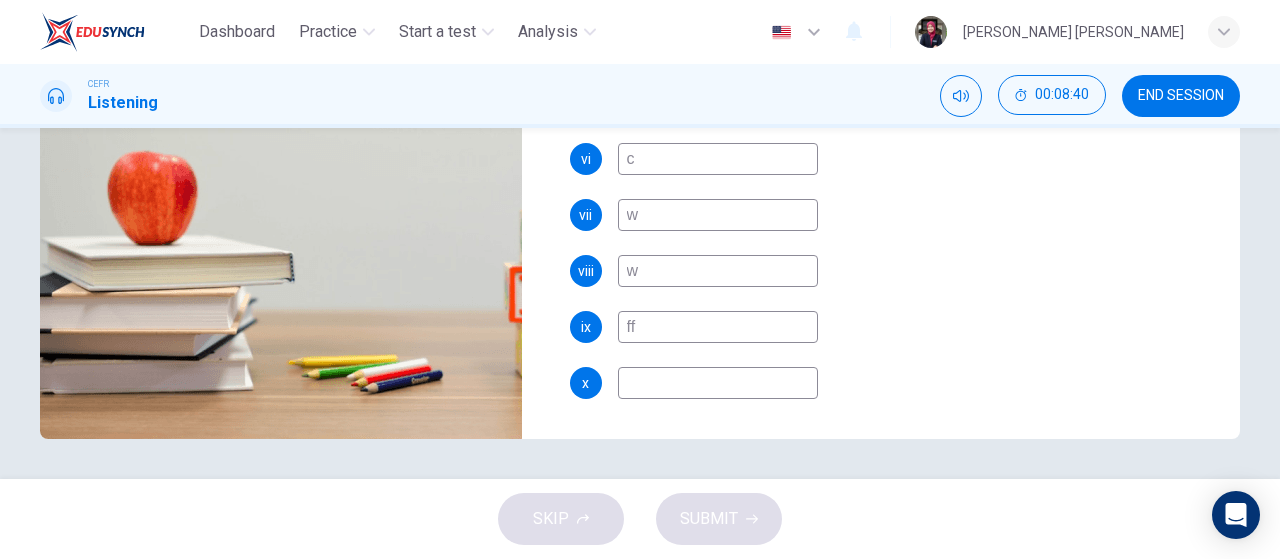 type on "100" 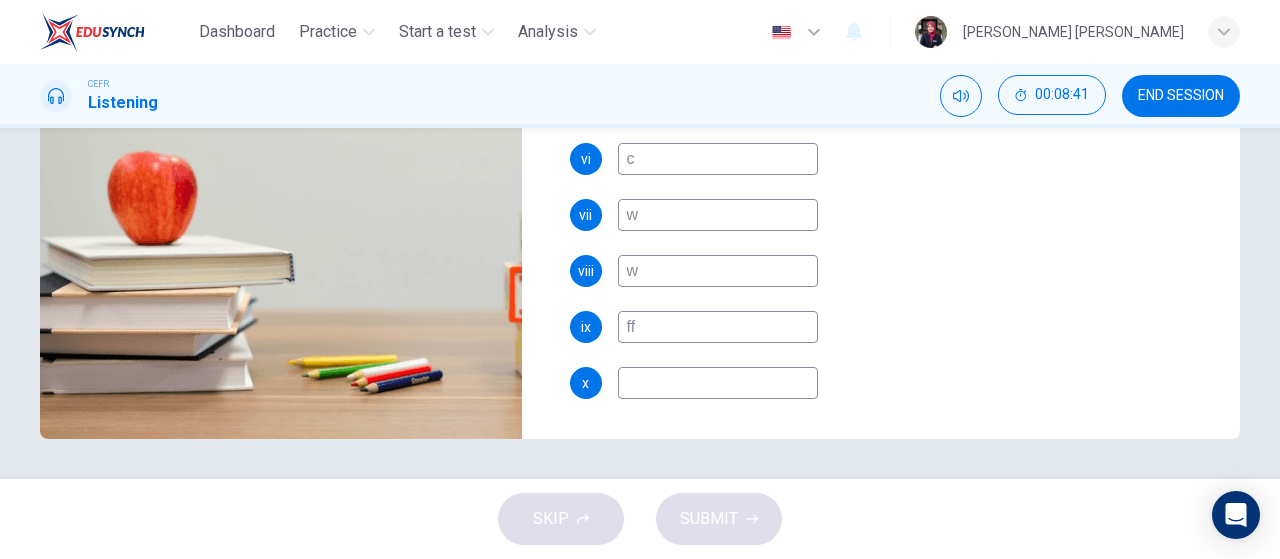 click at bounding box center (718, 383) 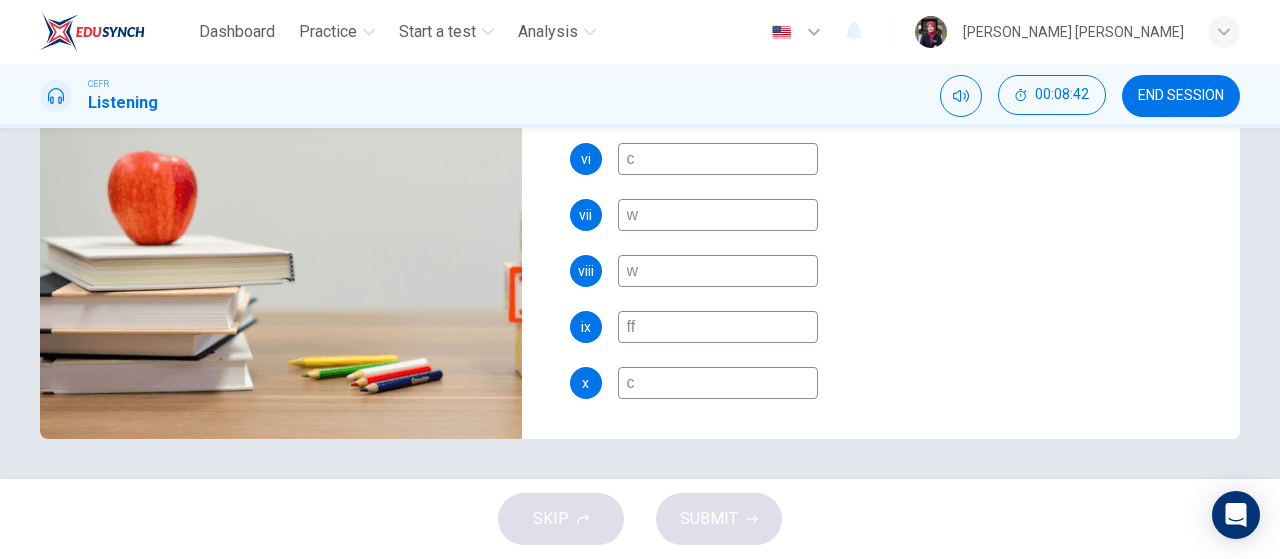 type on "0" 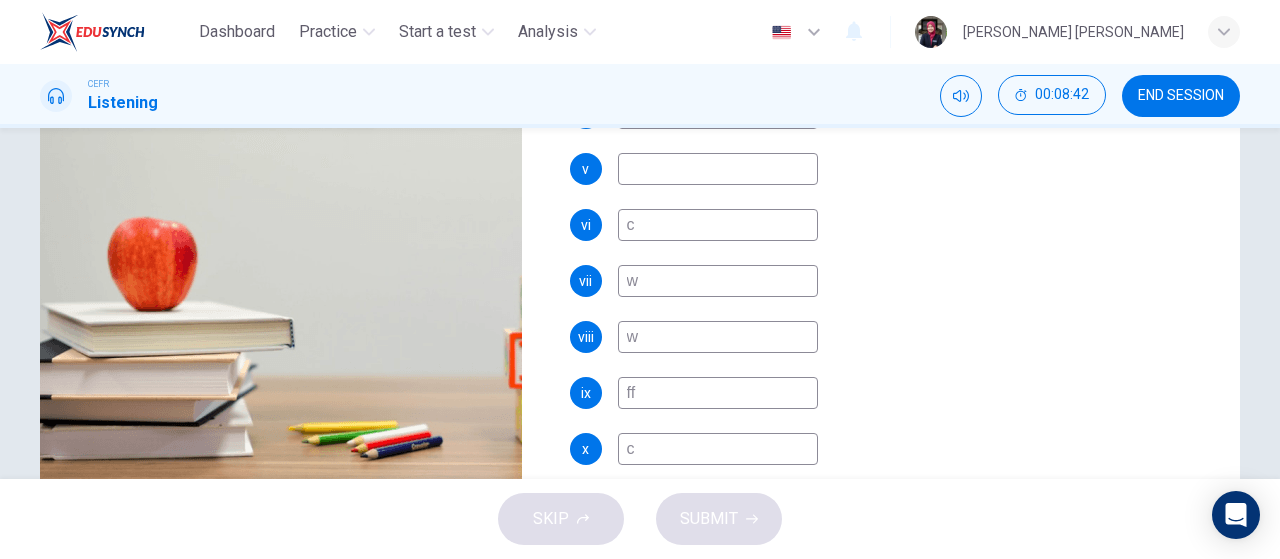 scroll, scrollTop: 336, scrollLeft: 0, axis: vertical 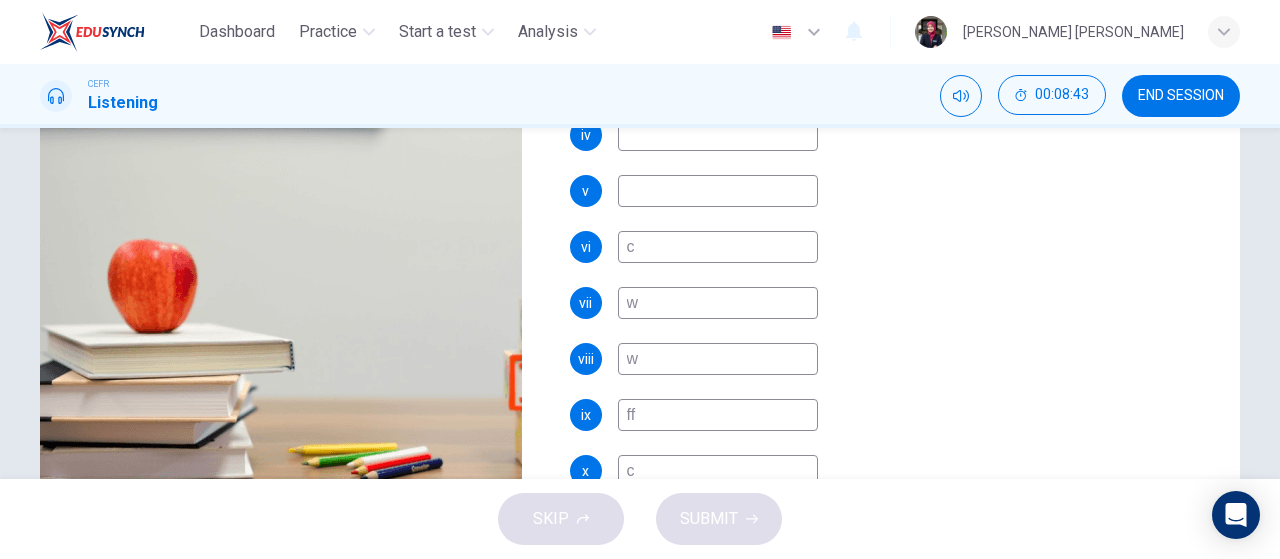 type on "c" 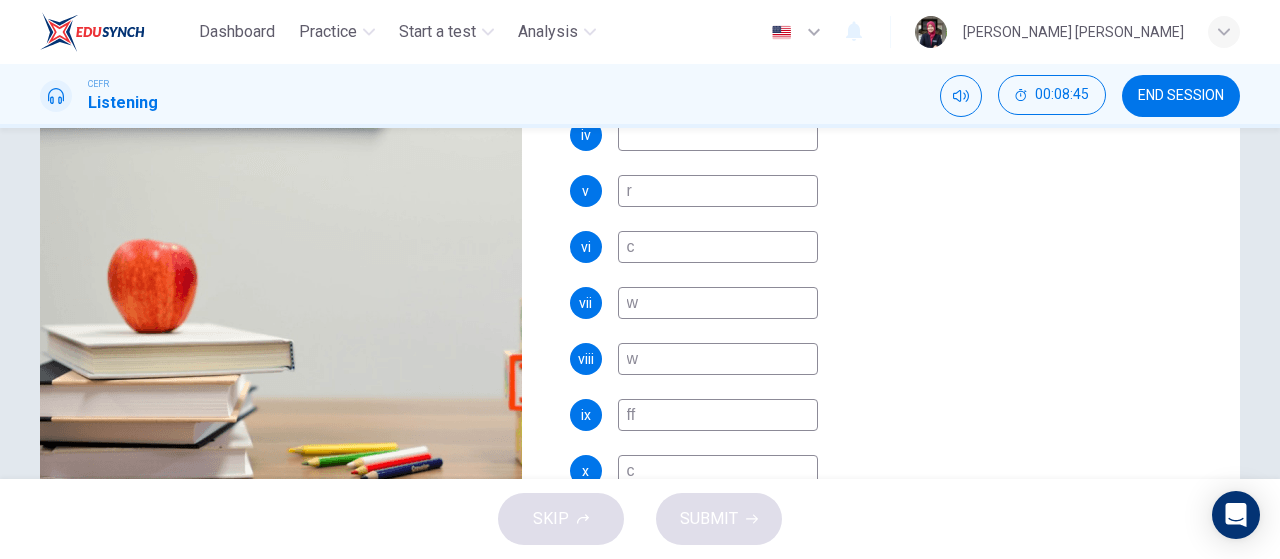 type on "r" 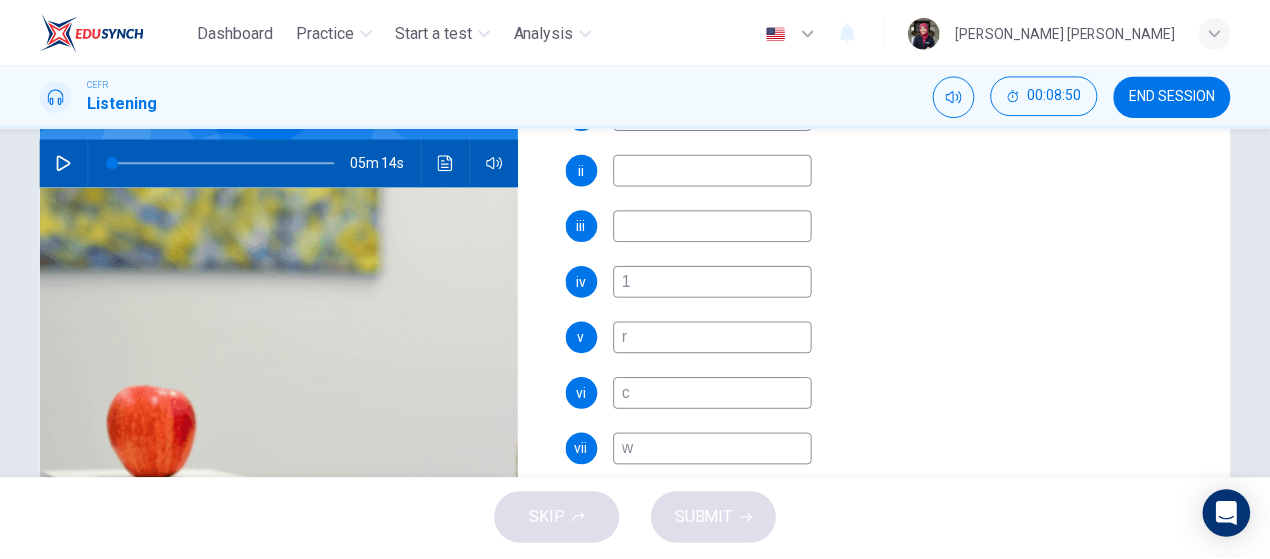 scroll, scrollTop: 119, scrollLeft: 0, axis: vertical 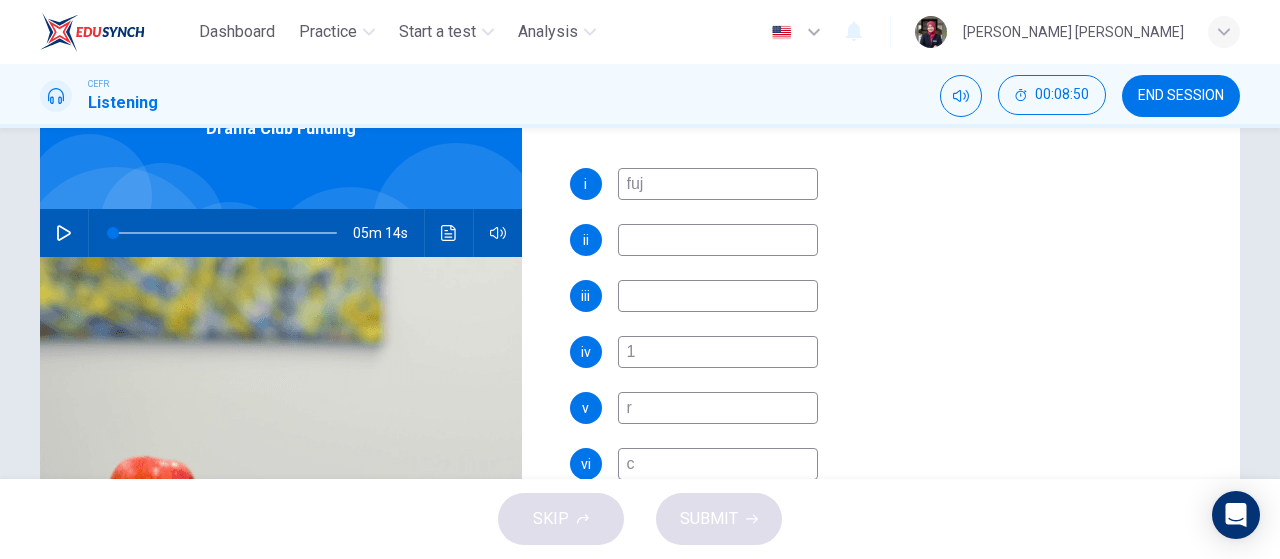 type on "1" 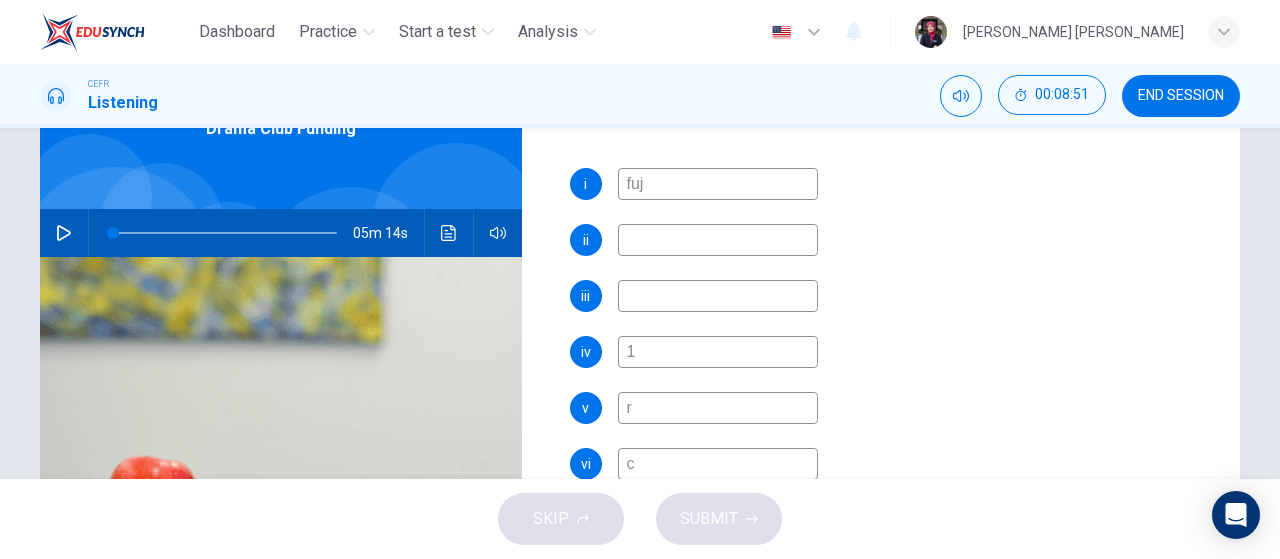 click at bounding box center [718, 240] 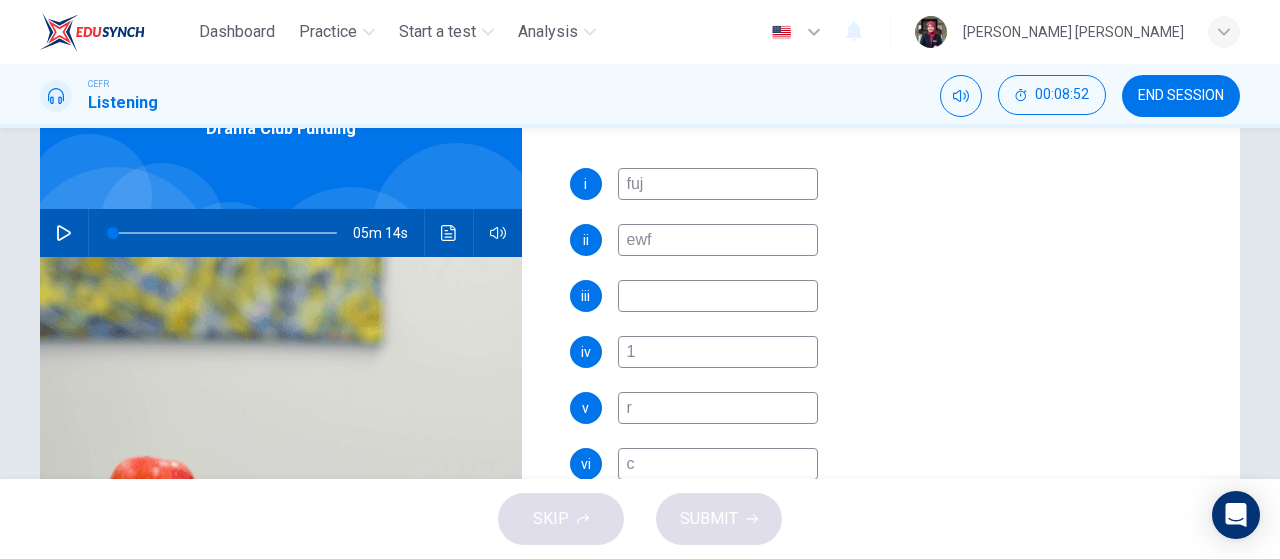 type on "ewf" 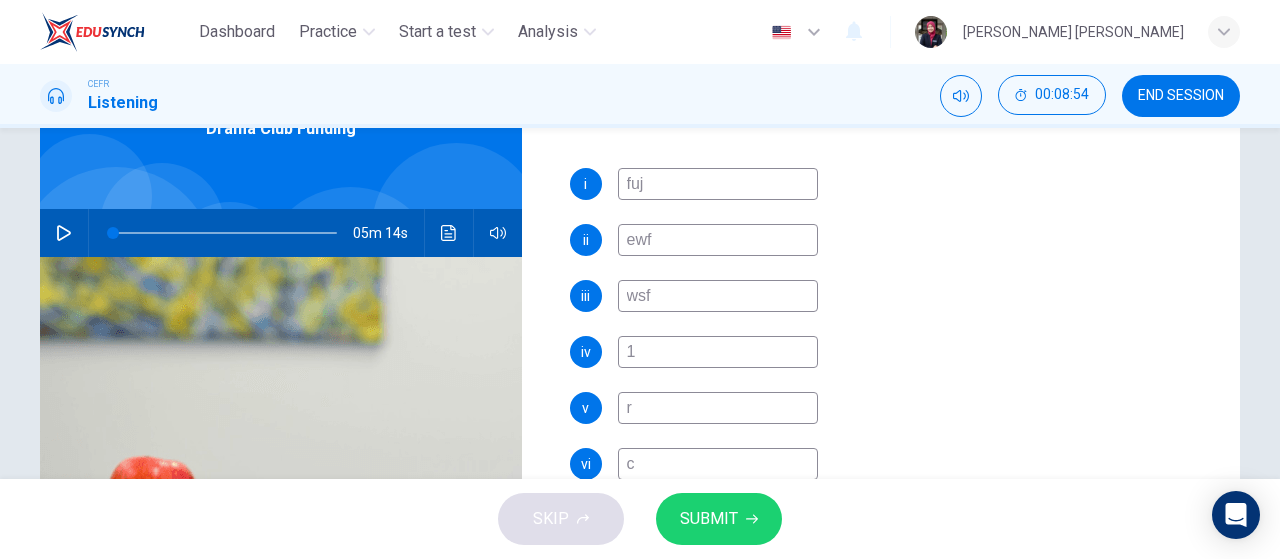 type on "wsf" 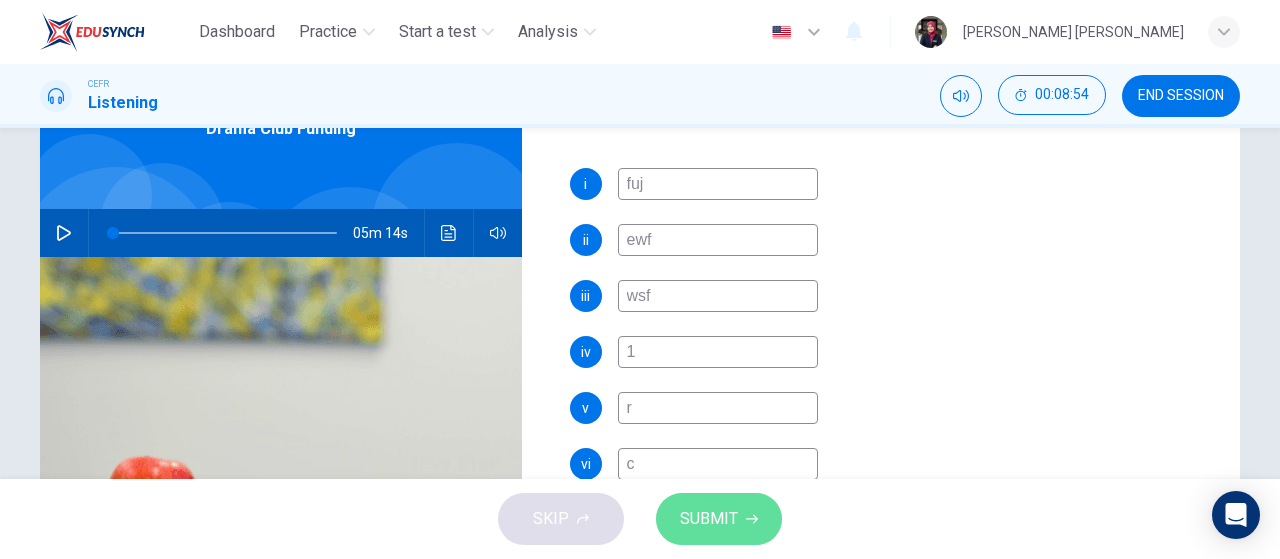 click on "SUBMIT" at bounding box center (709, 519) 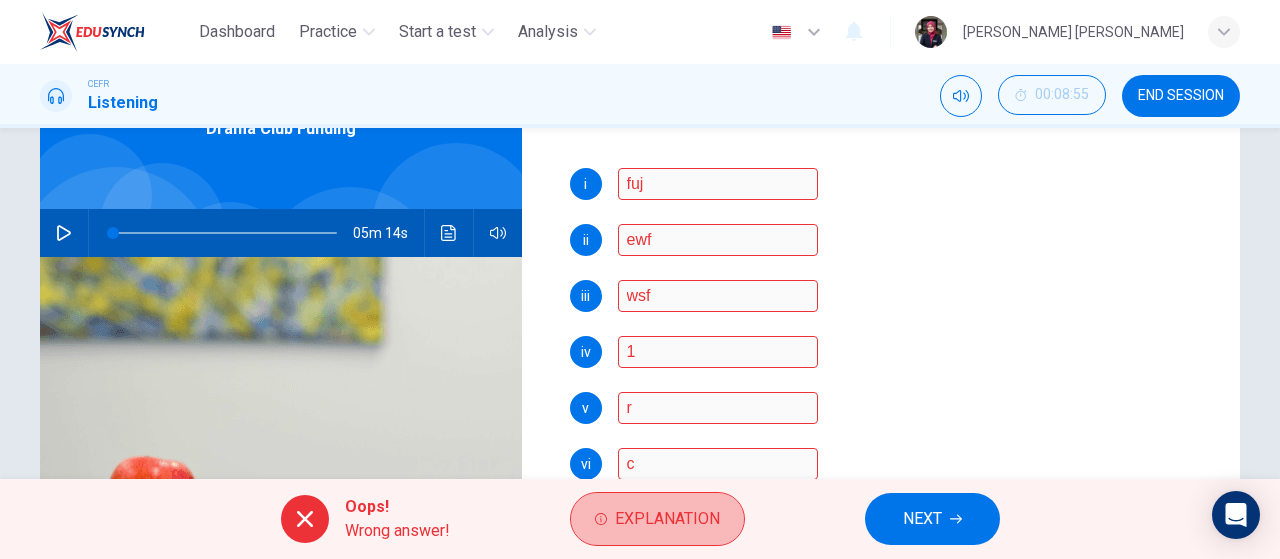 click on "Explanation" at bounding box center [667, 519] 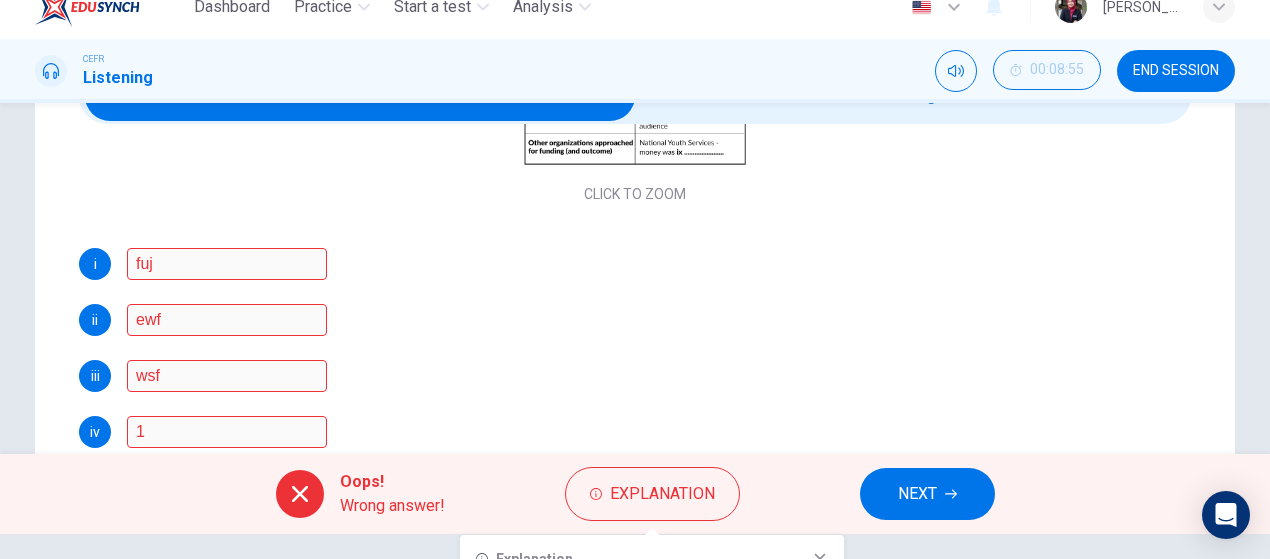 scroll, scrollTop: 0, scrollLeft: 0, axis: both 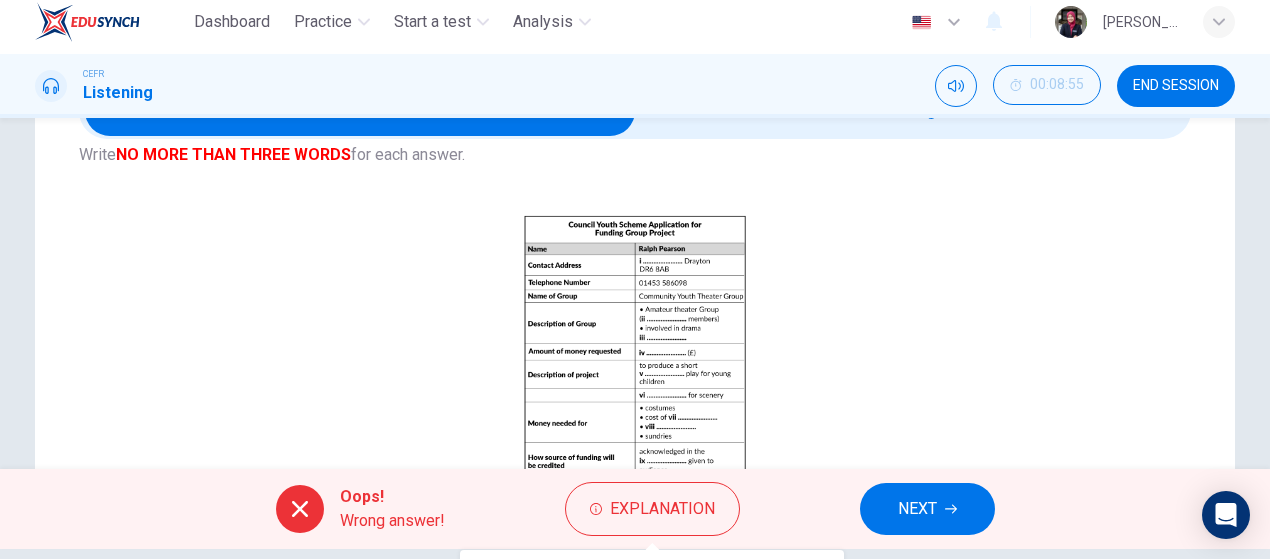 drag, startPoint x: 833, startPoint y: 510, endPoint x: 1008, endPoint y: 529, distance: 176.02841 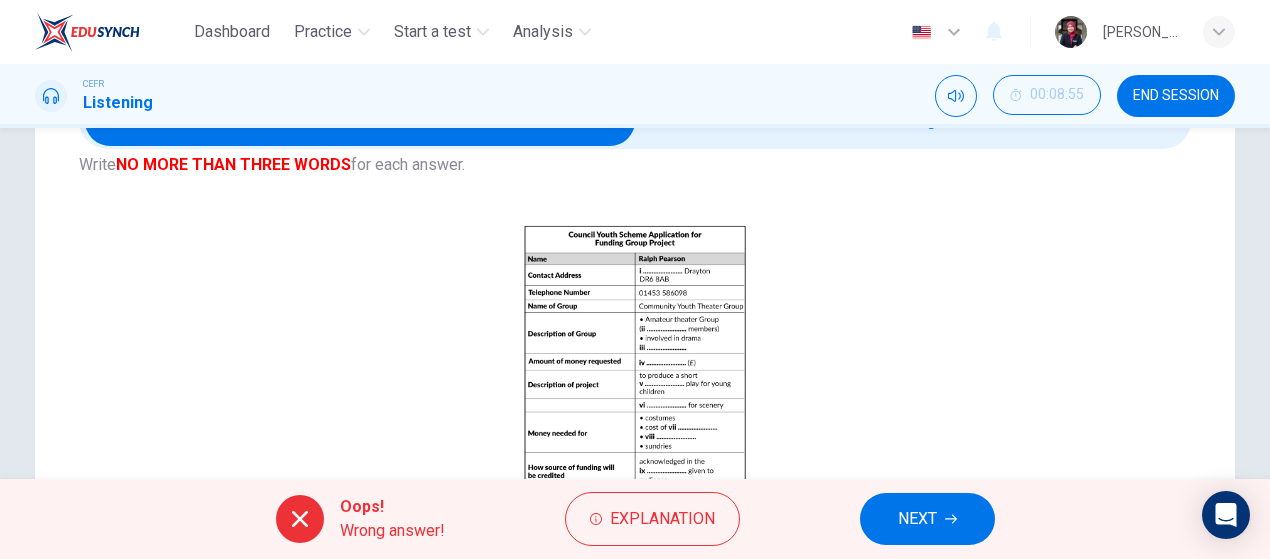 click on "Oops! Wrong answer! Explanation NEXT" at bounding box center [635, 519] 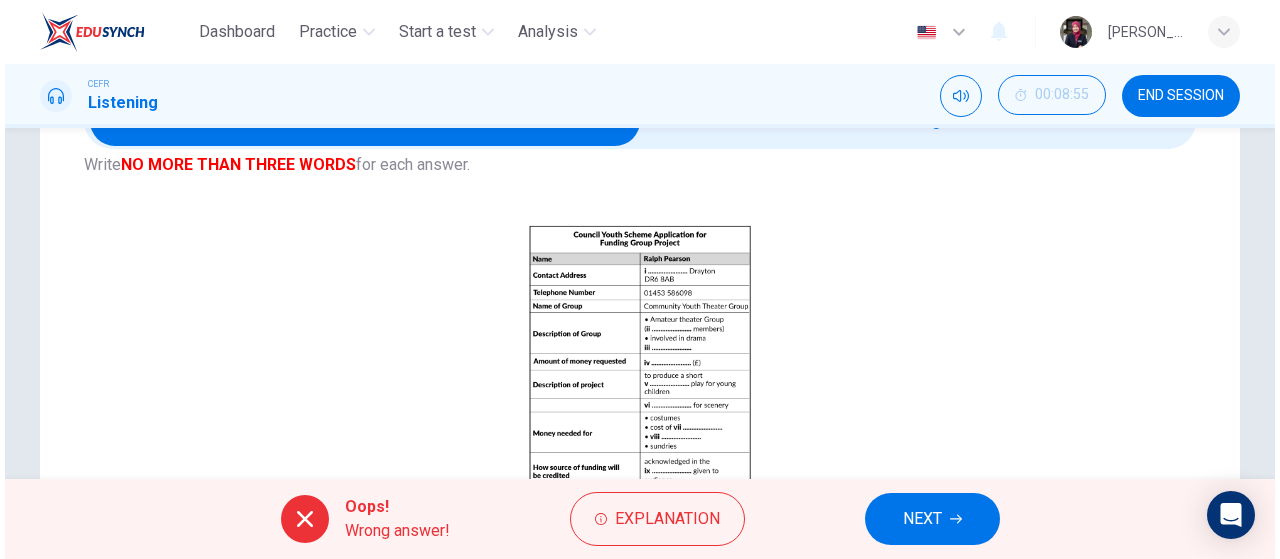 scroll, scrollTop: 0, scrollLeft: 0, axis: both 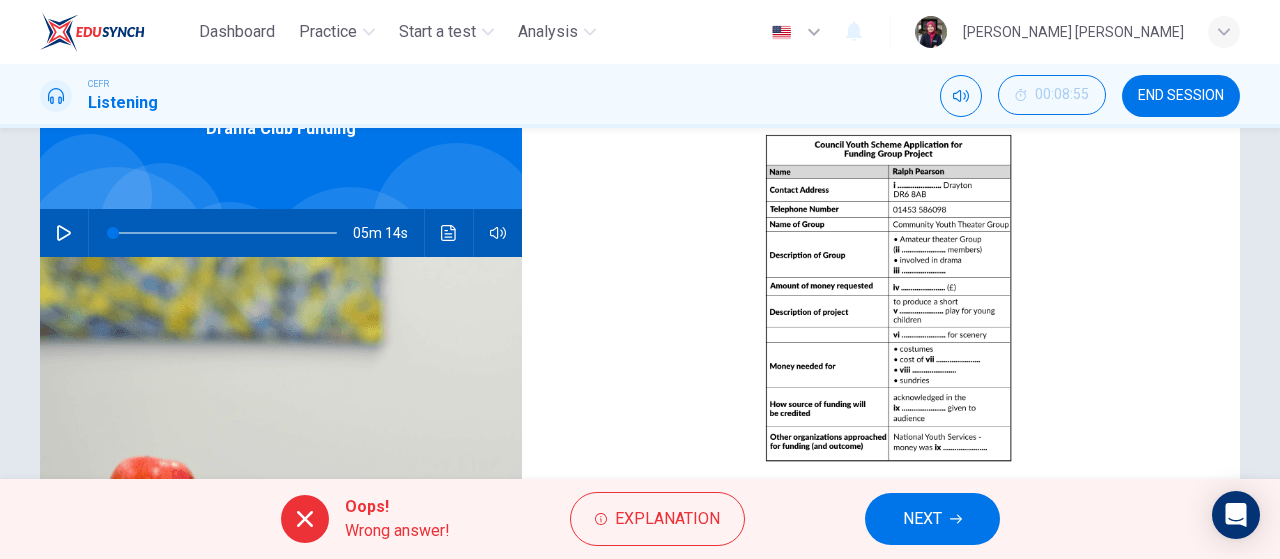 click on "Oops! Wrong answer! Explanation NEXT" at bounding box center (640, 519) 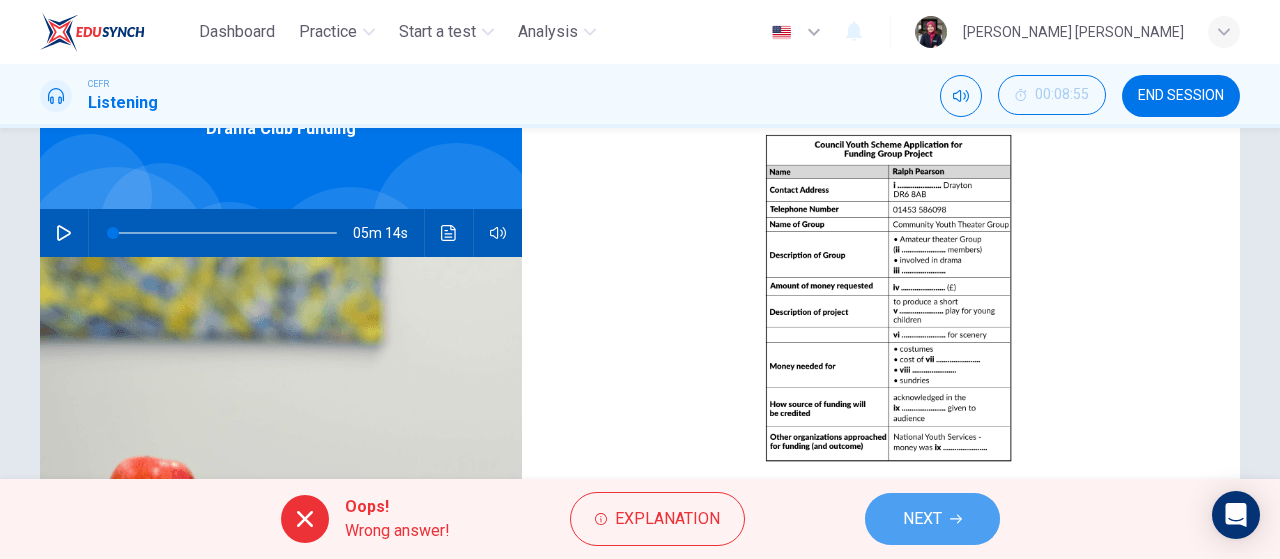 click on "NEXT" at bounding box center [932, 519] 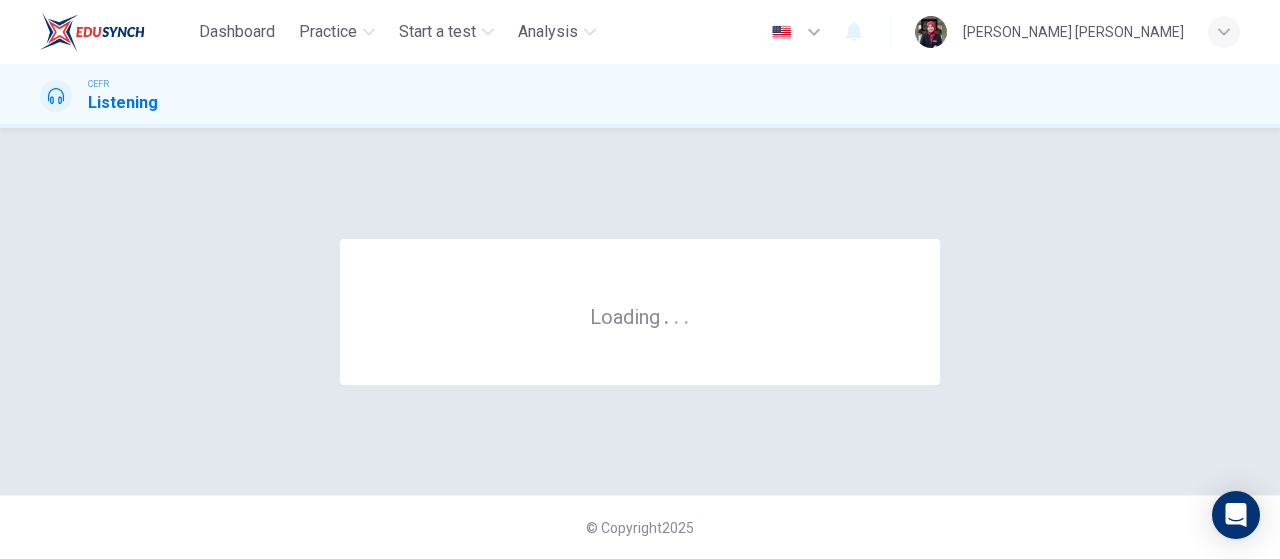 scroll, scrollTop: 0, scrollLeft: 0, axis: both 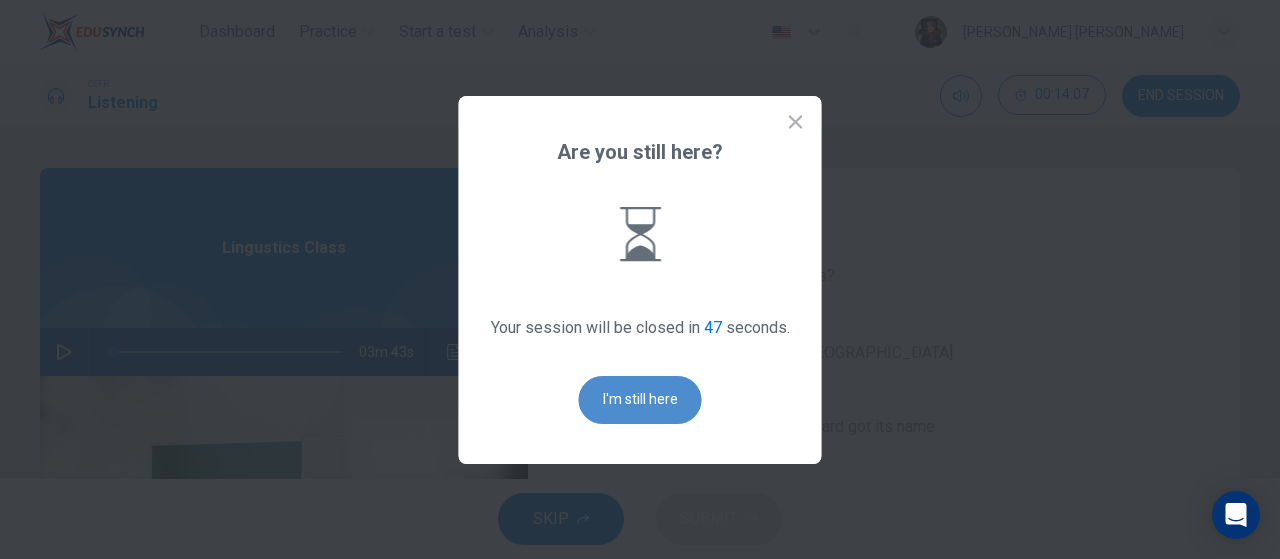 click on "I'm still here" at bounding box center (640, 400) 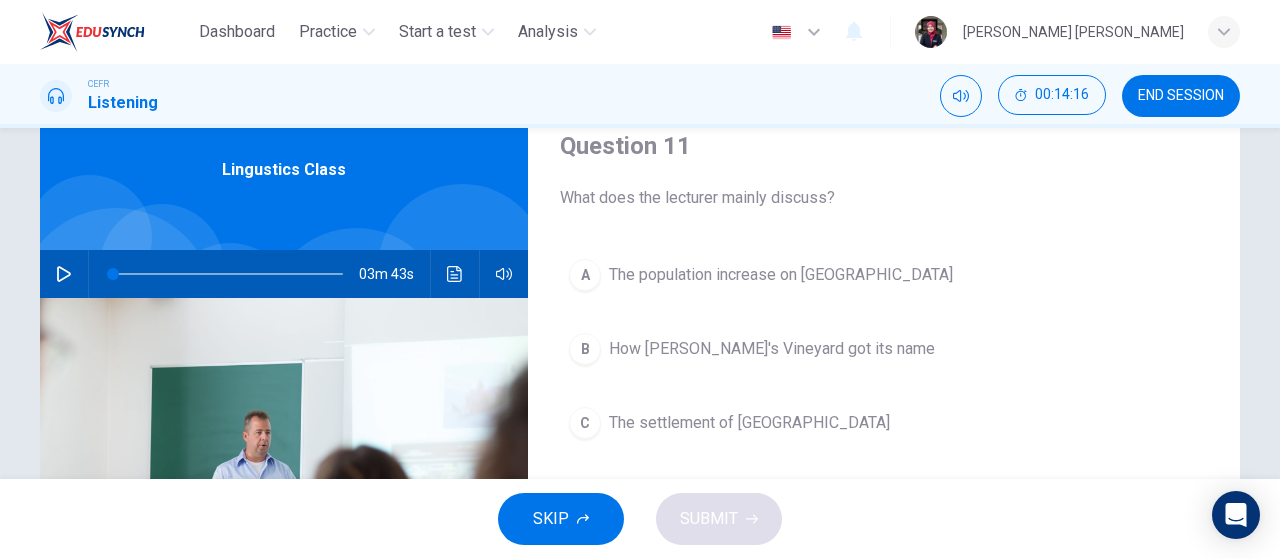 scroll, scrollTop: 22, scrollLeft: 0, axis: vertical 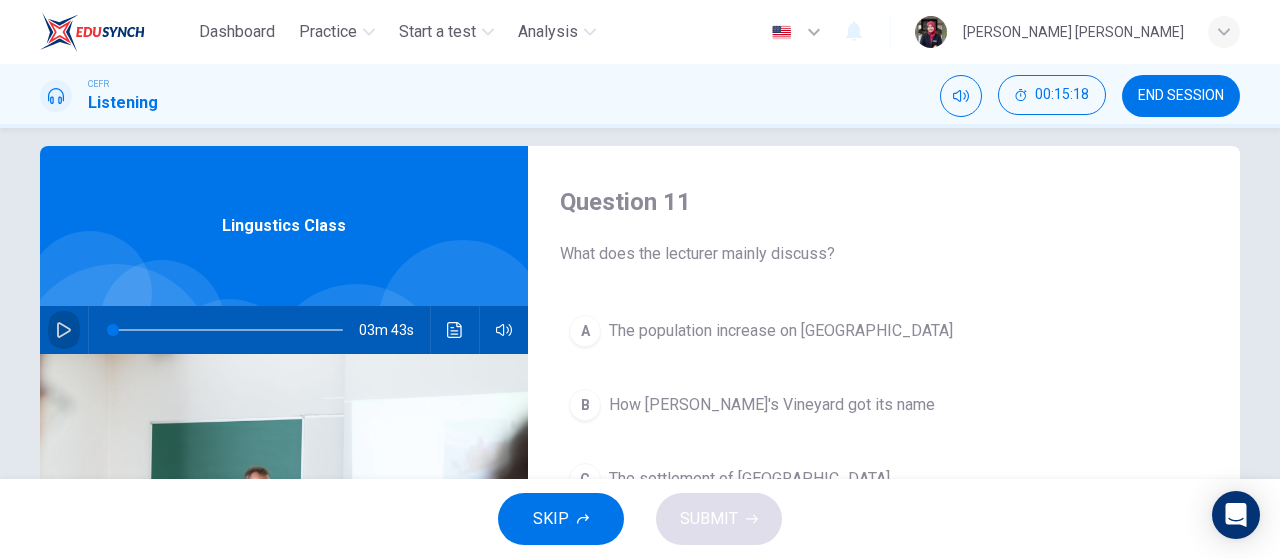 click 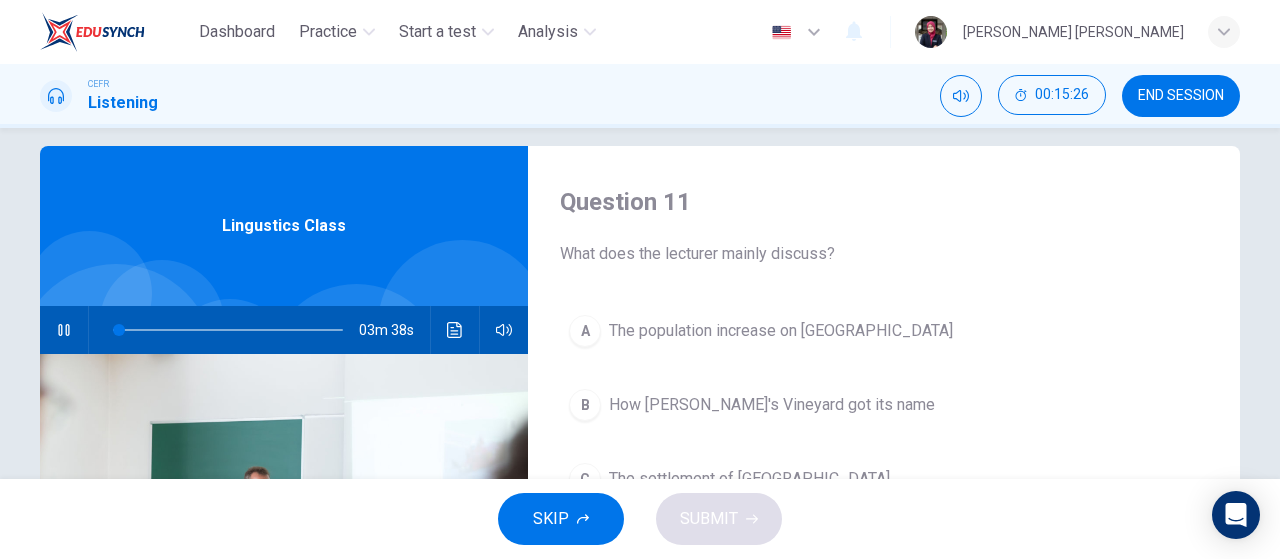 type on "3" 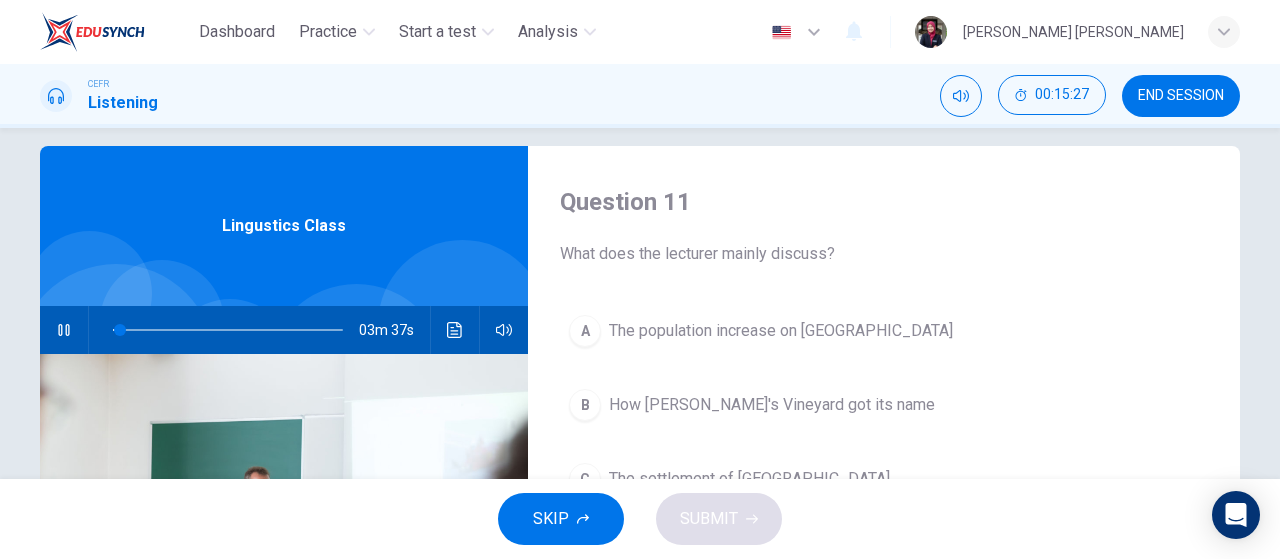 type 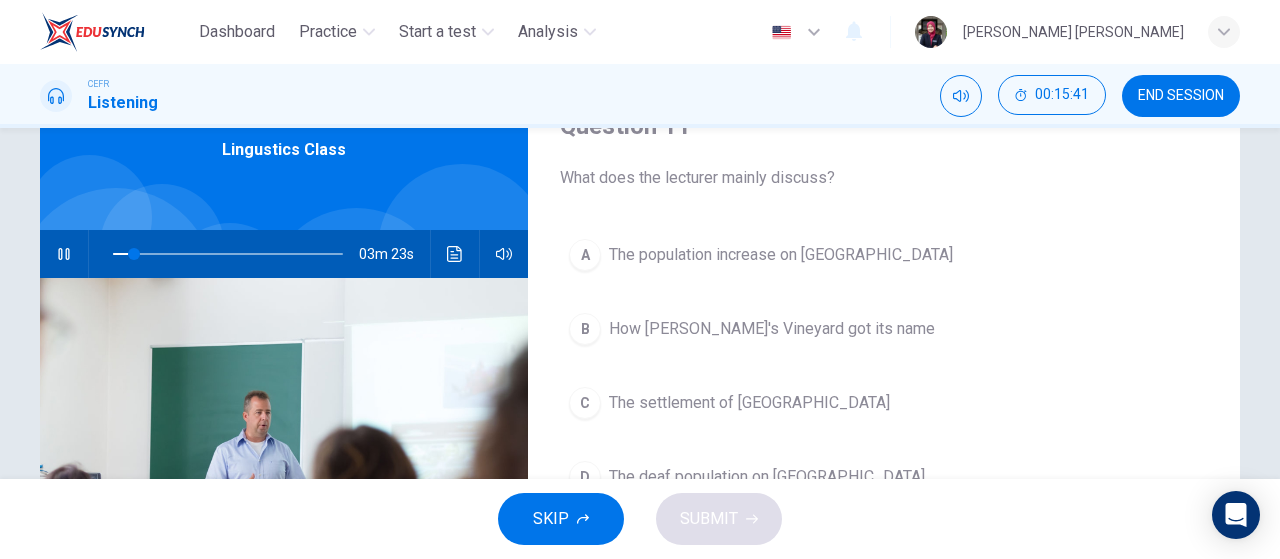 scroll, scrollTop: 126, scrollLeft: 0, axis: vertical 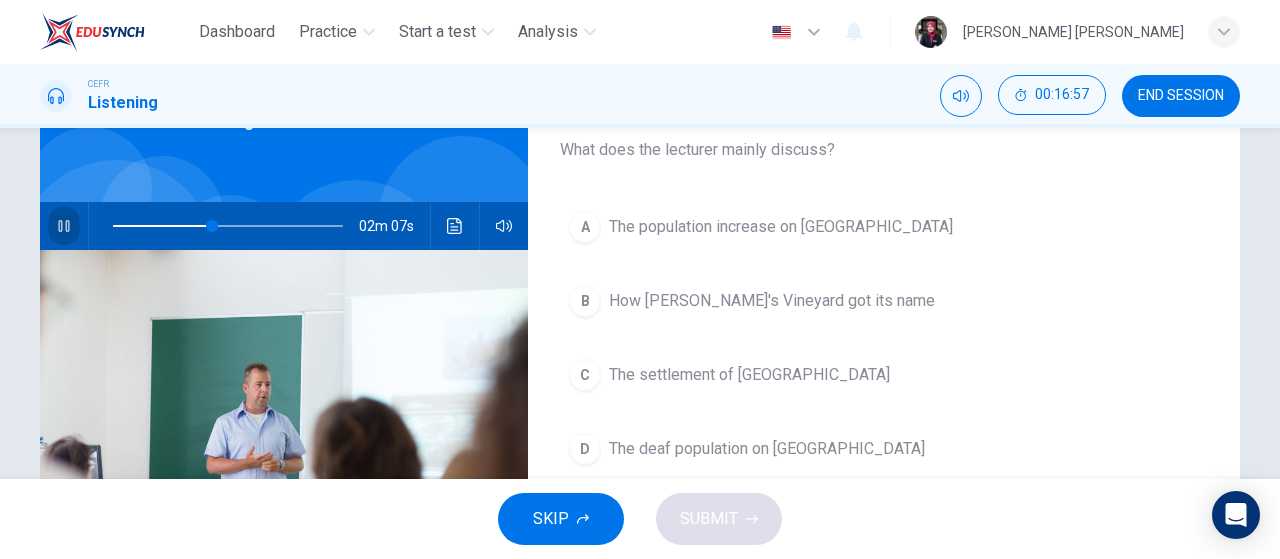 click 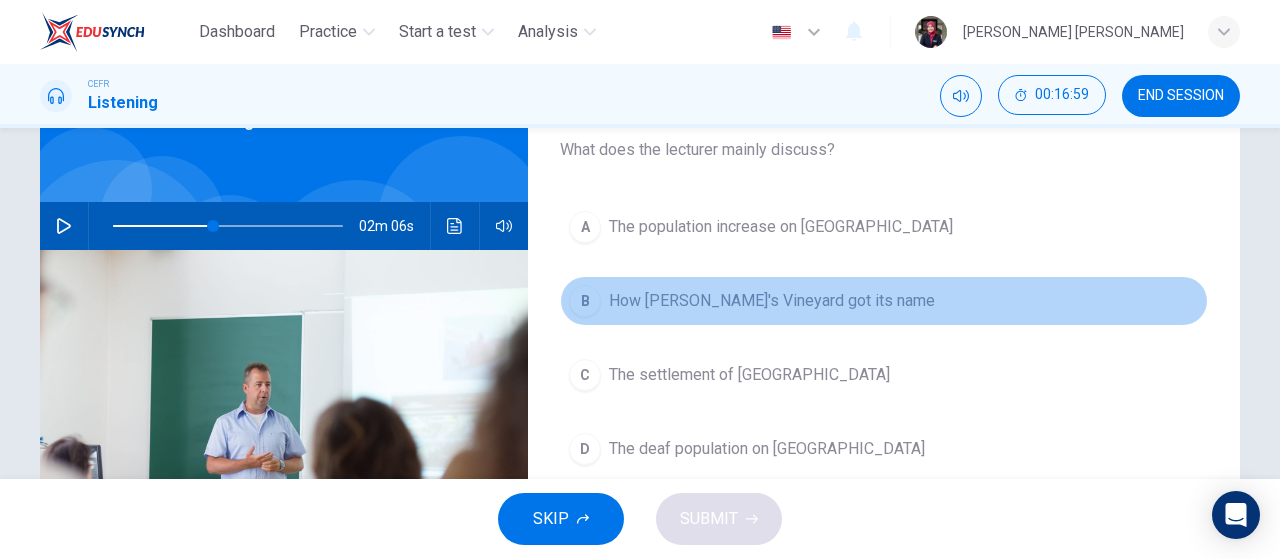 click on "B How Martha's Vineyard got its name" at bounding box center (884, 301) 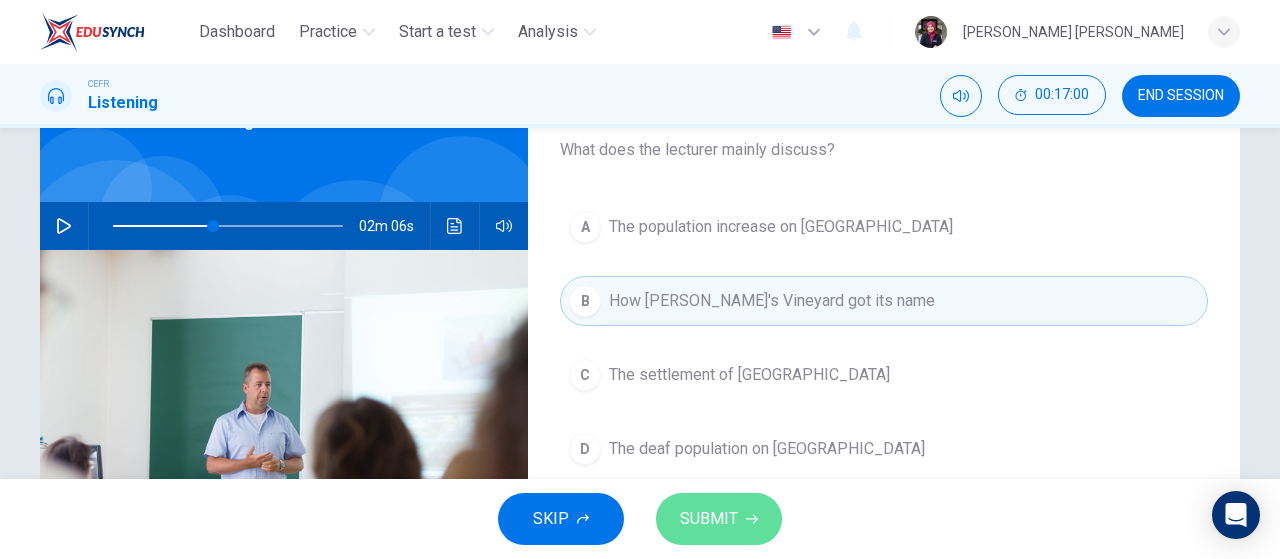 click on "SUBMIT" at bounding box center (719, 519) 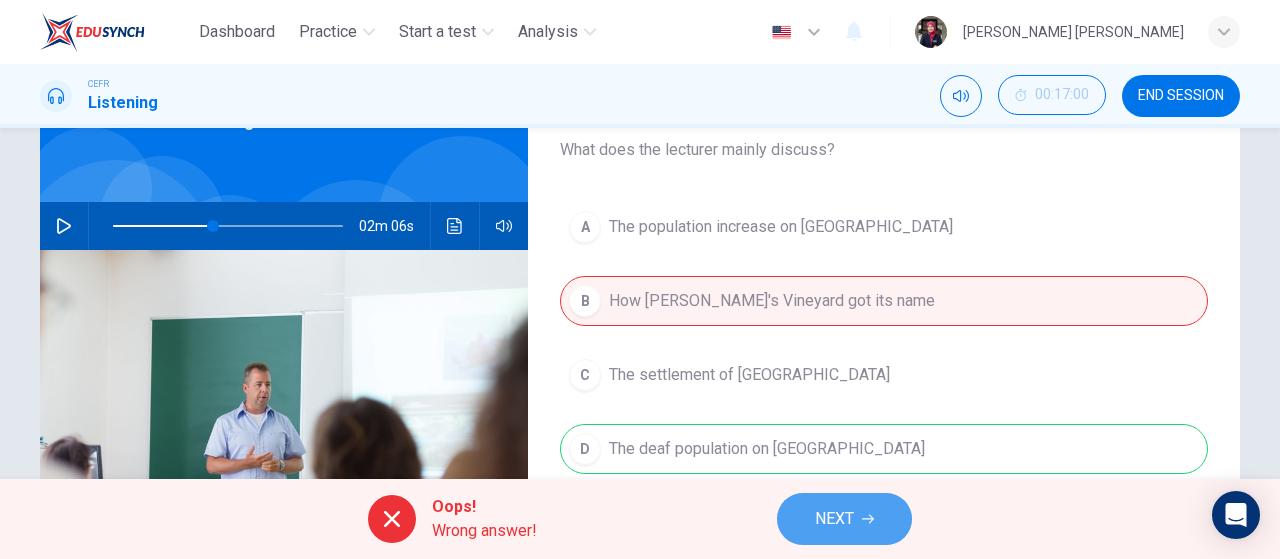 click on "NEXT" at bounding box center (834, 519) 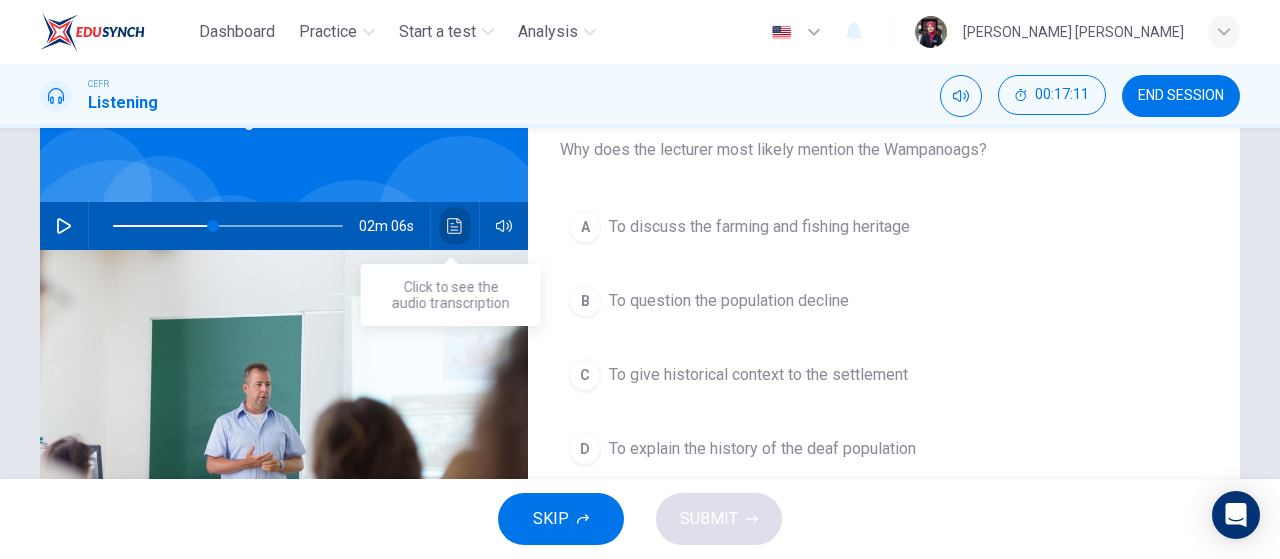 click 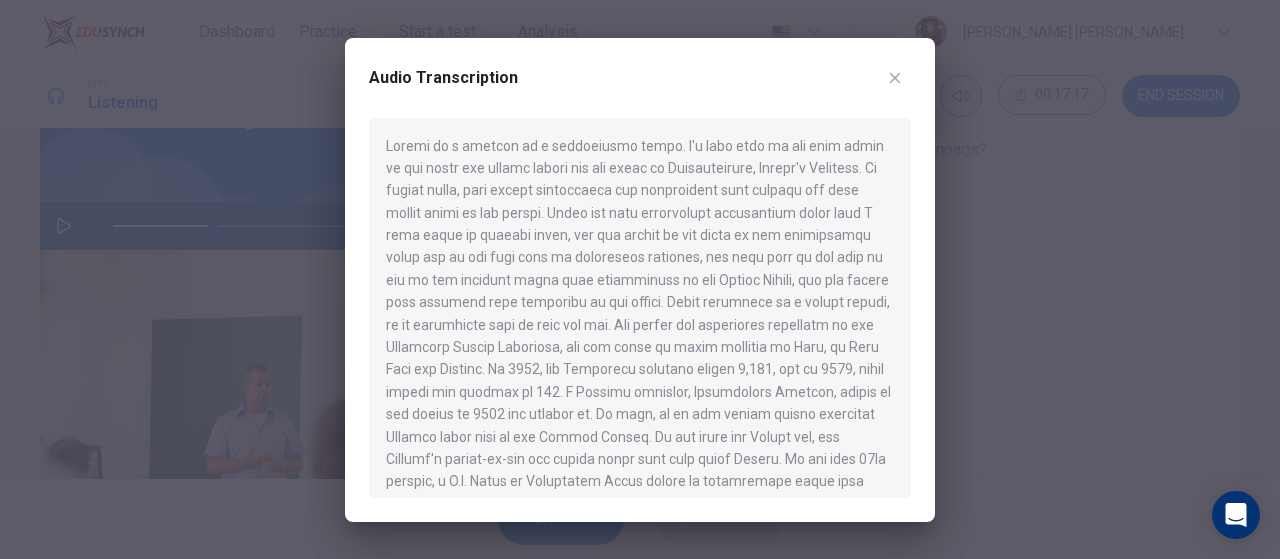 click on "Audio Transcription" at bounding box center (640, 90) 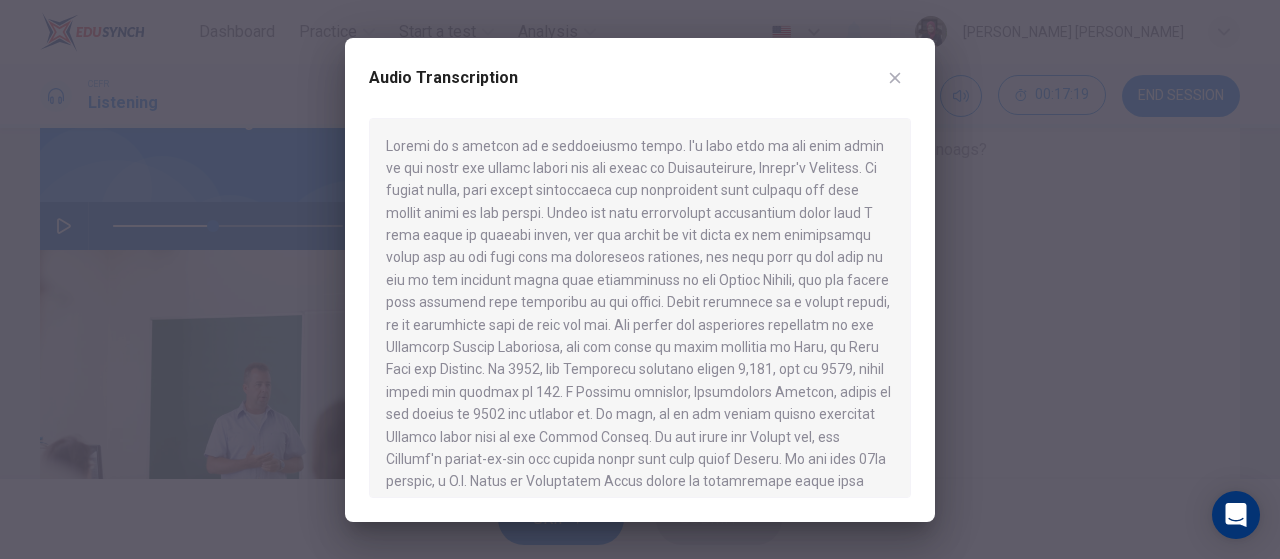 click on "Audio Transcription" at bounding box center [640, 280] 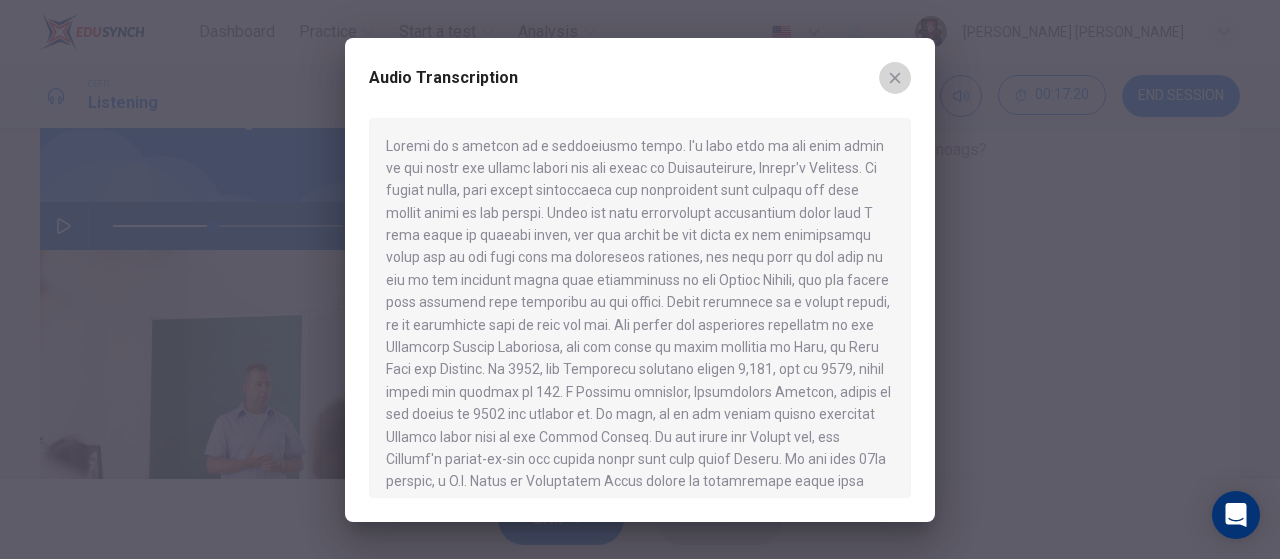 click 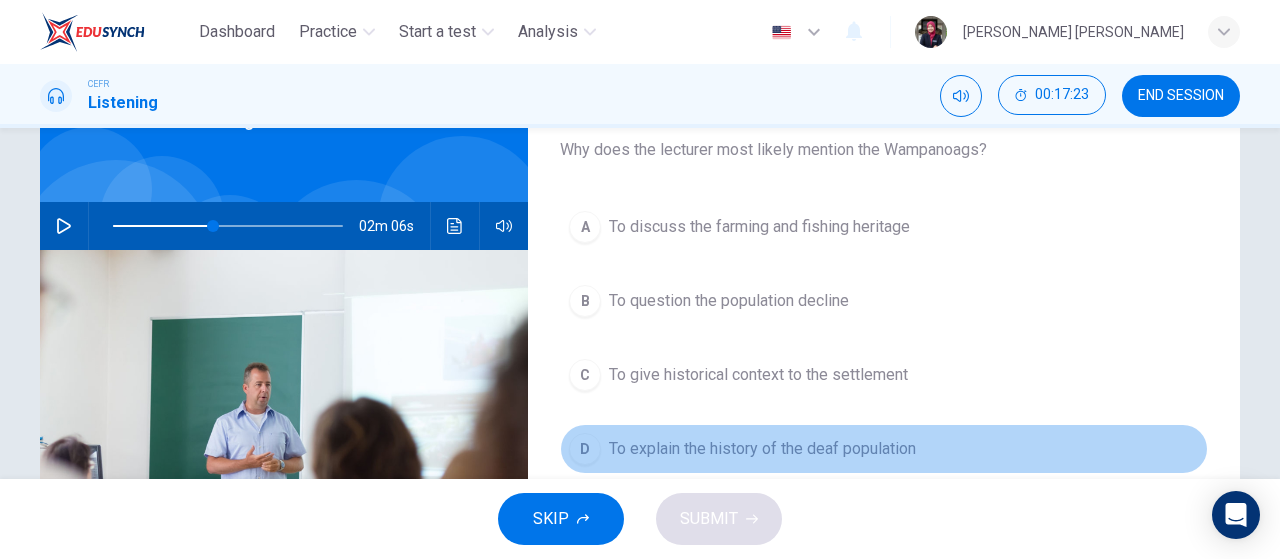 click on "D To explain the history of the deaf population" at bounding box center [884, 449] 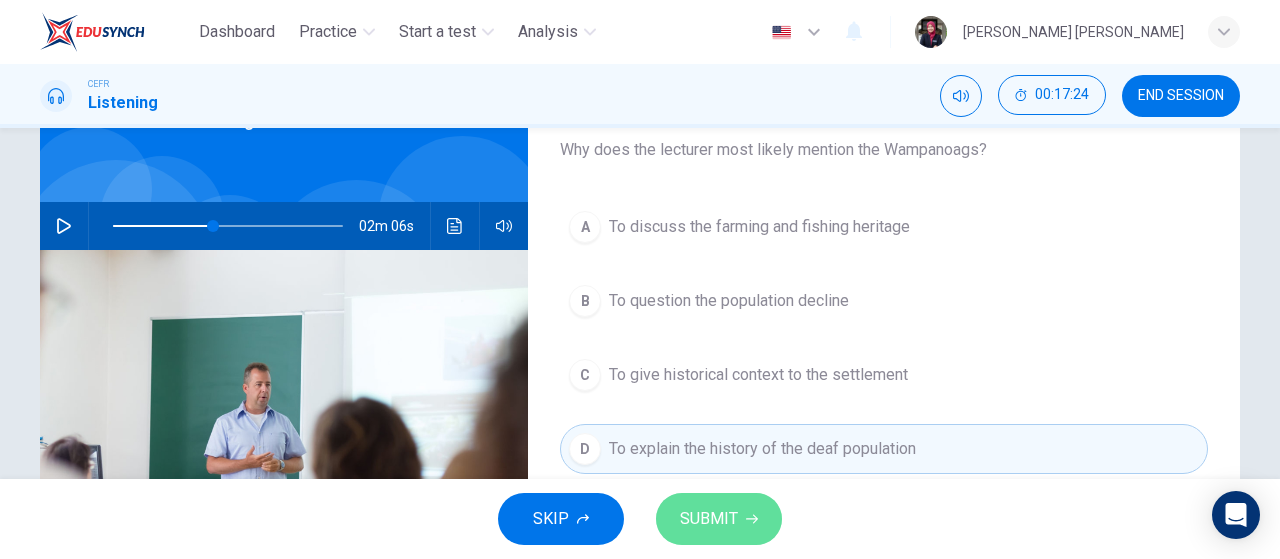 click on "SUBMIT" at bounding box center [709, 519] 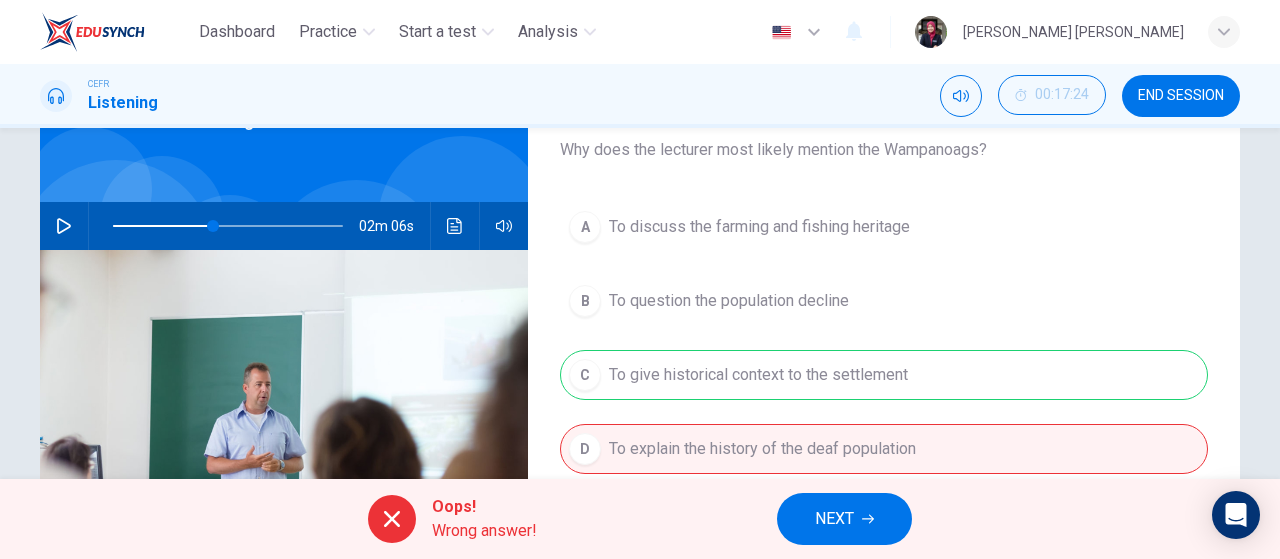 click on "NEXT" at bounding box center (844, 519) 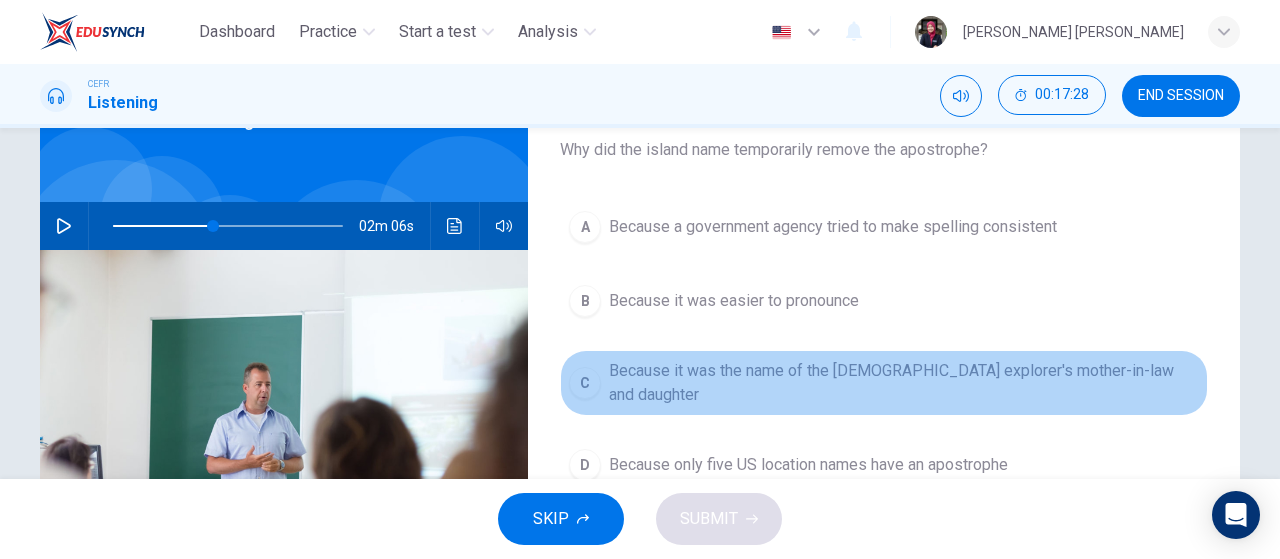 click on "C Because it was the name of the British explorer's mother-in-law and daughter" at bounding box center (884, 383) 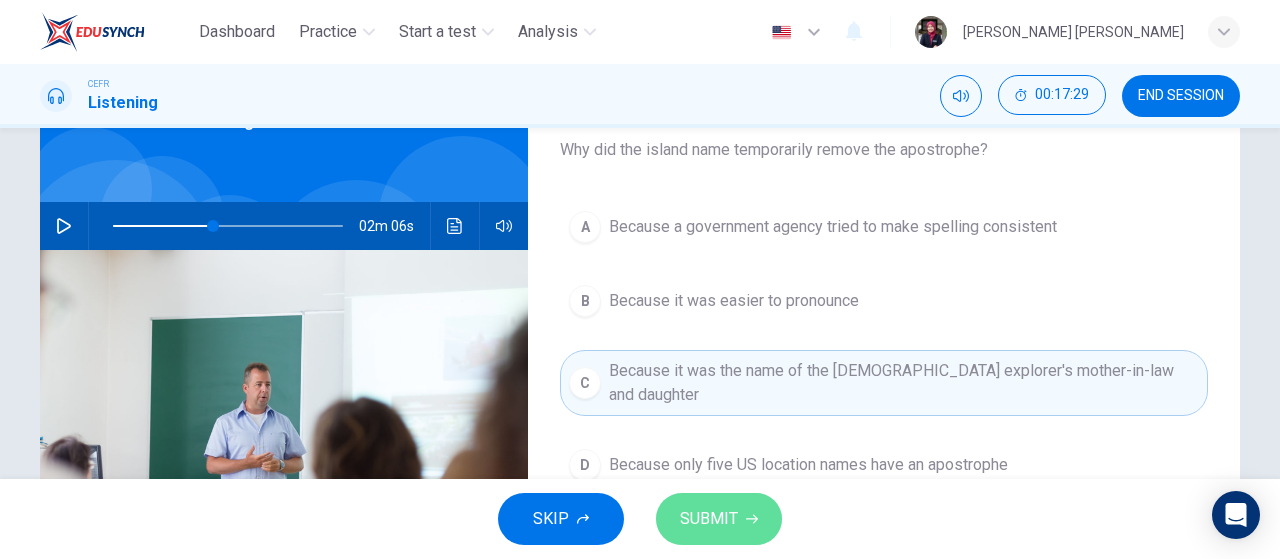 click on "SUBMIT" at bounding box center [719, 519] 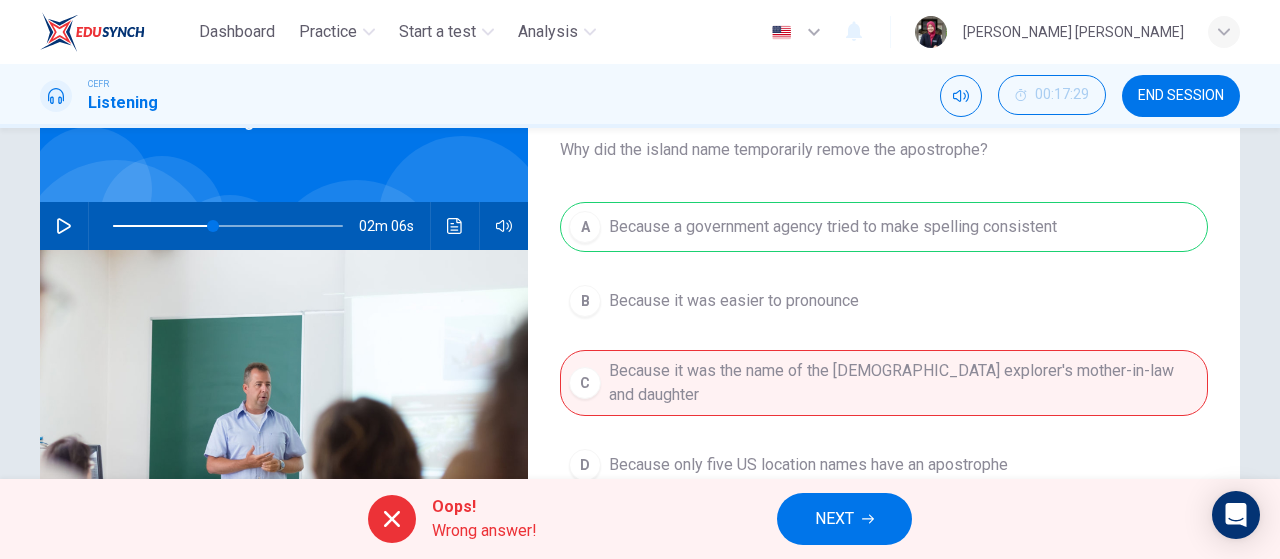 click on "NEXT" at bounding box center [834, 519] 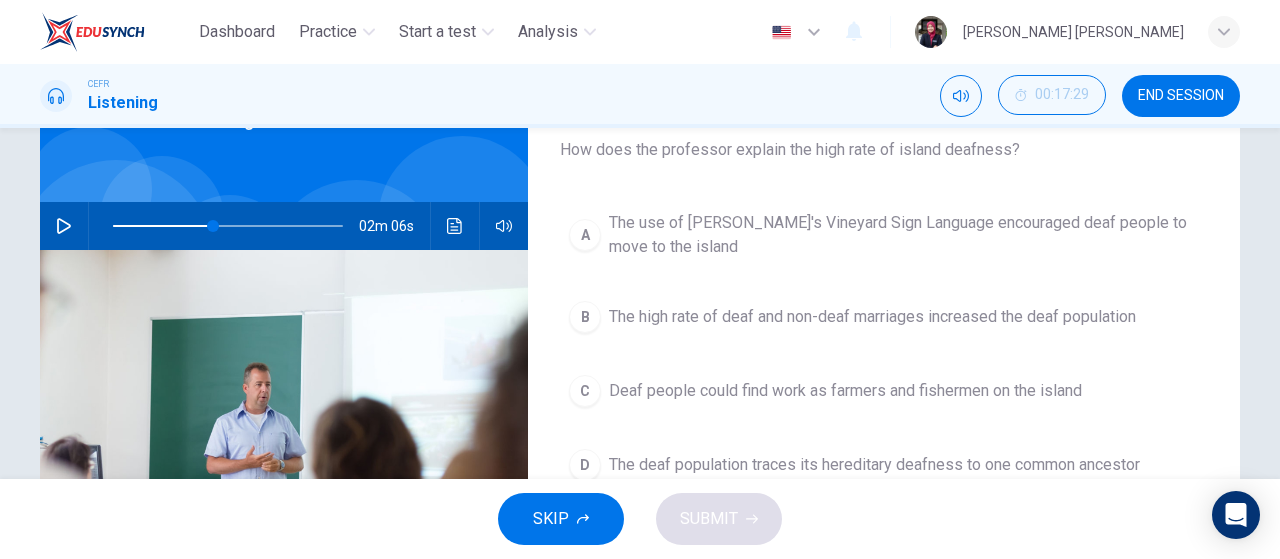 type on "44" 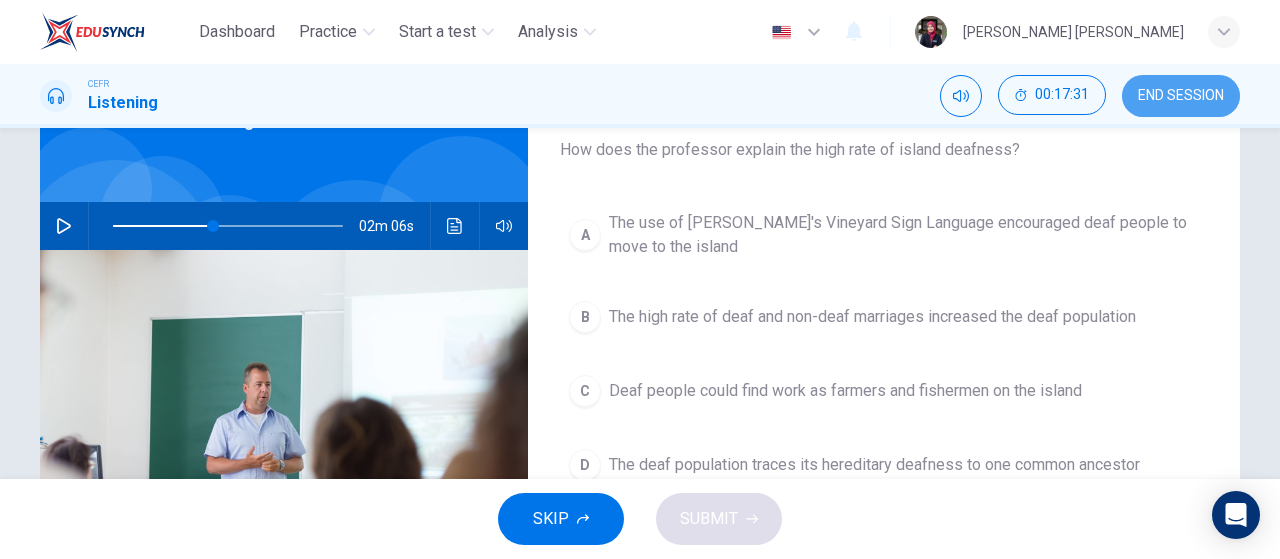 click on "END SESSION" at bounding box center (1181, 96) 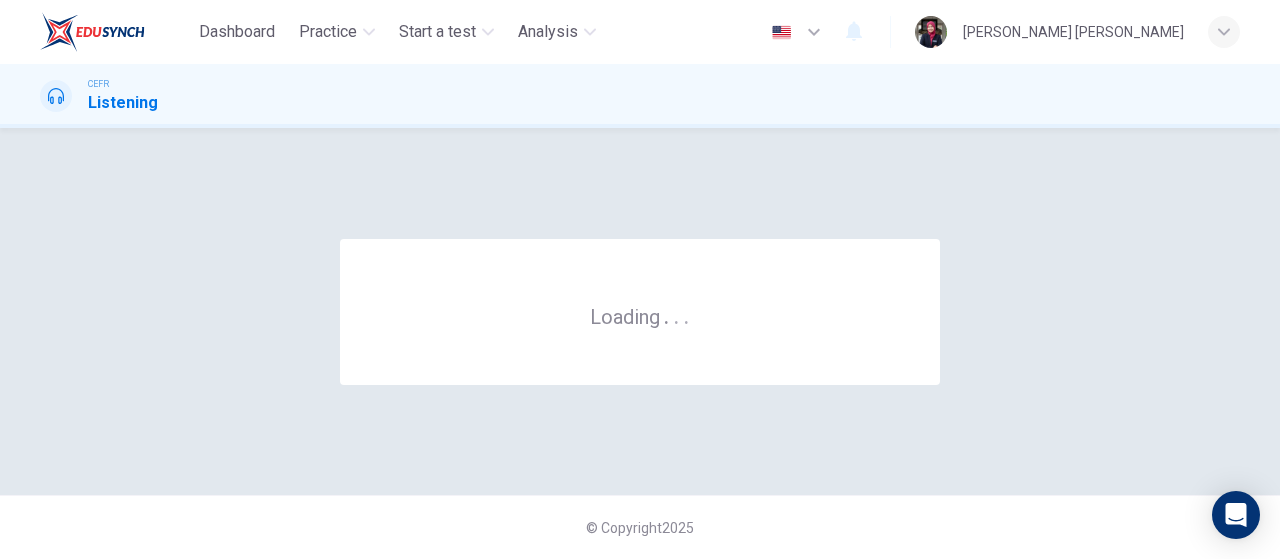 scroll, scrollTop: 0, scrollLeft: 0, axis: both 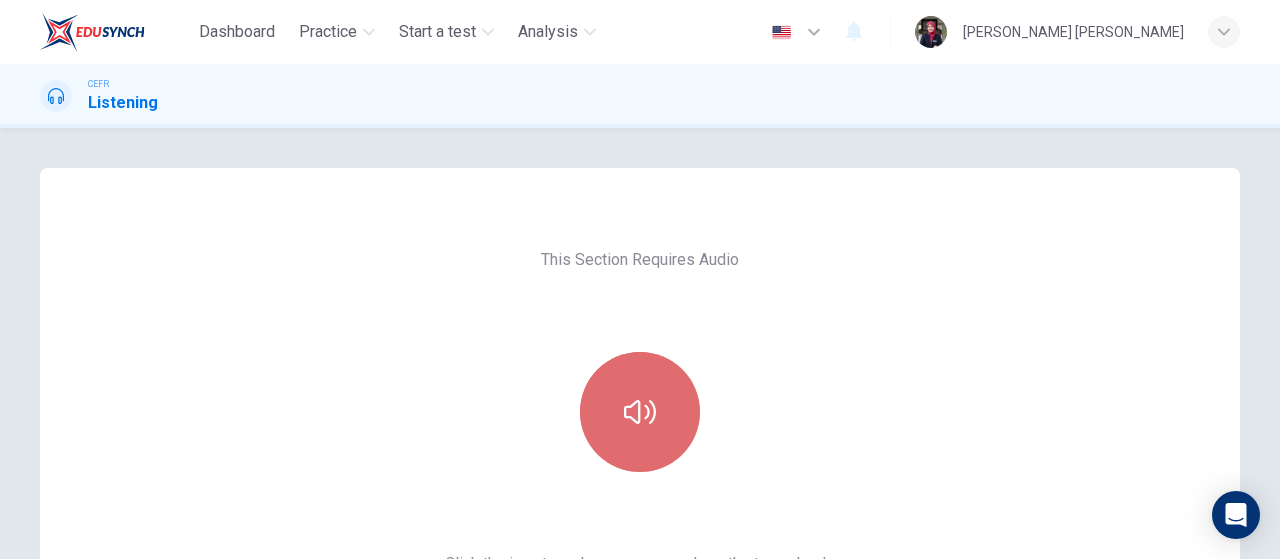 click at bounding box center [640, 412] 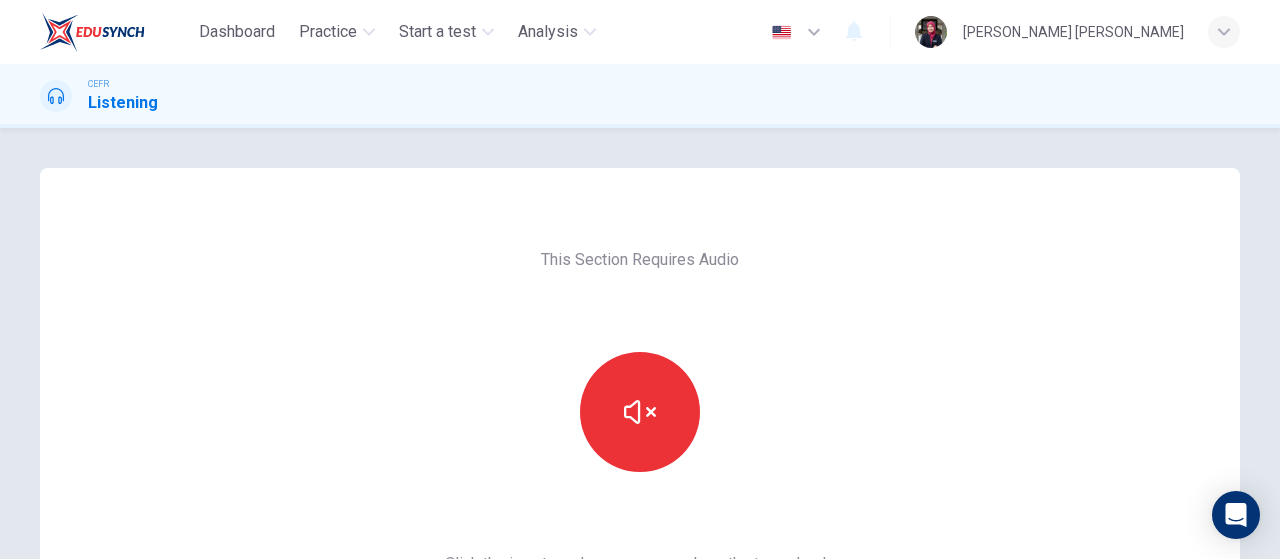 scroll, scrollTop: 377, scrollLeft: 0, axis: vertical 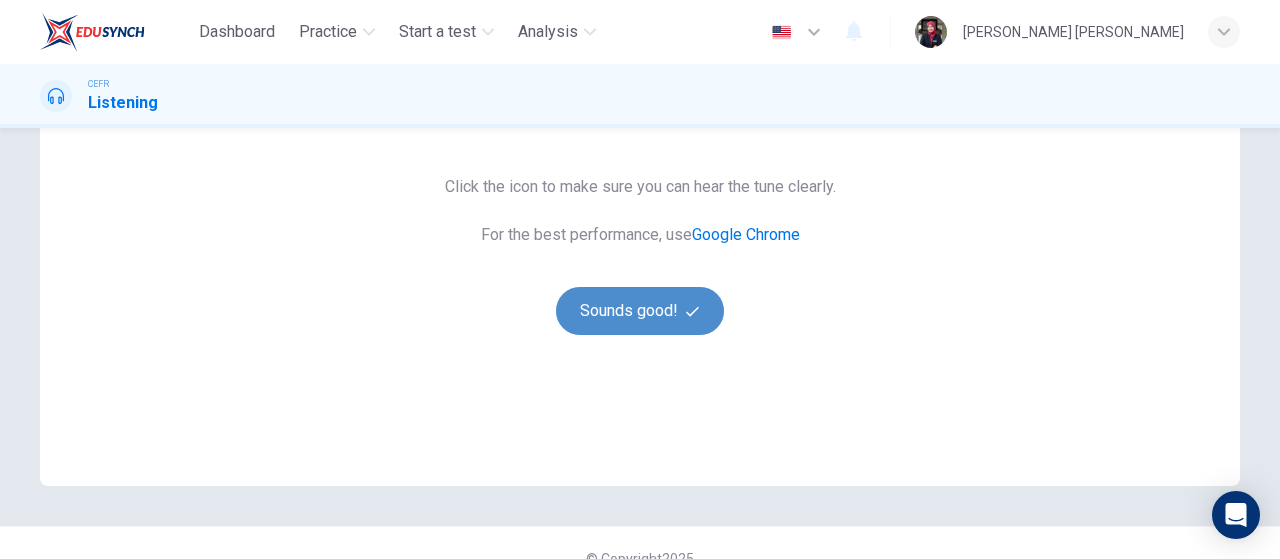 click on "Sounds good!" at bounding box center (640, 311) 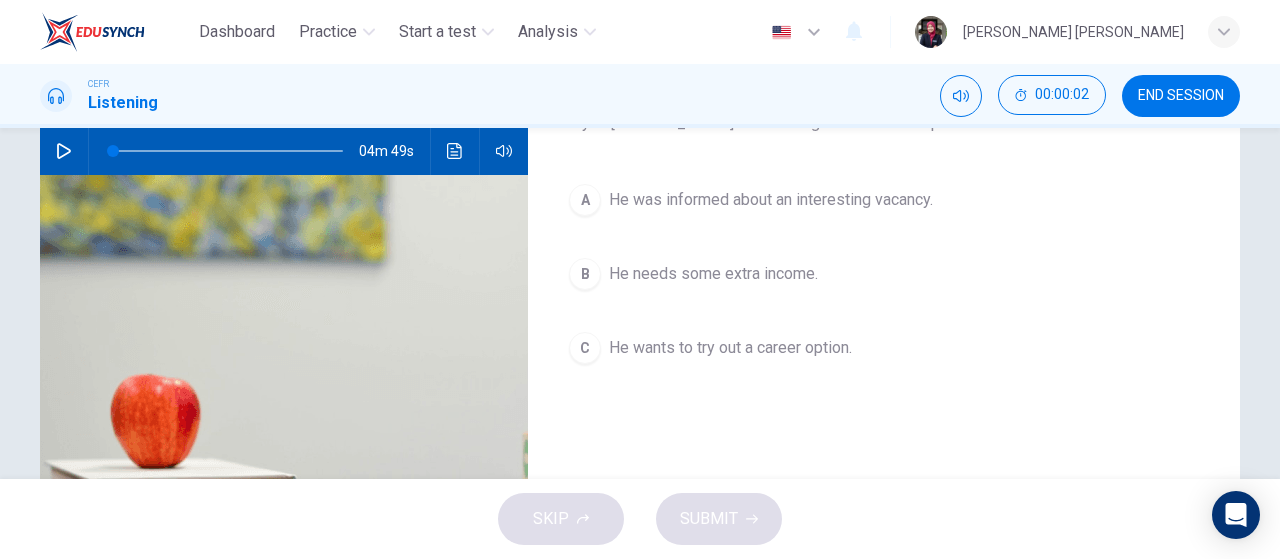 scroll, scrollTop: 70, scrollLeft: 0, axis: vertical 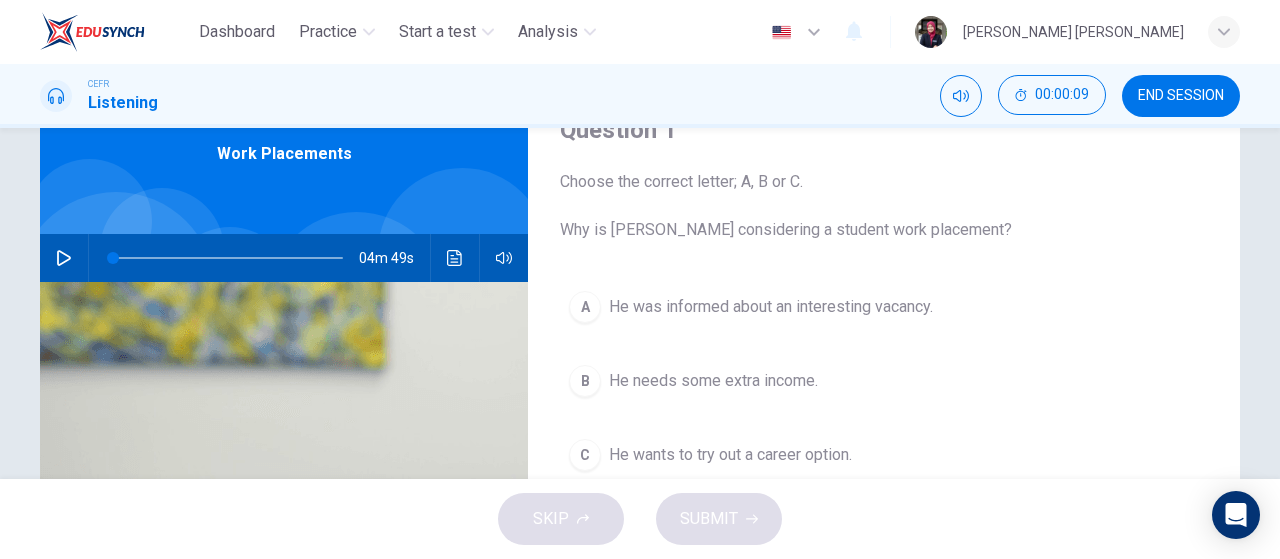 click on "A He was informed about an interesting vacancy. B He needs some extra income. C He wants to try out a career option." at bounding box center [884, 401] 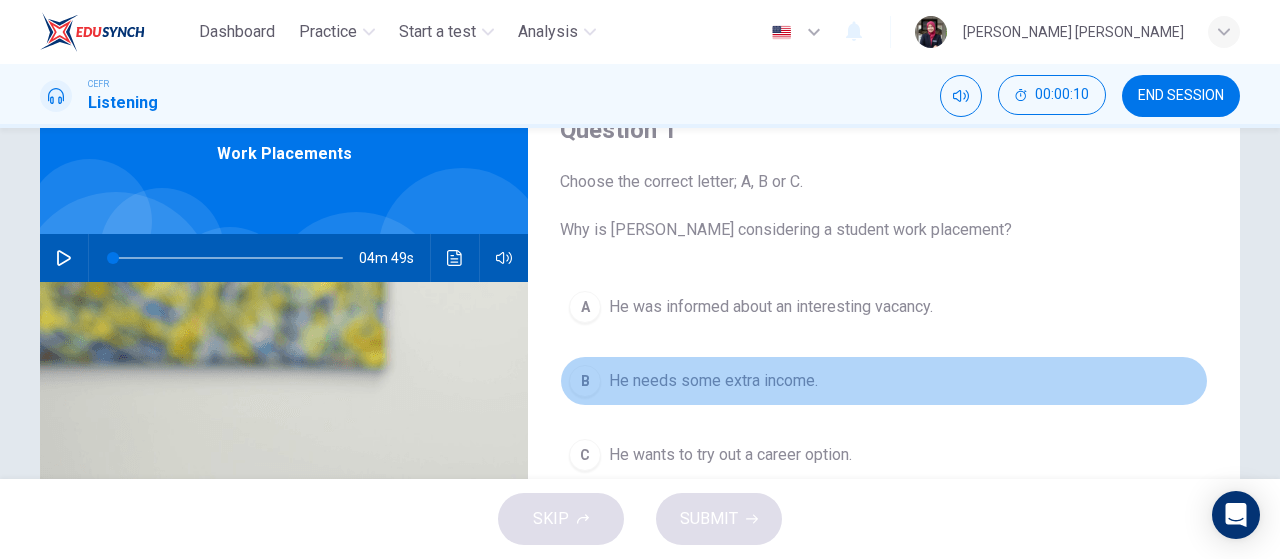 click on "B He needs some extra income." at bounding box center (884, 381) 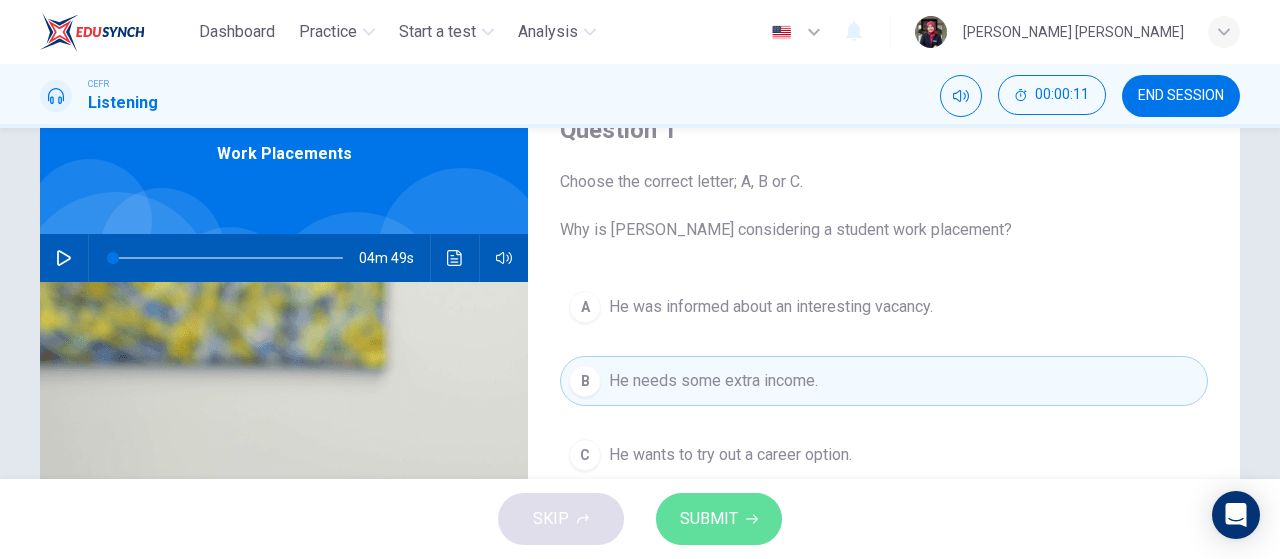 click 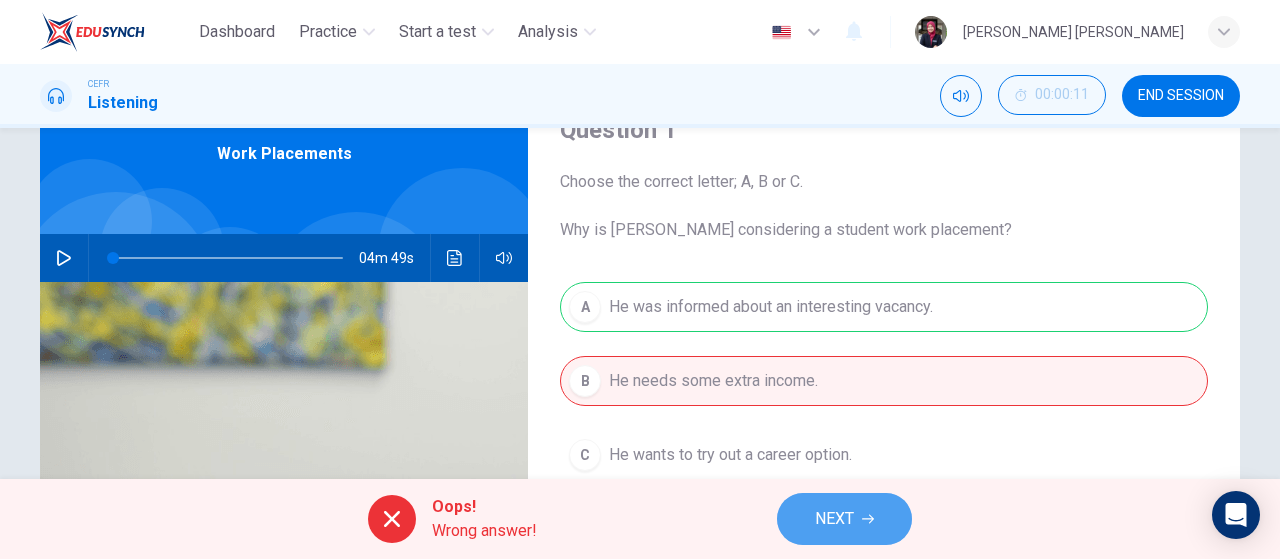click on "NEXT" at bounding box center [834, 519] 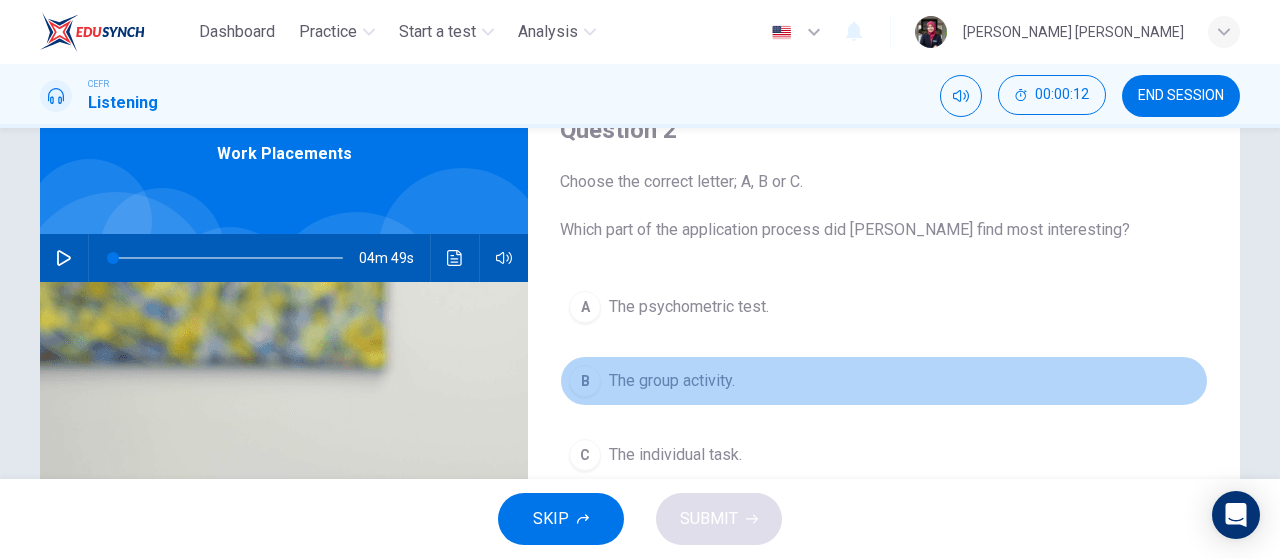 click on "The group activity." at bounding box center (672, 381) 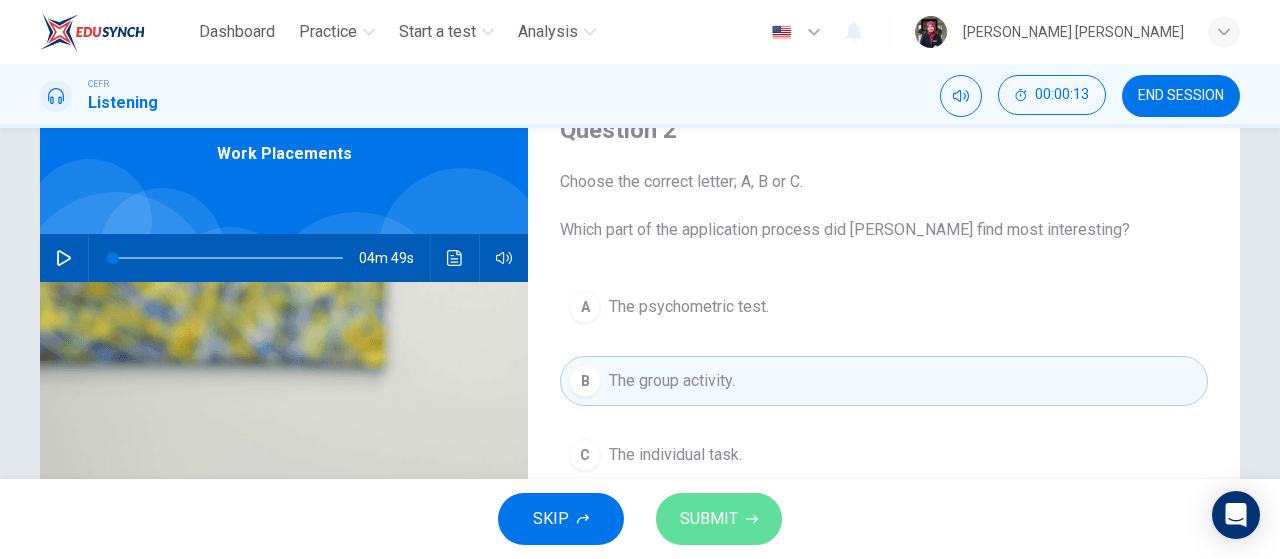 click on "SUBMIT" at bounding box center (709, 519) 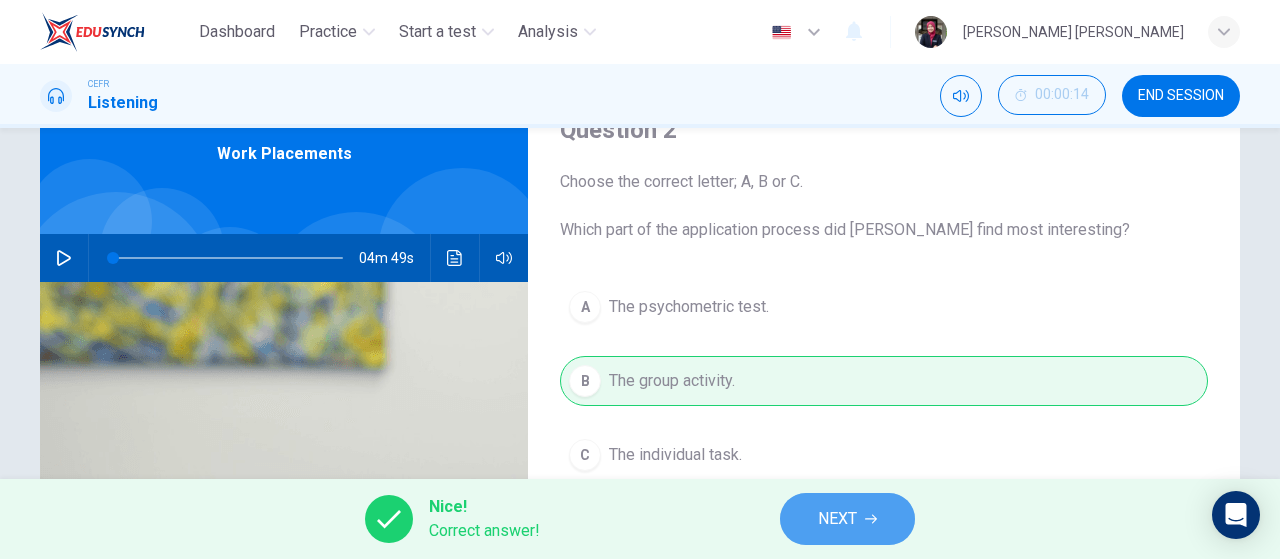 click on "NEXT" at bounding box center (837, 519) 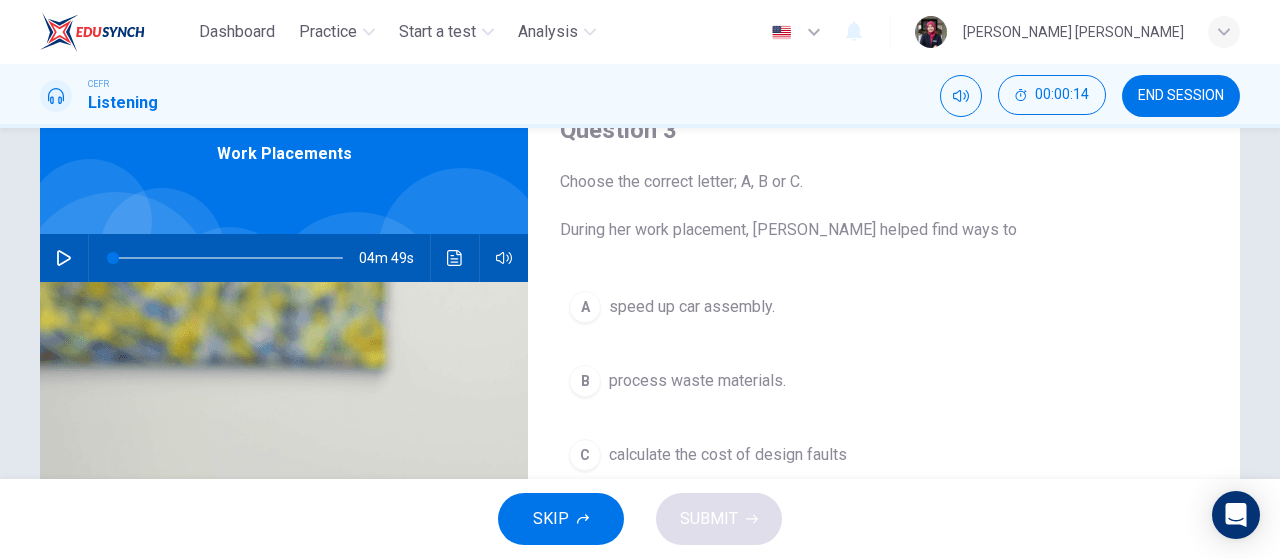 click on "A speed up car assembly. B process waste materials. C calculate the cost of design faults" at bounding box center (884, 401) 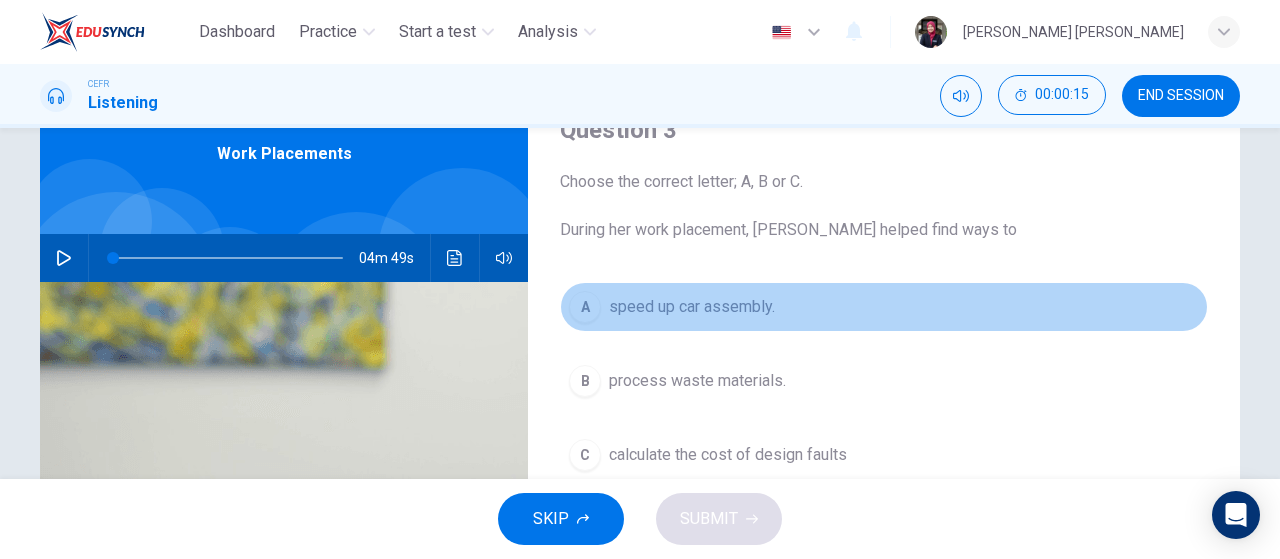 click on "A speed up car assembly." at bounding box center (884, 307) 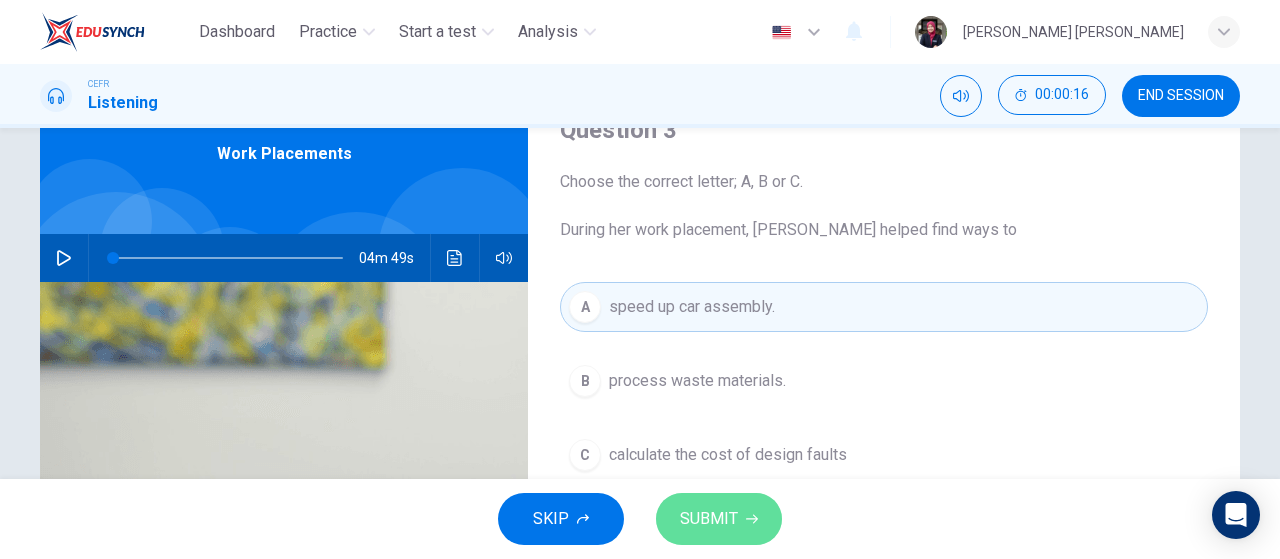 click on "SUBMIT" at bounding box center (719, 519) 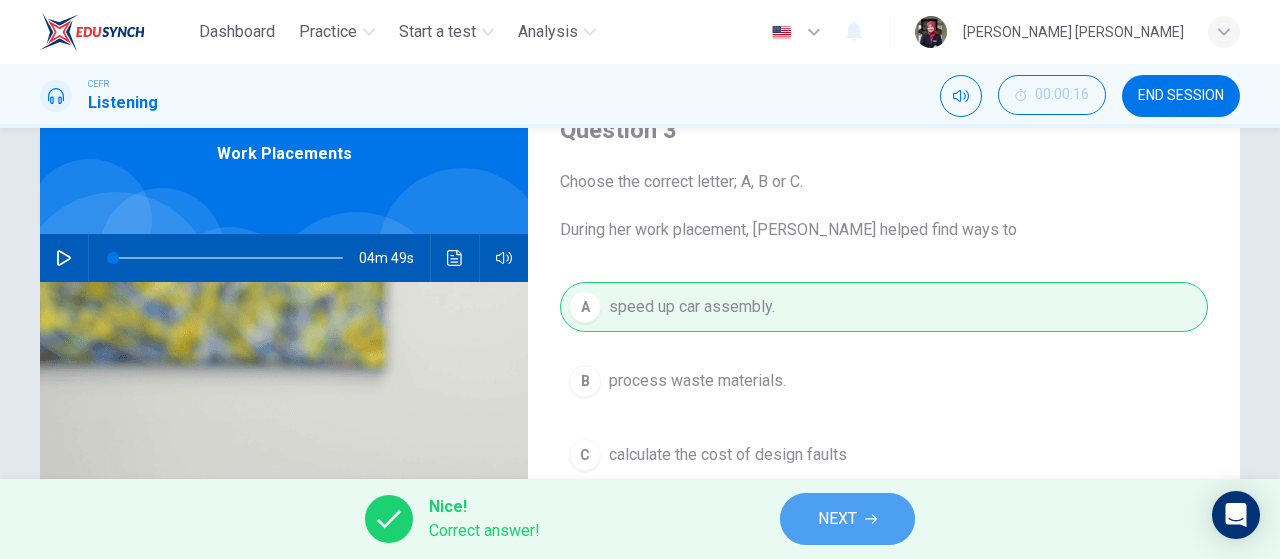 click on "NEXT" at bounding box center [847, 519] 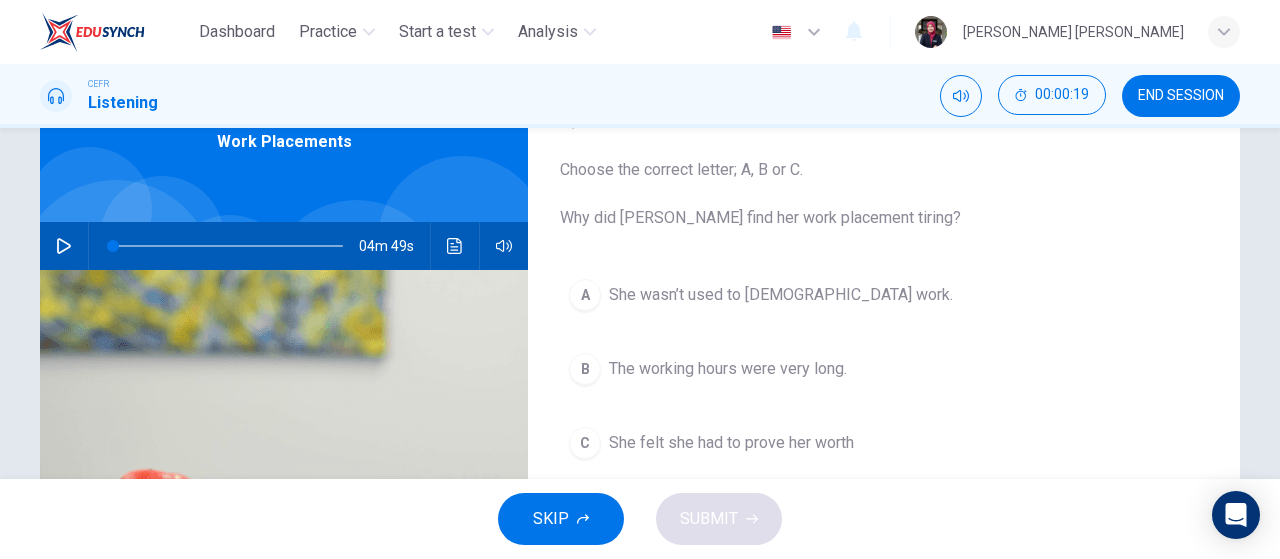 scroll, scrollTop: 103, scrollLeft: 0, axis: vertical 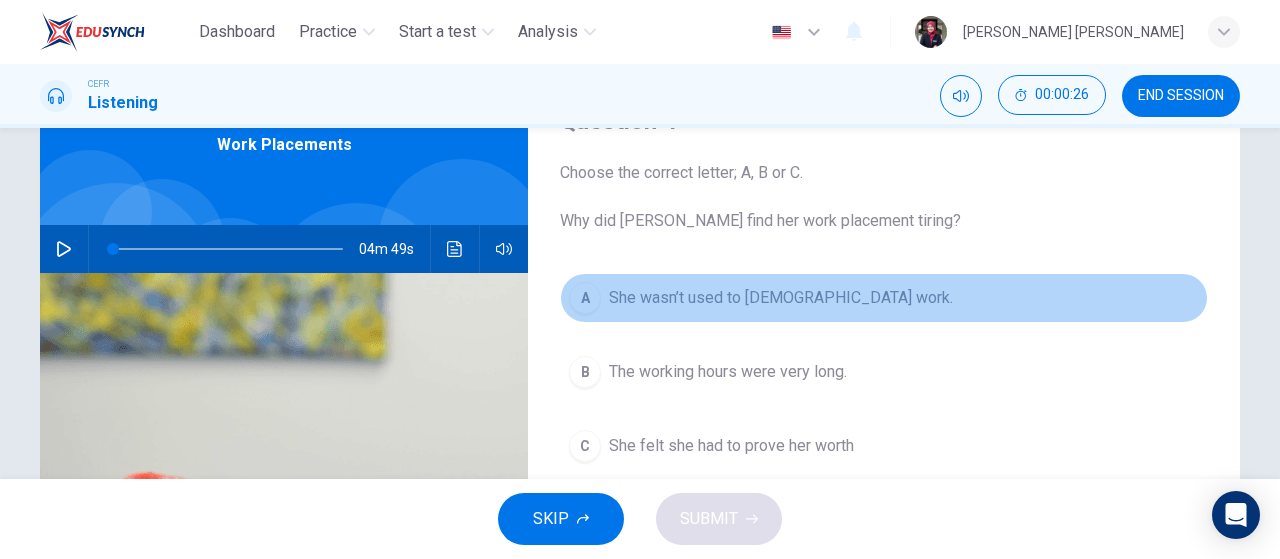 click on "She wasn’t used to full-time work." at bounding box center (781, 298) 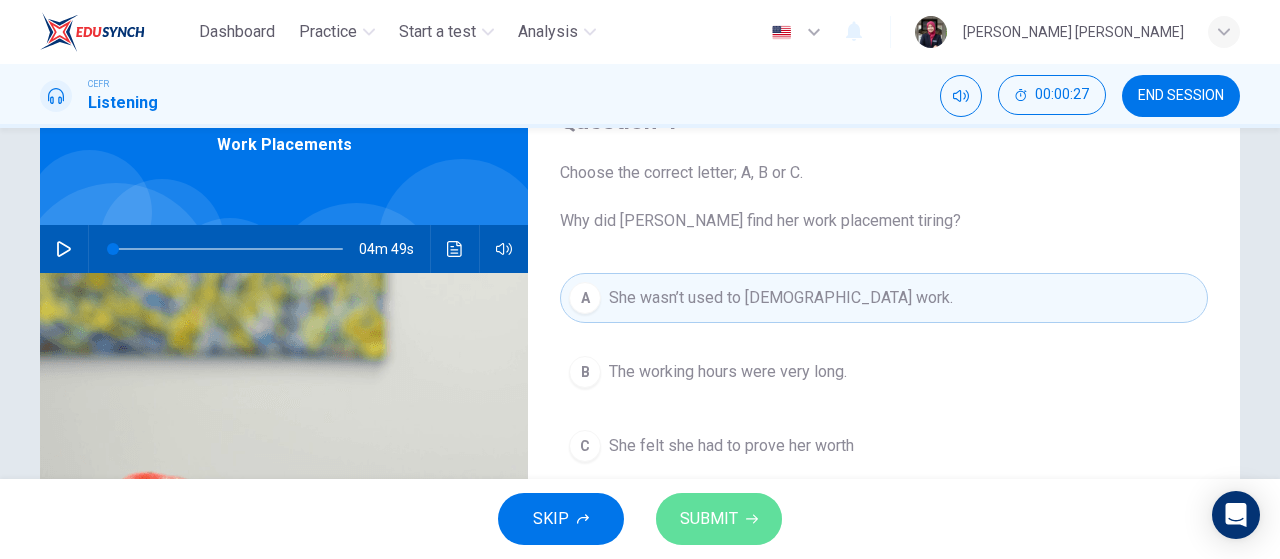 click on "SUBMIT" at bounding box center [719, 519] 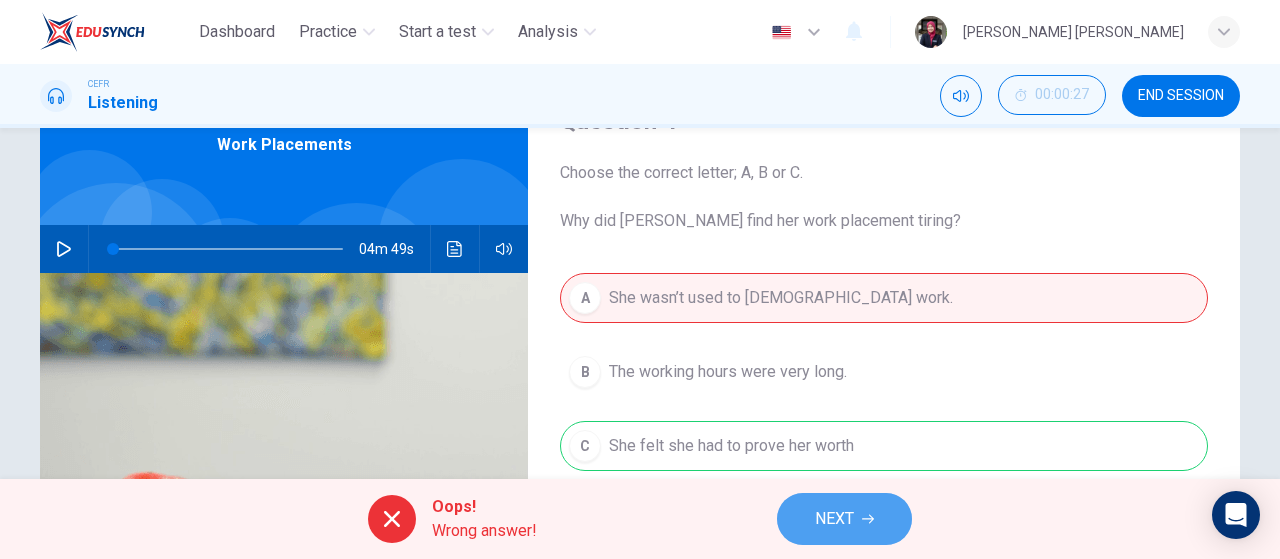 click on "NEXT" at bounding box center (834, 519) 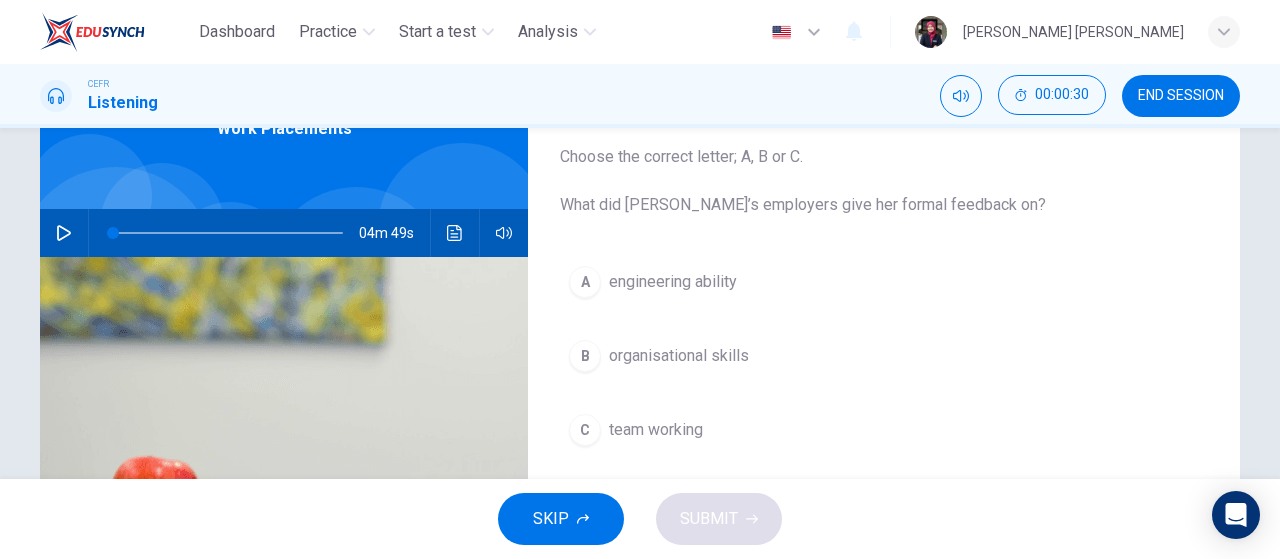scroll, scrollTop: 114, scrollLeft: 0, axis: vertical 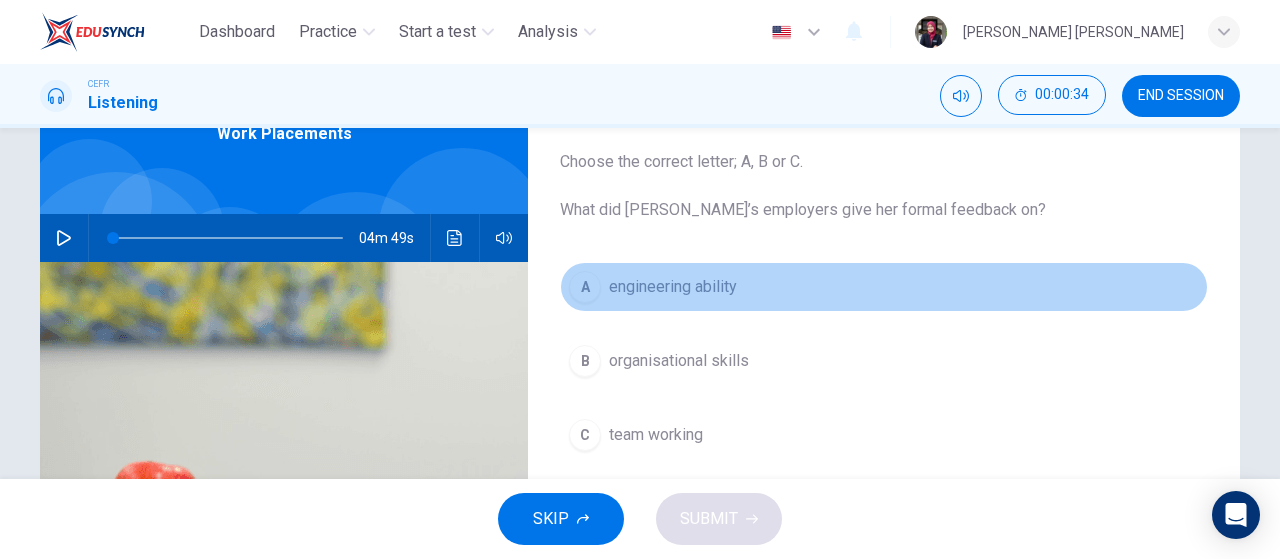 click on "A engineering ability" at bounding box center [884, 287] 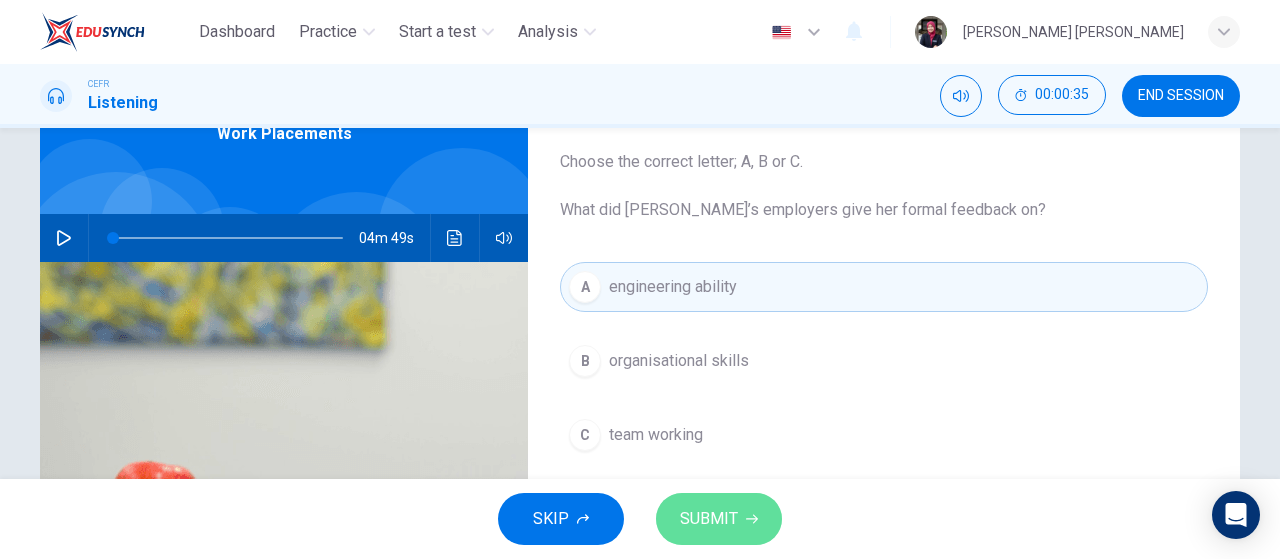 click on "SUBMIT" at bounding box center [719, 519] 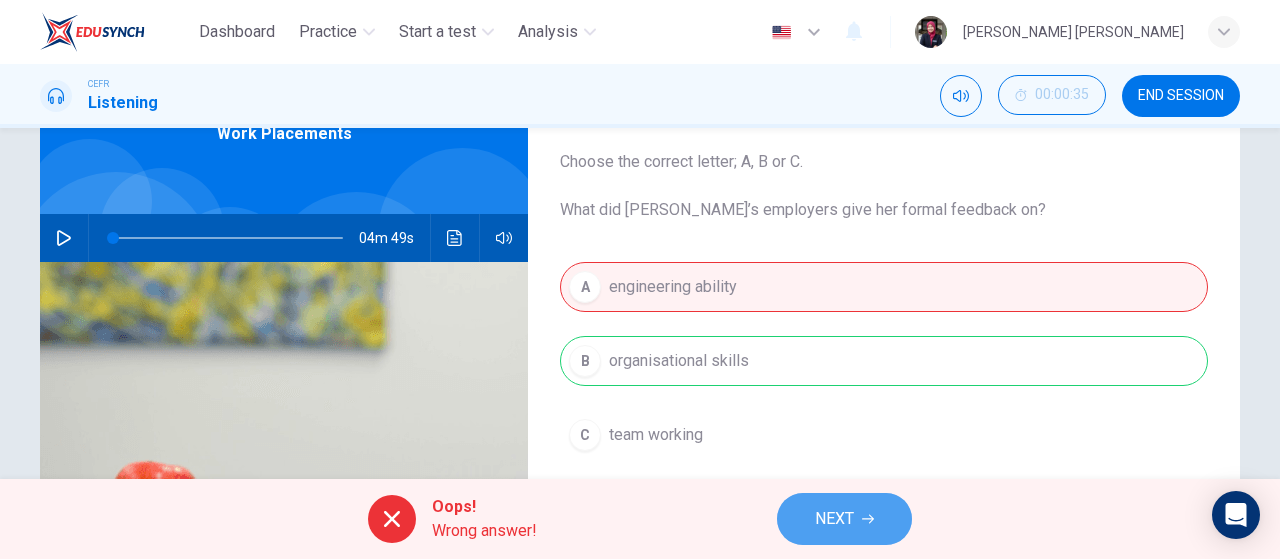 click on "NEXT" at bounding box center (834, 519) 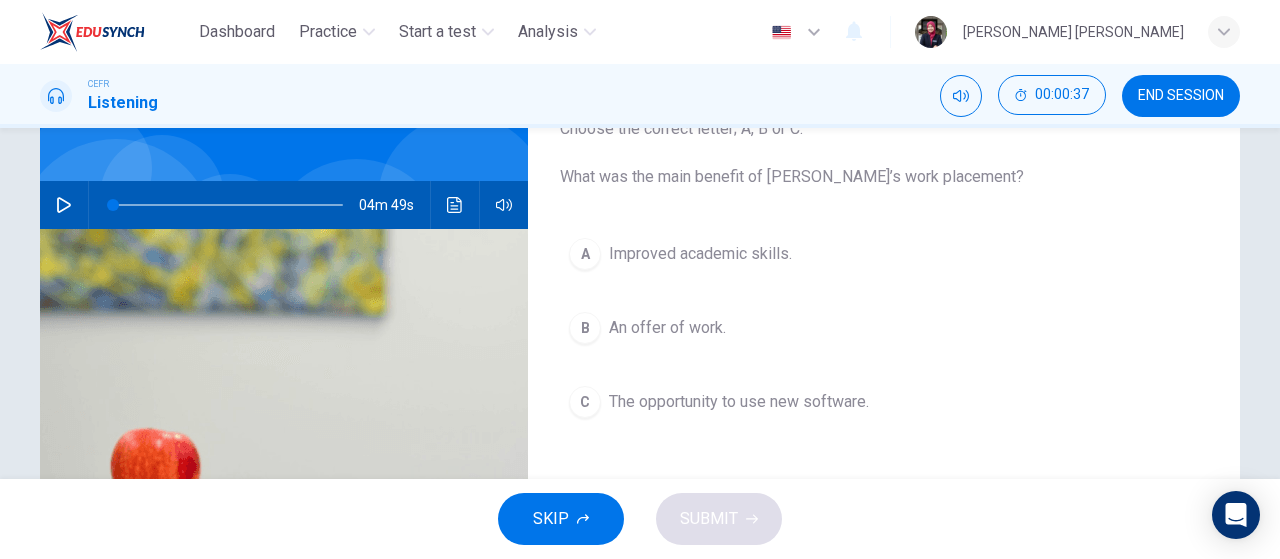 scroll, scrollTop: 144, scrollLeft: 0, axis: vertical 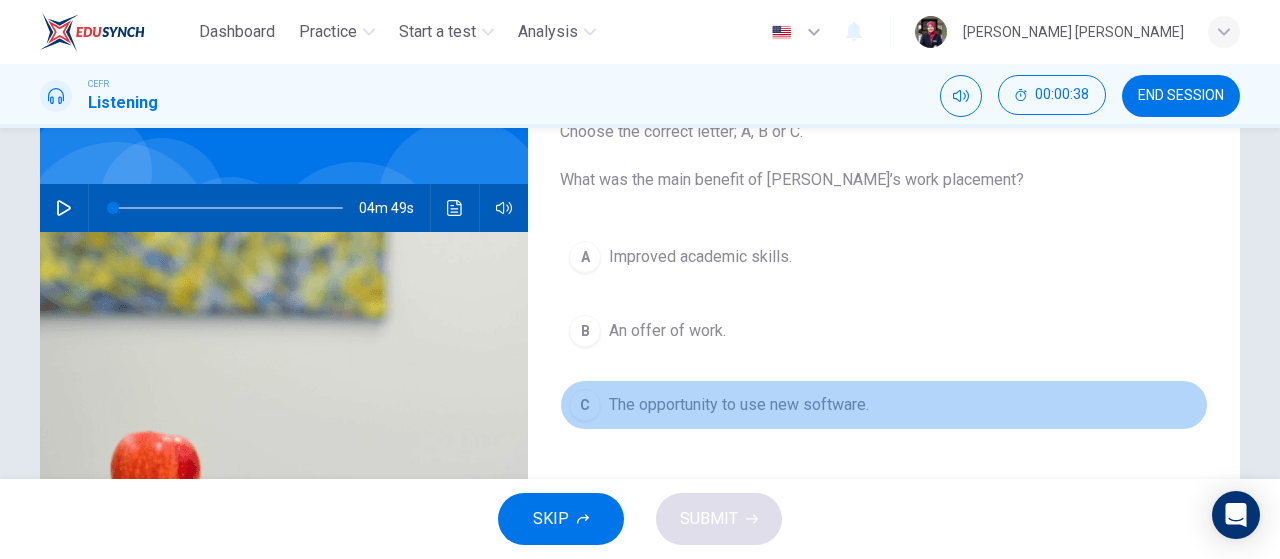 click on "C The opportunity to use new software." at bounding box center (884, 405) 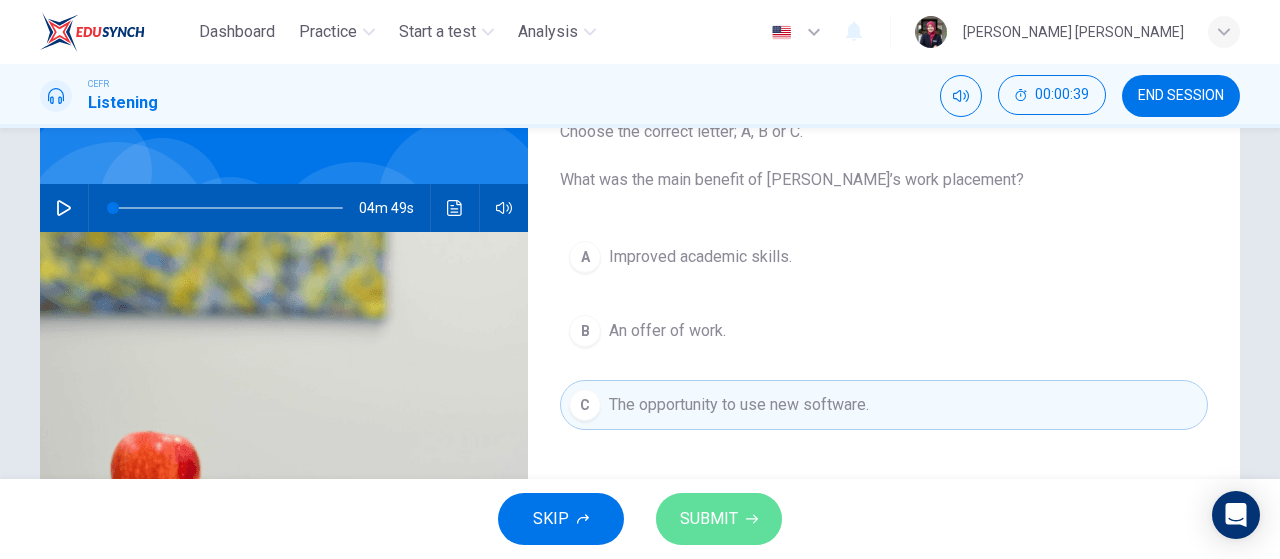 click on "SUBMIT" at bounding box center [719, 519] 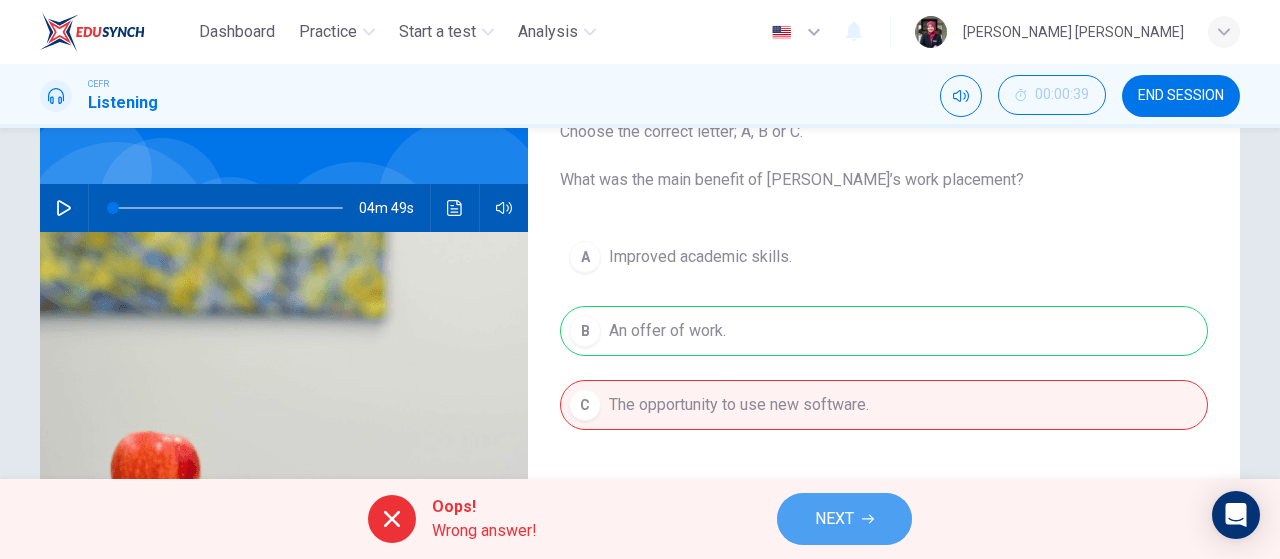 click on "NEXT" at bounding box center [844, 519] 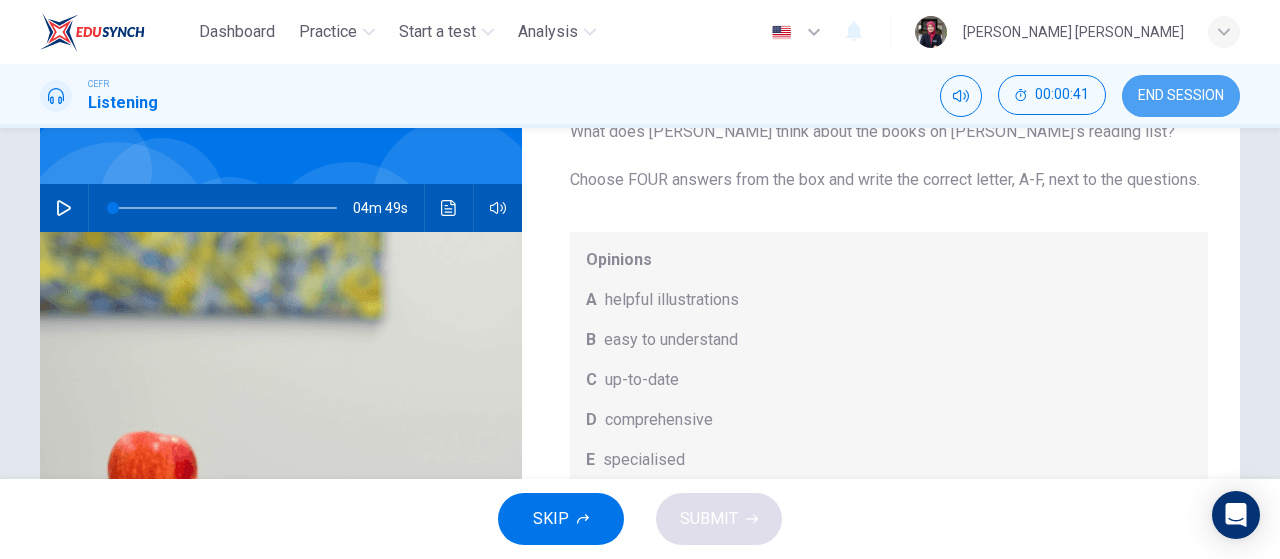 click on "END SESSION" at bounding box center [1181, 96] 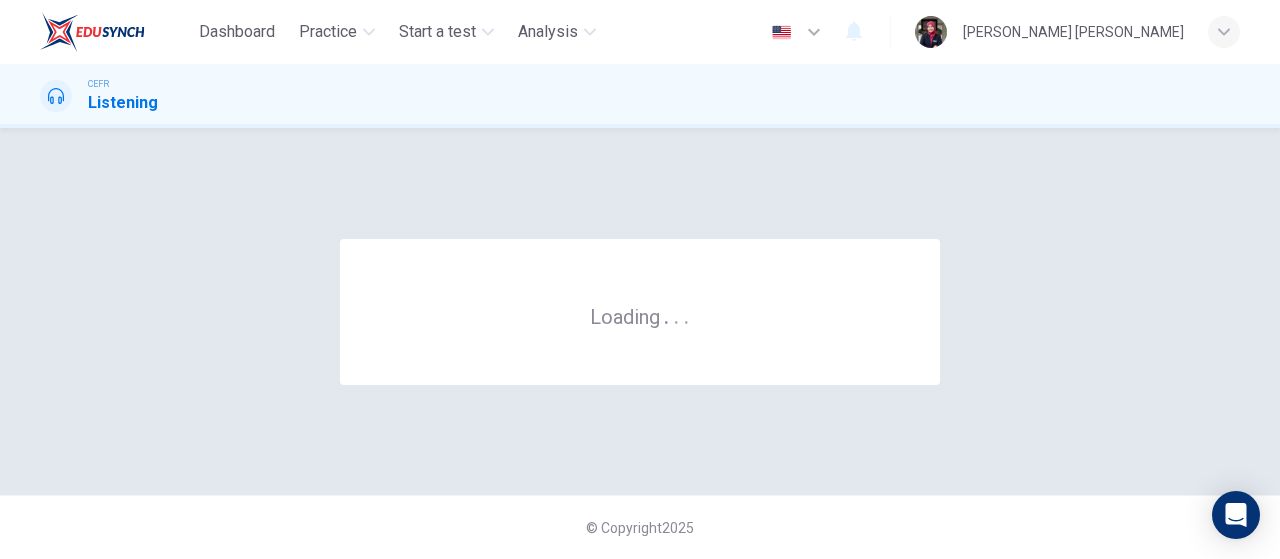 scroll, scrollTop: 0, scrollLeft: 0, axis: both 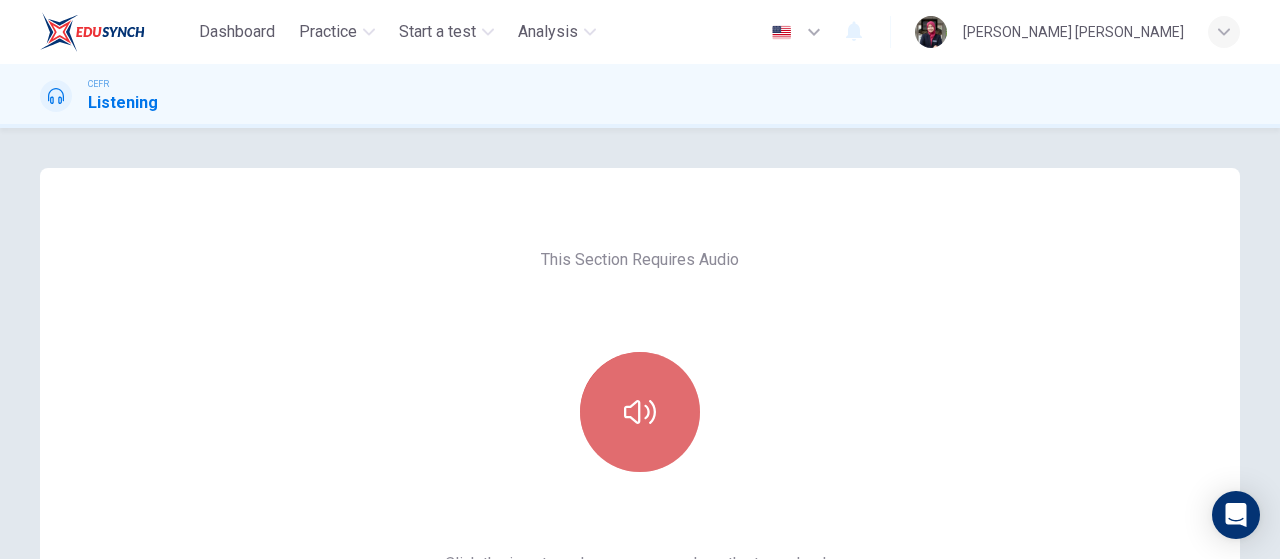 click at bounding box center (640, 412) 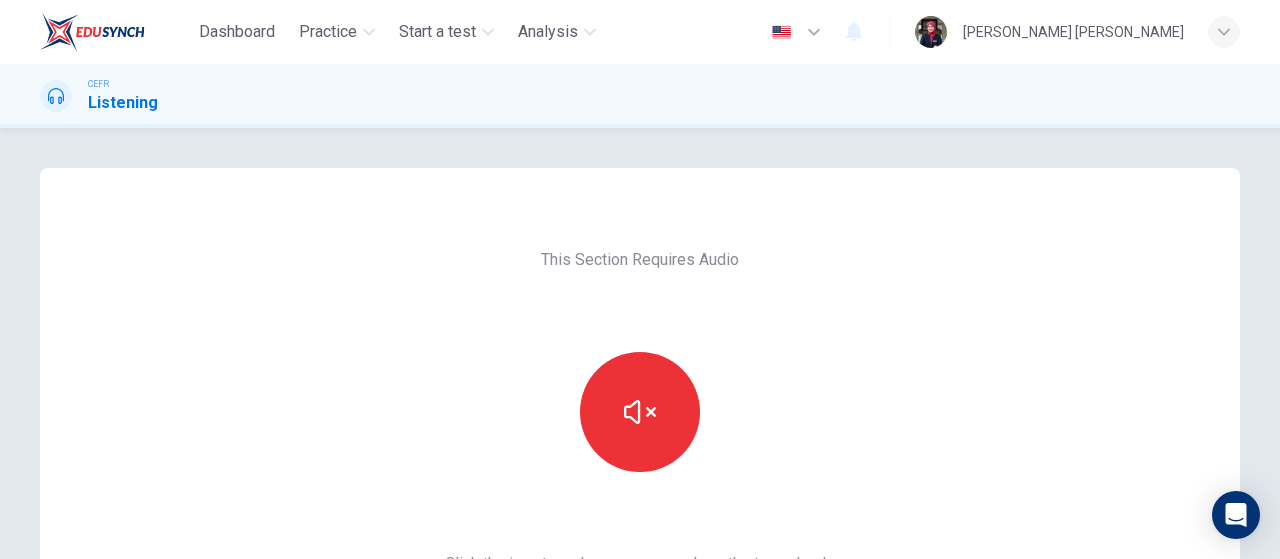 scroll, scrollTop: 377, scrollLeft: 0, axis: vertical 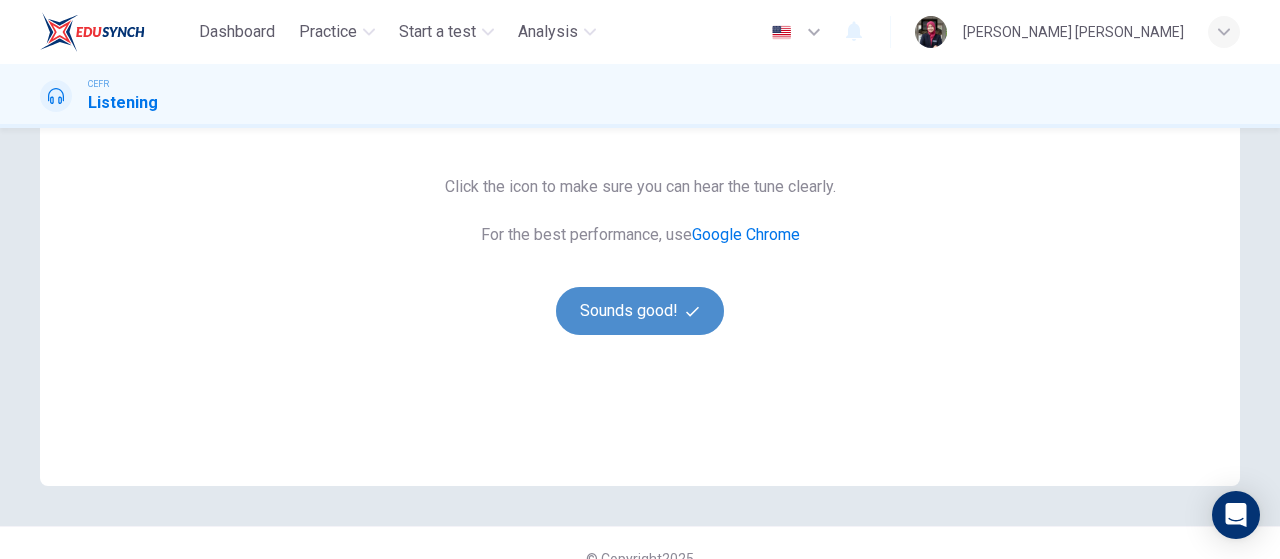 click on "Sounds good!" at bounding box center (640, 311) 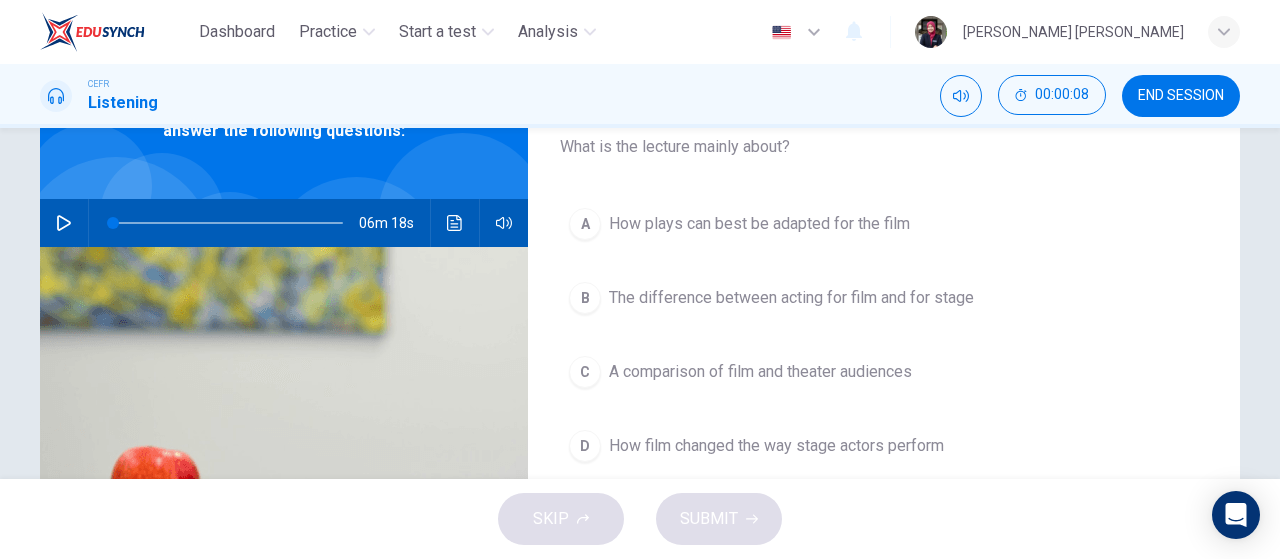 scroll, scrollTop: 127, scrollLeft: 0, axis: vertical 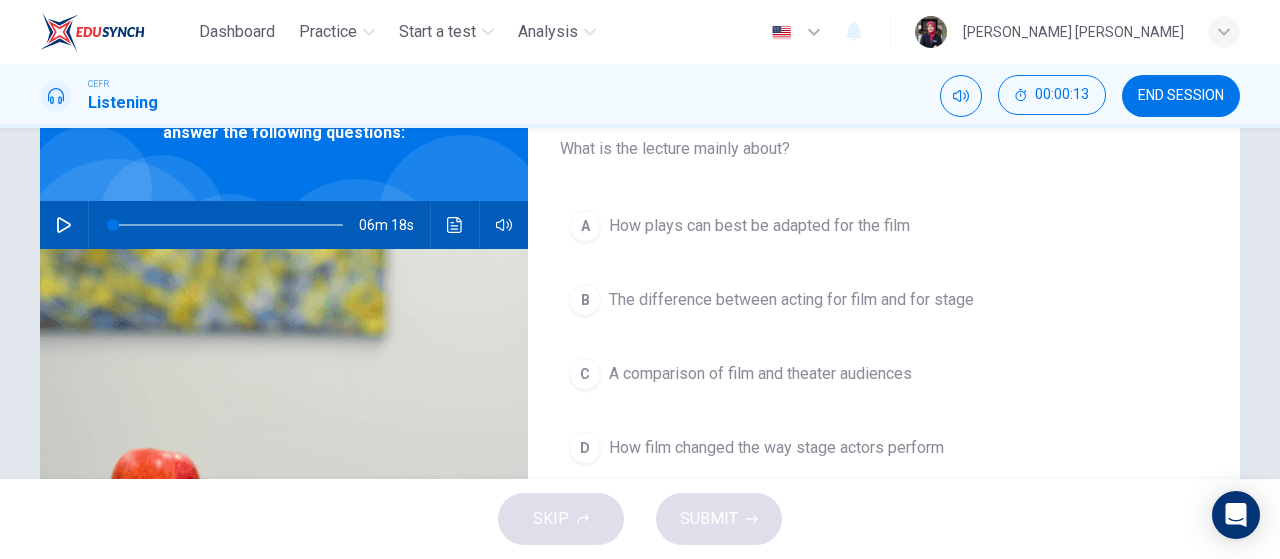 click on "END SESSION" at bounding box center (1181, 96) 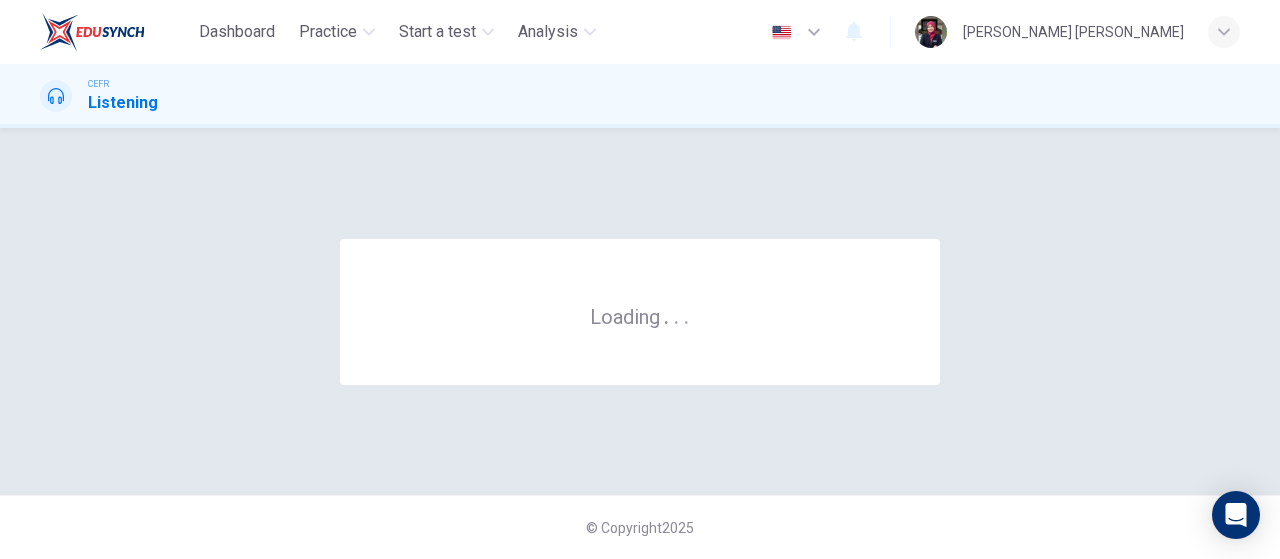 scroll, scrollTop: 0, scrollLeft: 0, axis: both 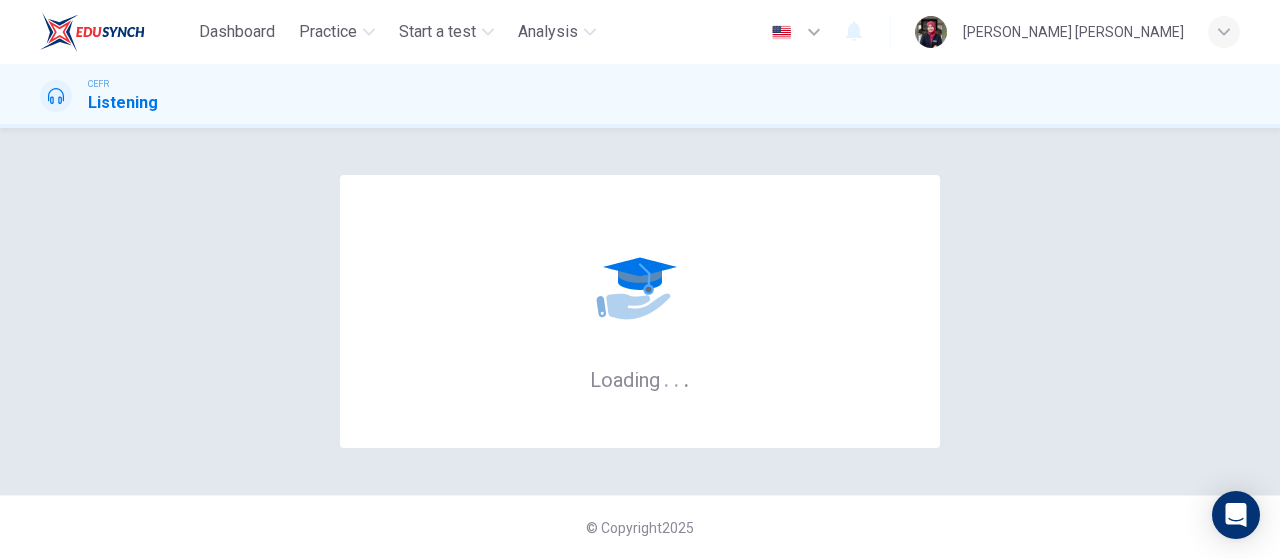 drag, startPoint x: 740, startPoint y: 86, endPoint x: 570, endPoint y: 109, distance: 171.54883 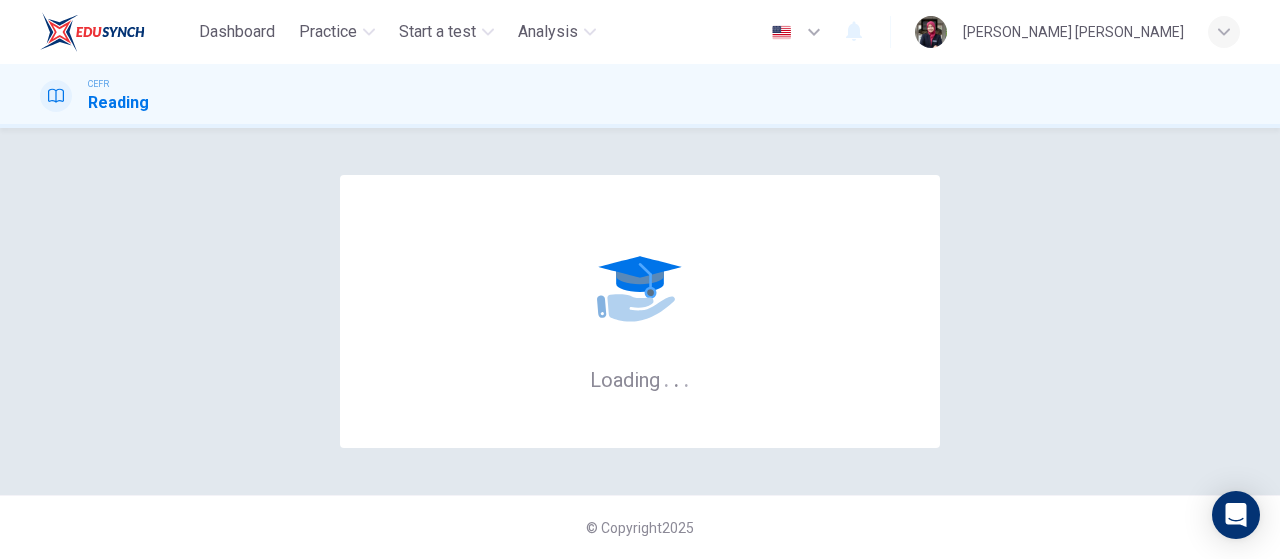 scroll, scrollTop: 0, scrollLeft: 0, axis: both 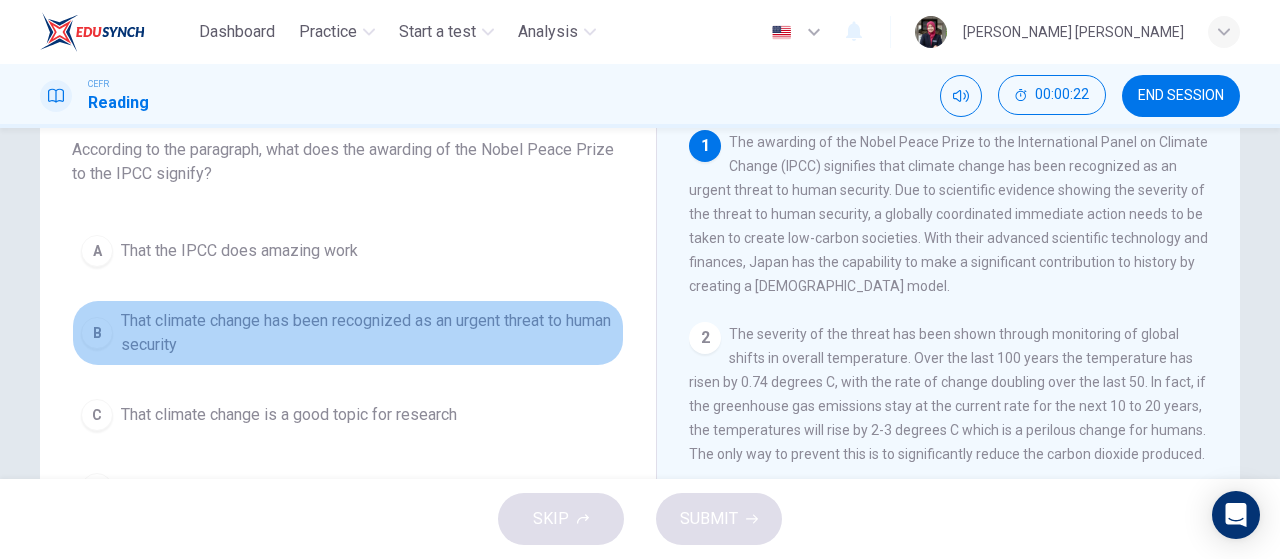 click on "That climate change has been recognized as an urgent threat to human security" at bounding box center [368, 333] 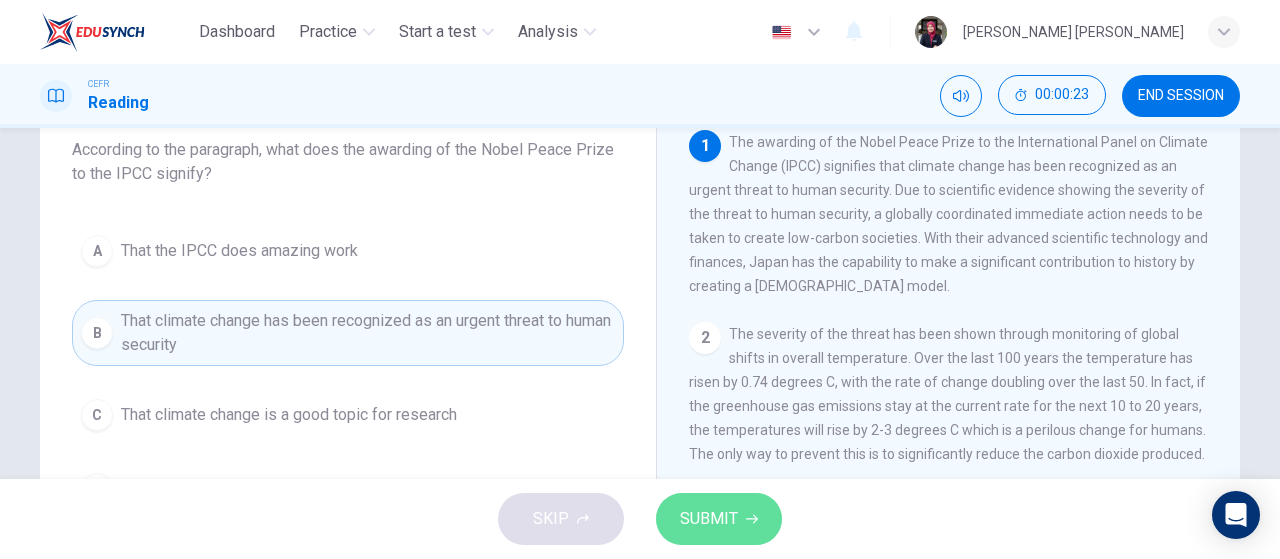 click on "SUBMIT" at bounding box center [709, 519] 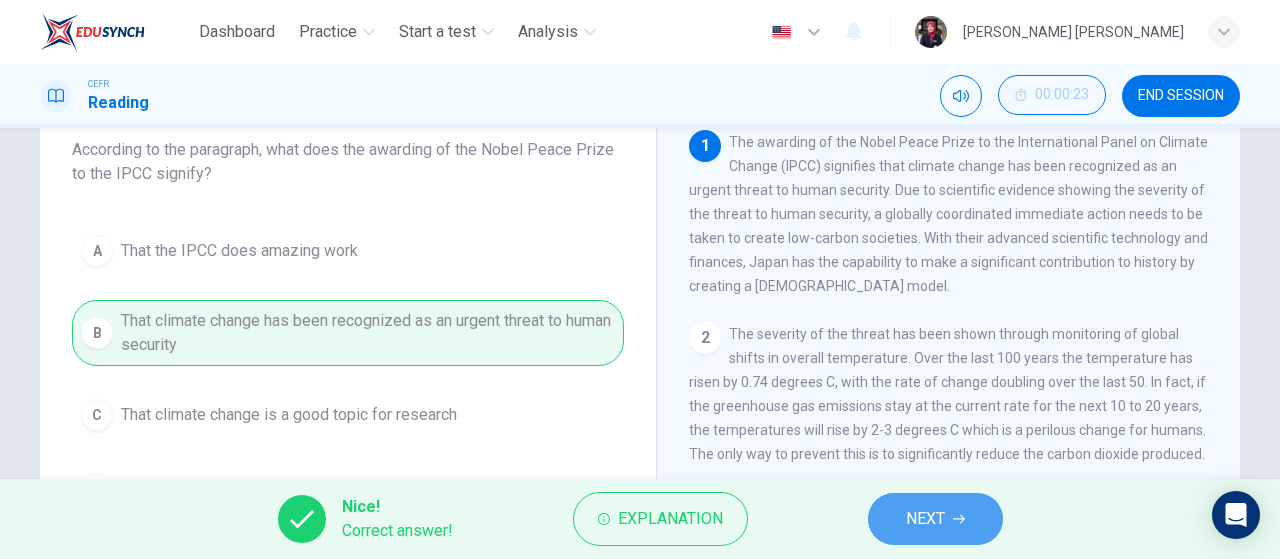 click on "NEXT" at bounding box center [935, 519] 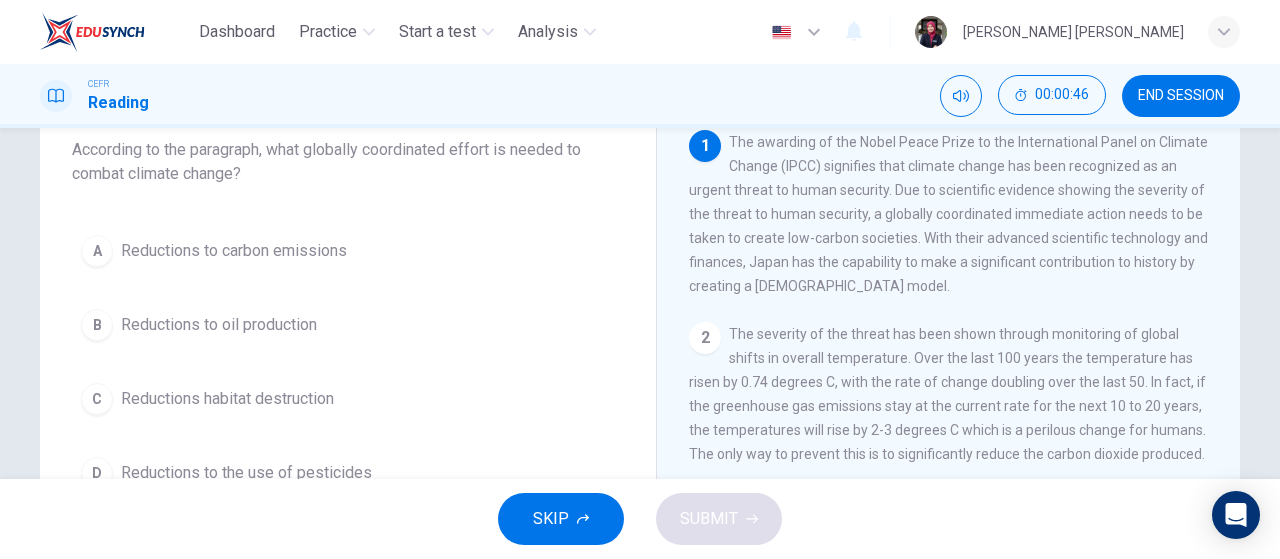 click on "A Reductions to carbon emissions" at bounding box center [348, 251] 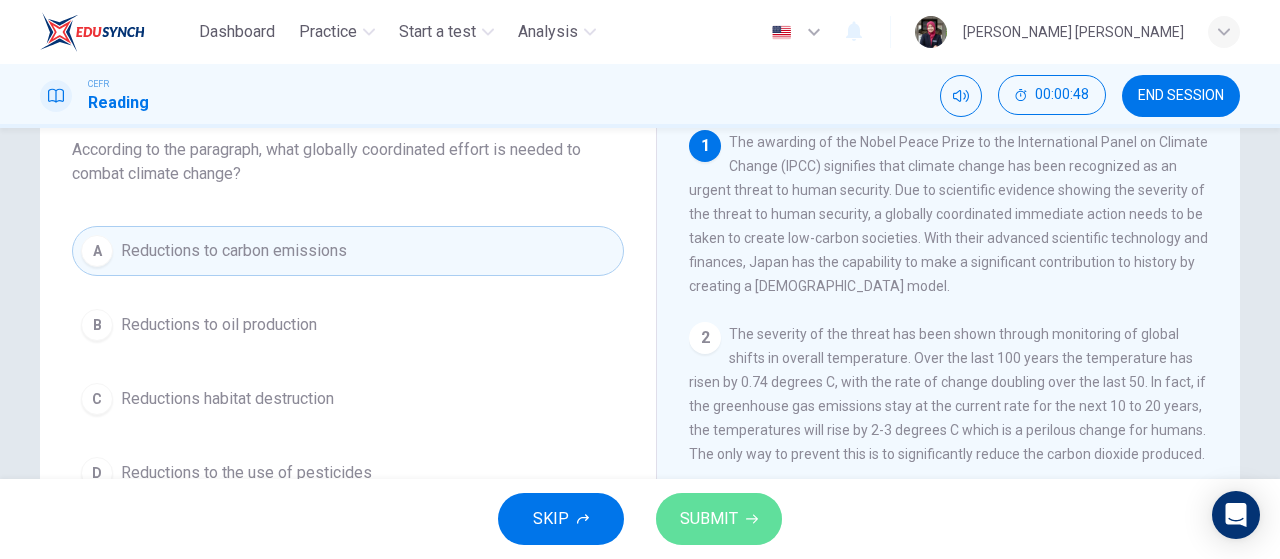 click on "SUBMIT" at bounding box center [719, 519] 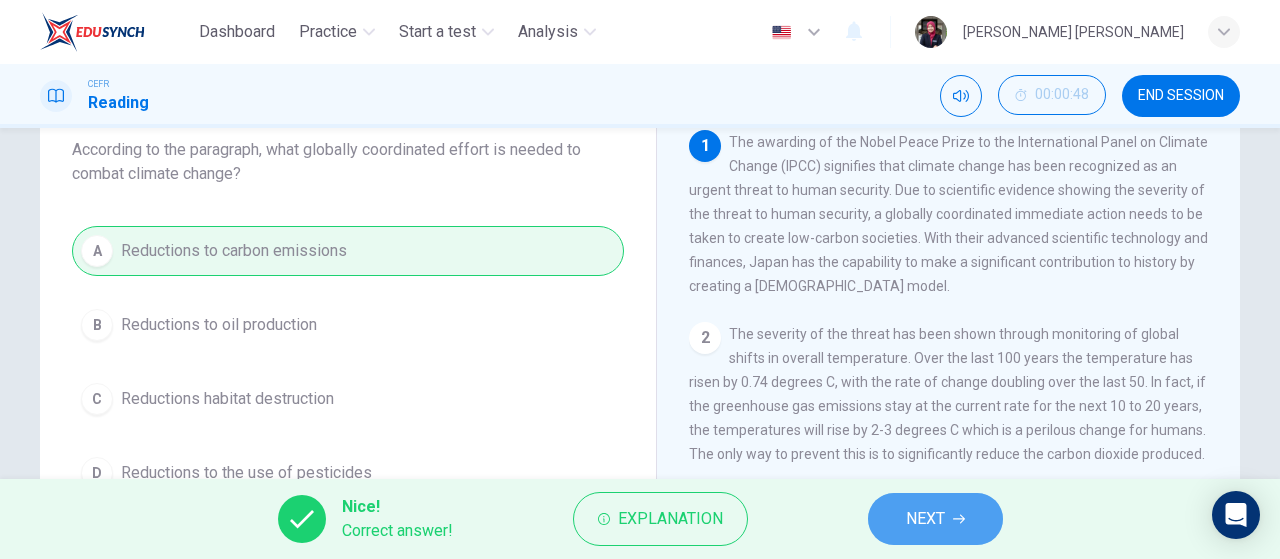 click on "NEXT" at bounding box center [935, 519] 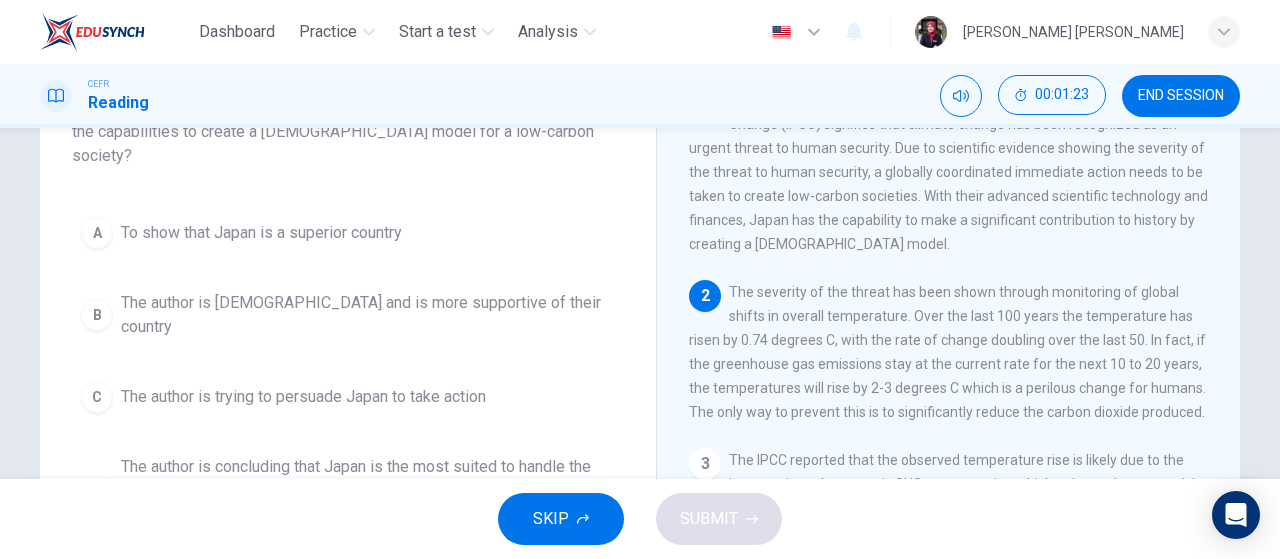 scroll, scrollTop: 167, scrollLeft: 0, axis: vertical 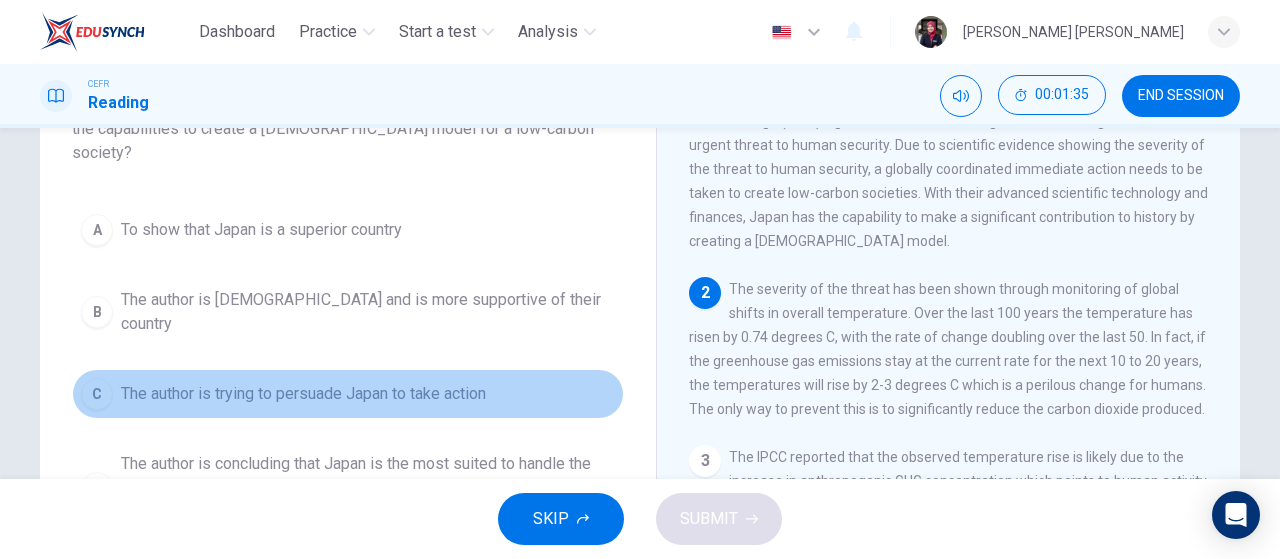 click on "C The author is trying to persuade Japan to take action" at bounding box center [348, 394] 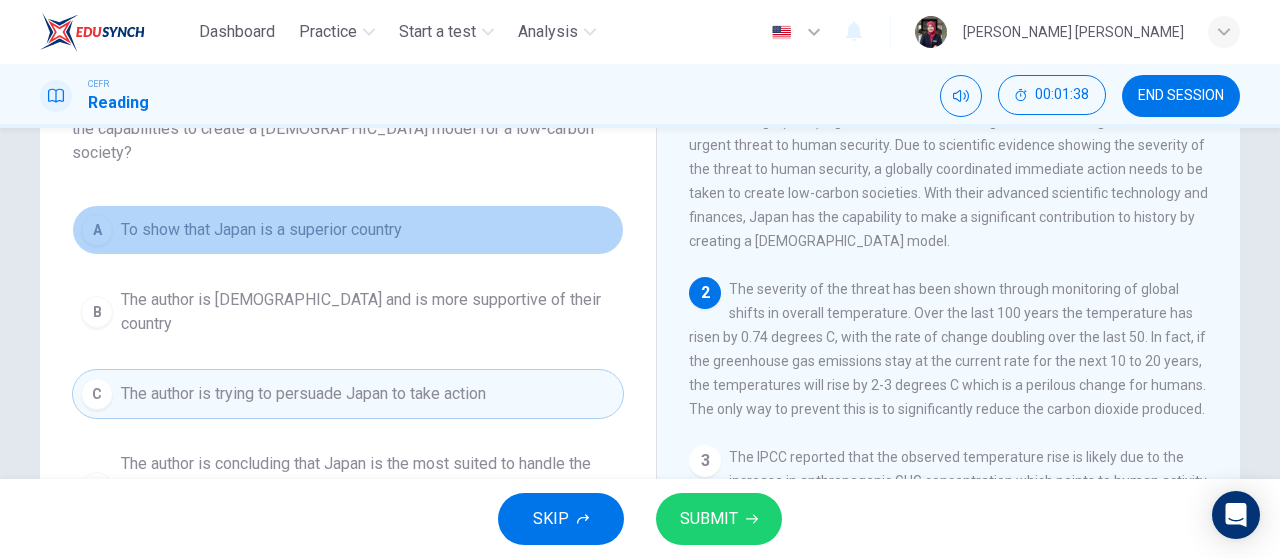 click on "A To show that Japan is a superior country" at bounding box center [348, 230] 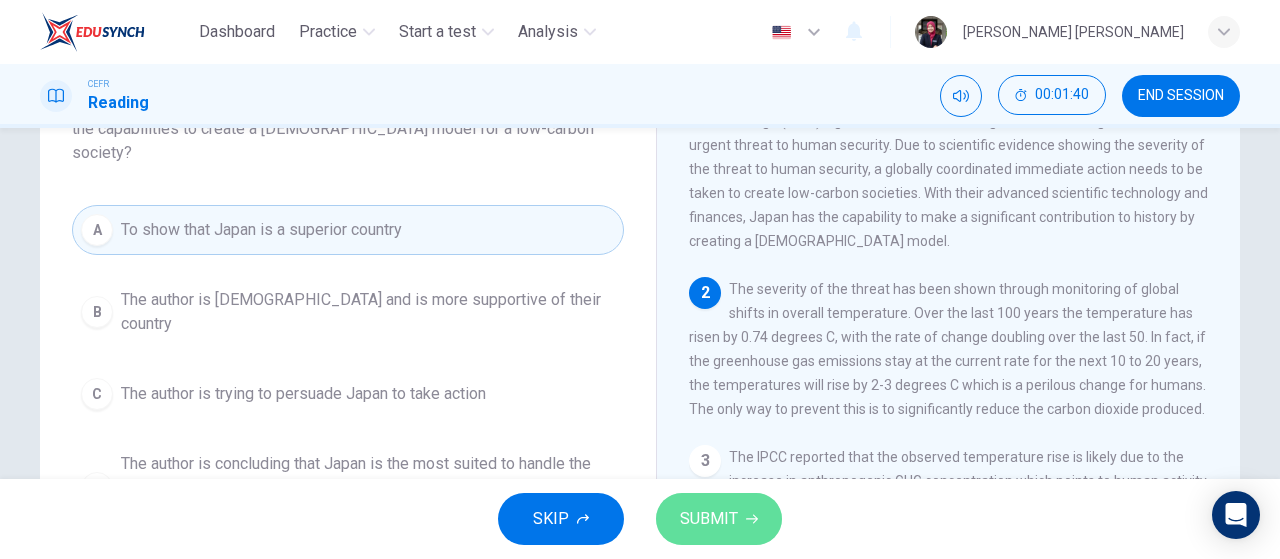 click on "SUBMIT" at bounding box center (719, 519) 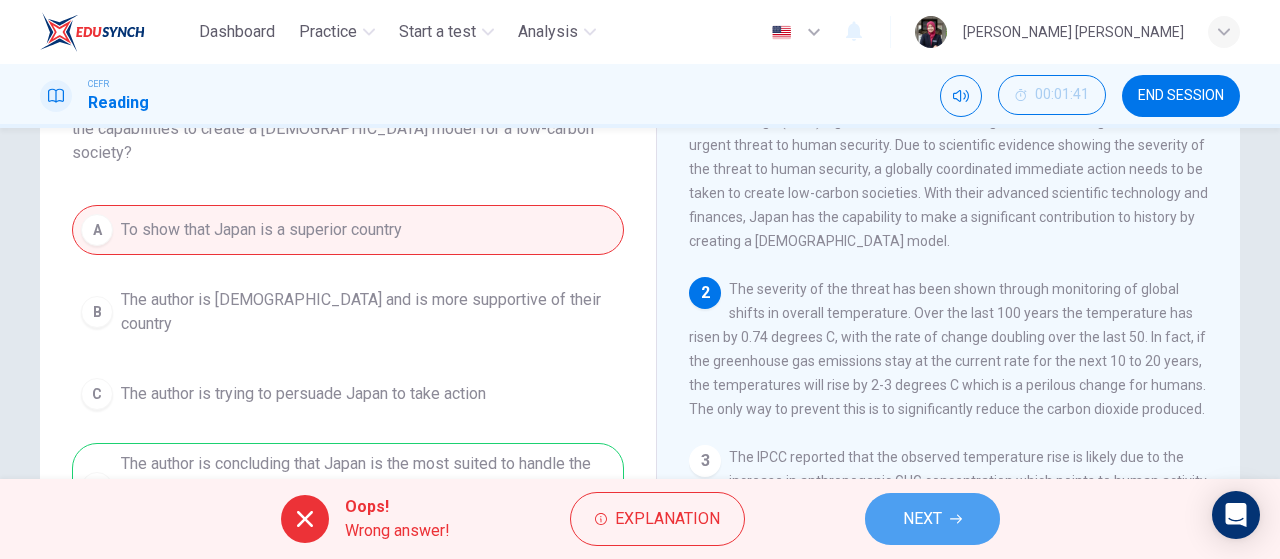 click on "NEXT" at bounding box center [932, 519] 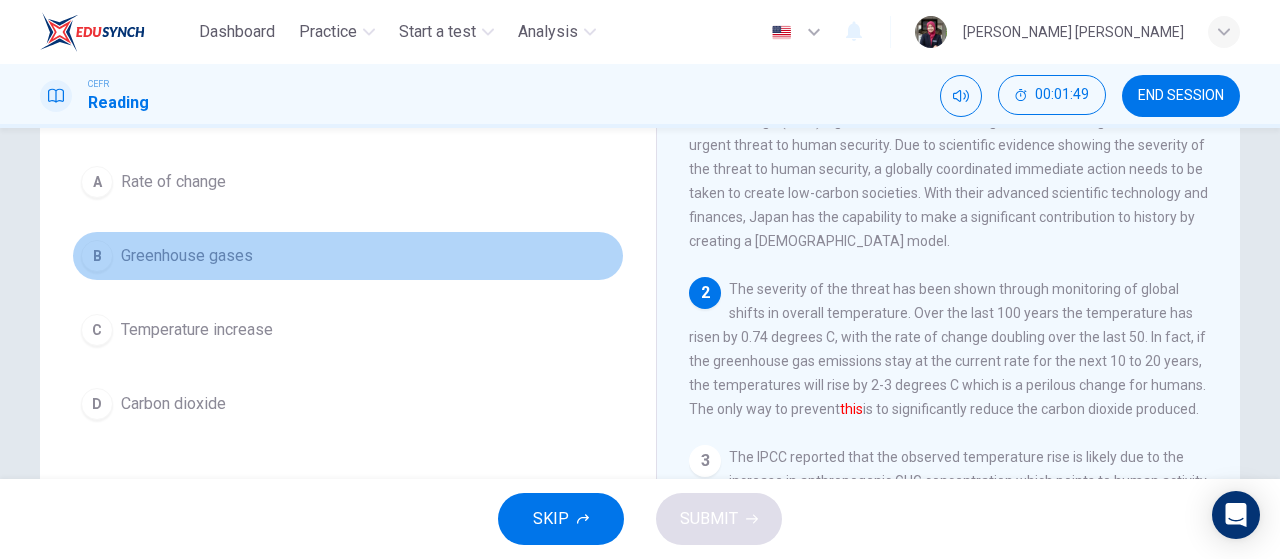 click on "B Greenhouse gases" at bounding box center (348, 256) 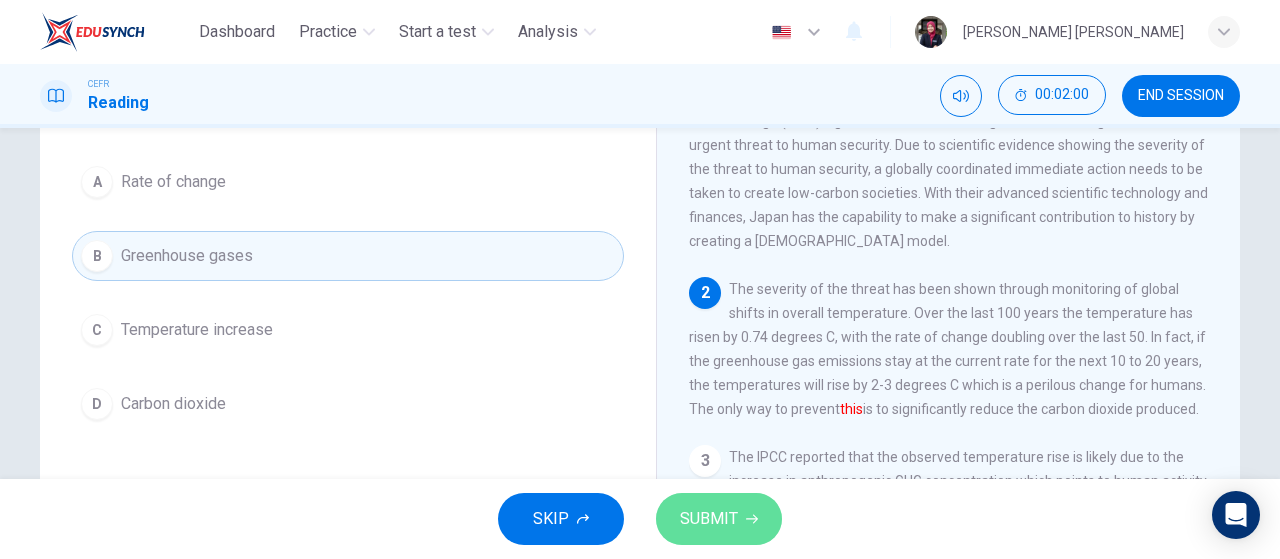 click on "SUBMIT" at bounding box center (719, 519) 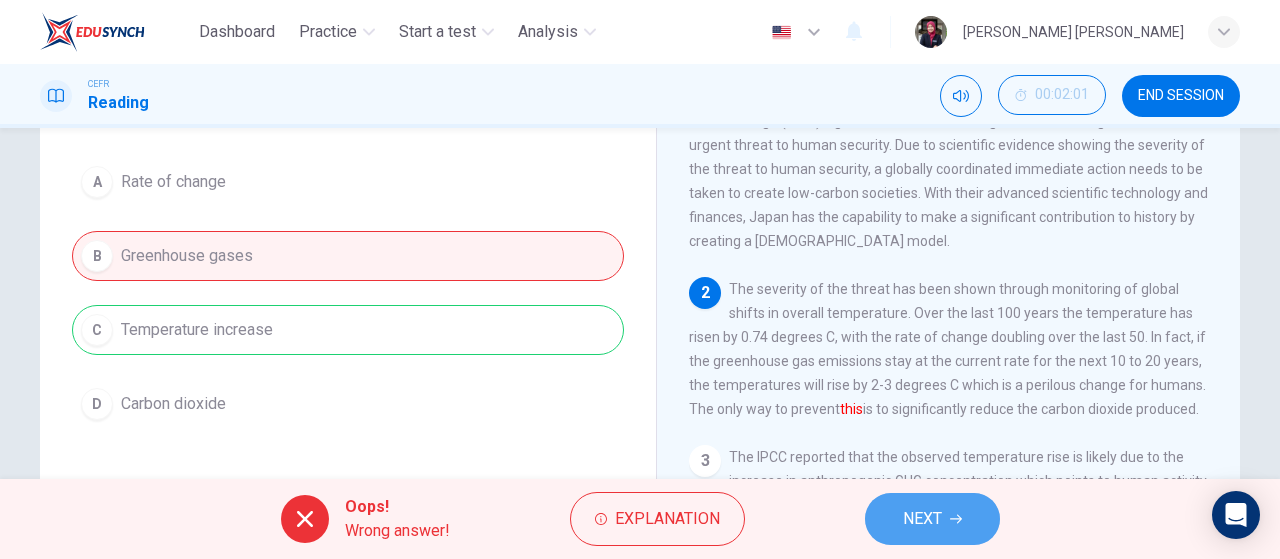 click on "NEXT" at bounding box center (922, 519) 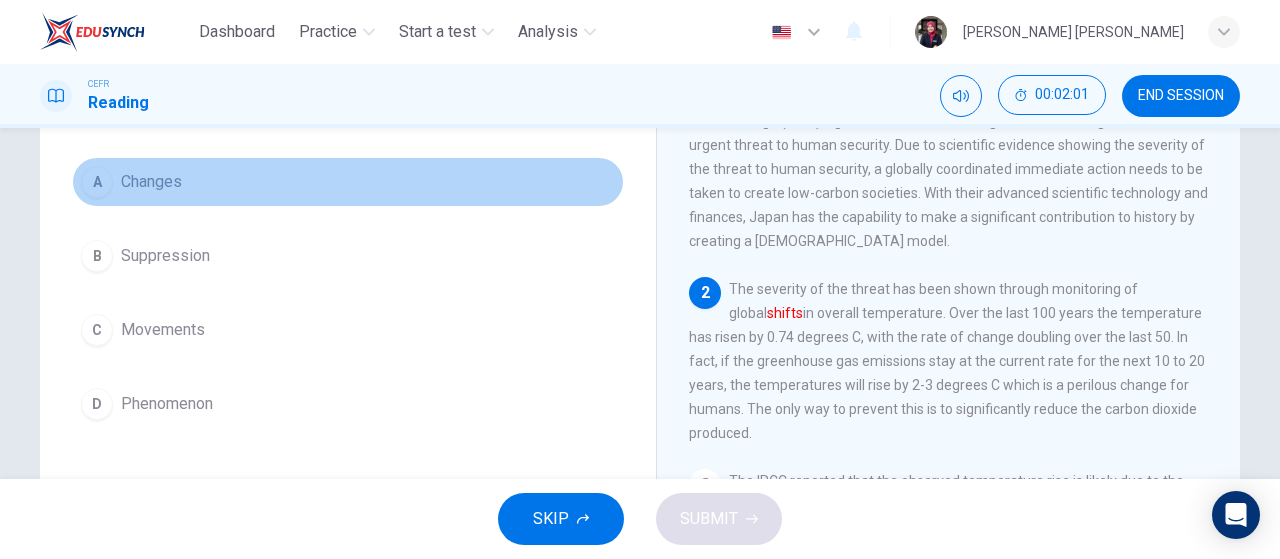 click on "A Changes" at bounding box center (348, 182) 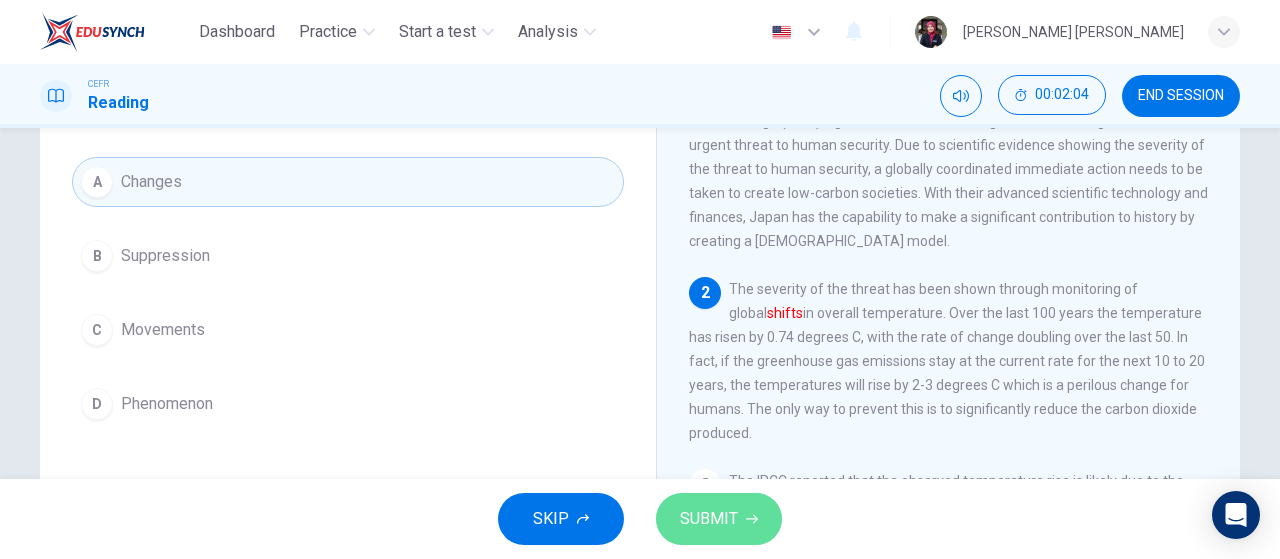 click on "SUBMIT" at bounding box center [719, 519] 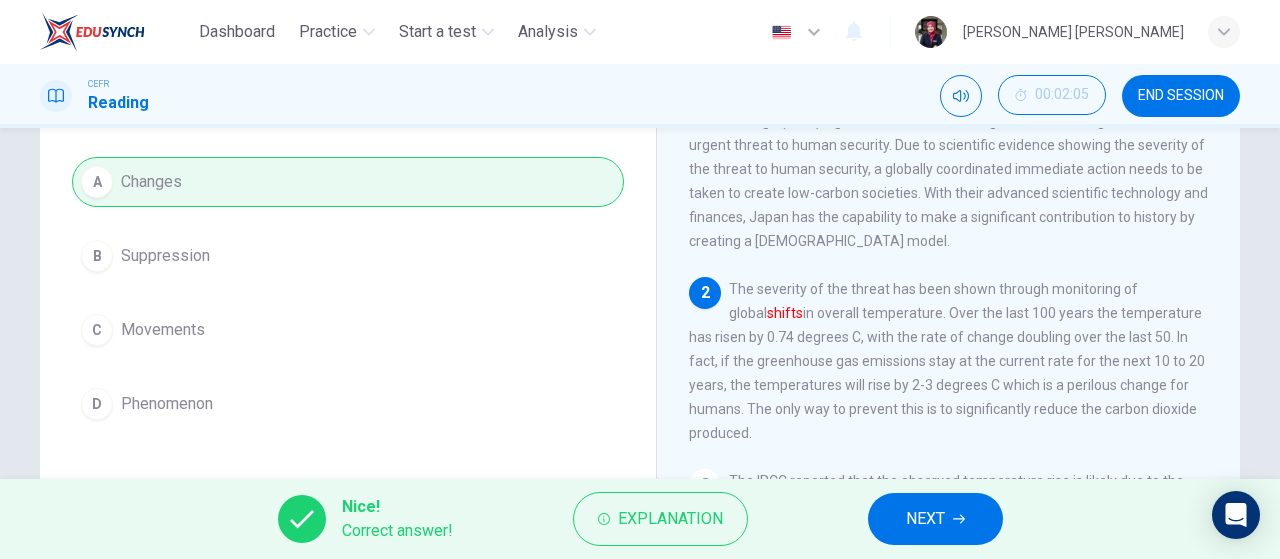 click on "Nice! Correct answer! Explanation NEXT" at bounding box center (640, 519) 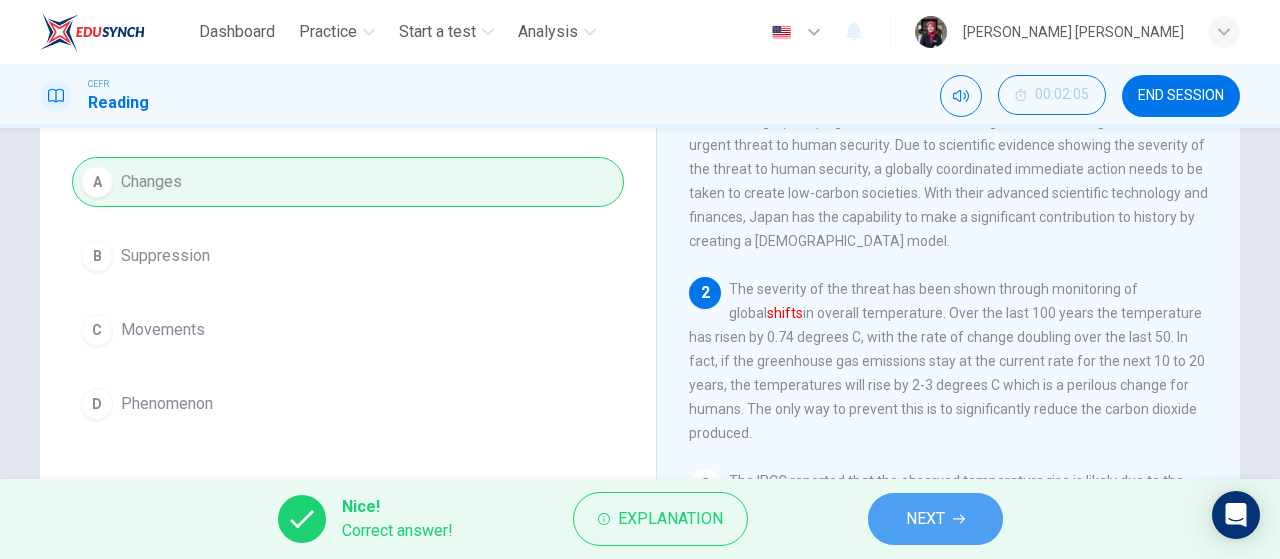 click on "NEXT" at bounding box center (935, 519) 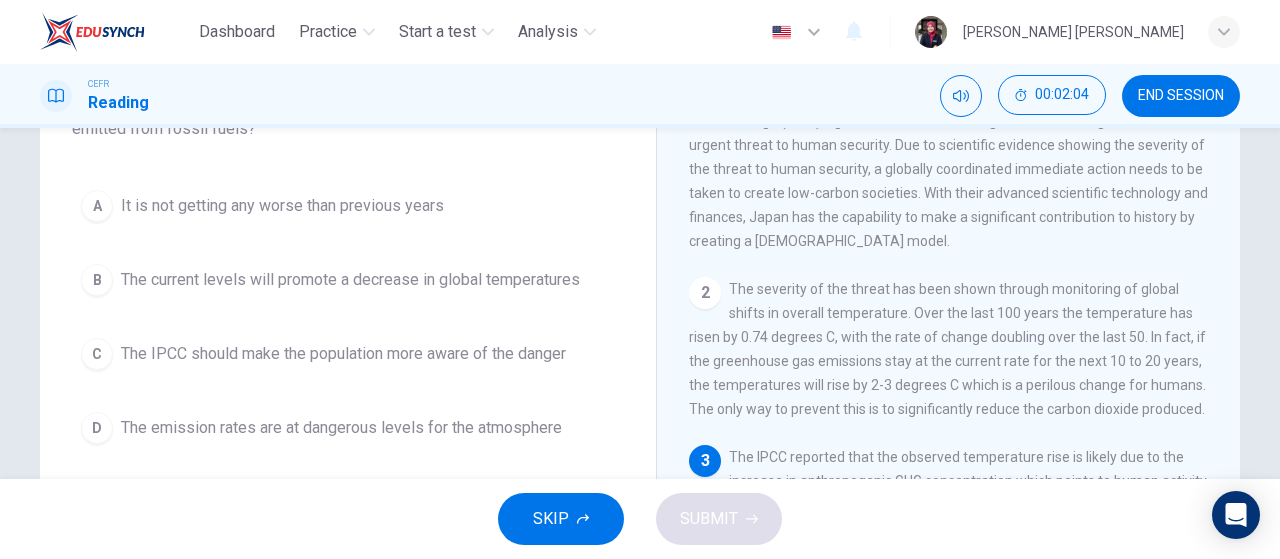 scroll, scrollTop: 195, scrollLeft: 0, axis: vertical 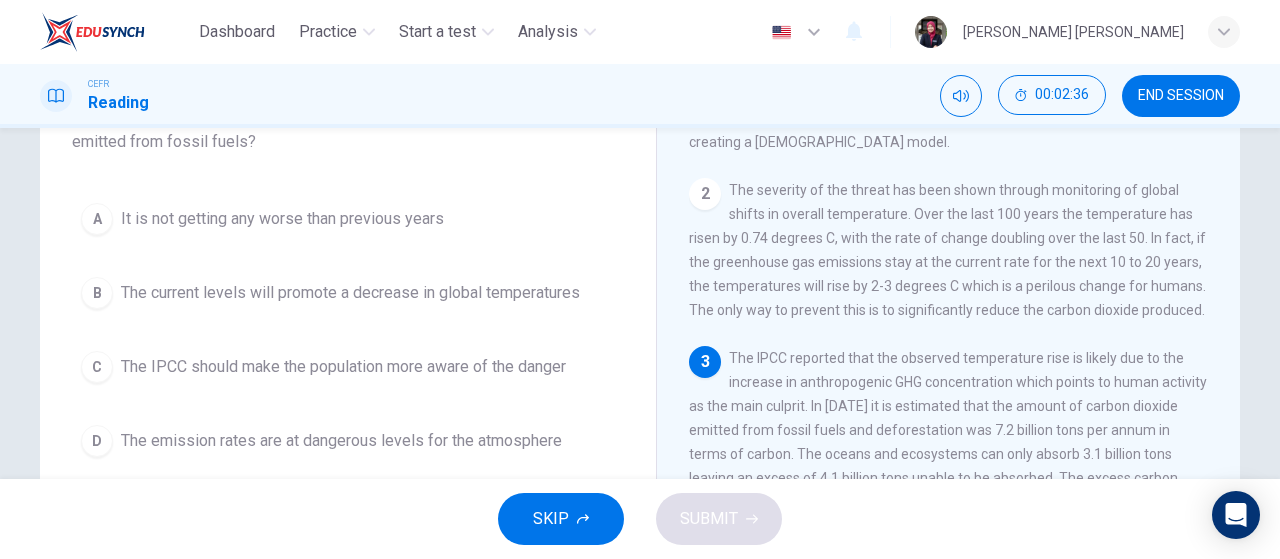 click on "A It is not getting any worse than previous years B The current levels will promote a decrease in global temperatures C The IPCC should make the population more aware of the danger D The emission rates are at dangerous levels for the atmosphere" at bounding box center (348, 330) 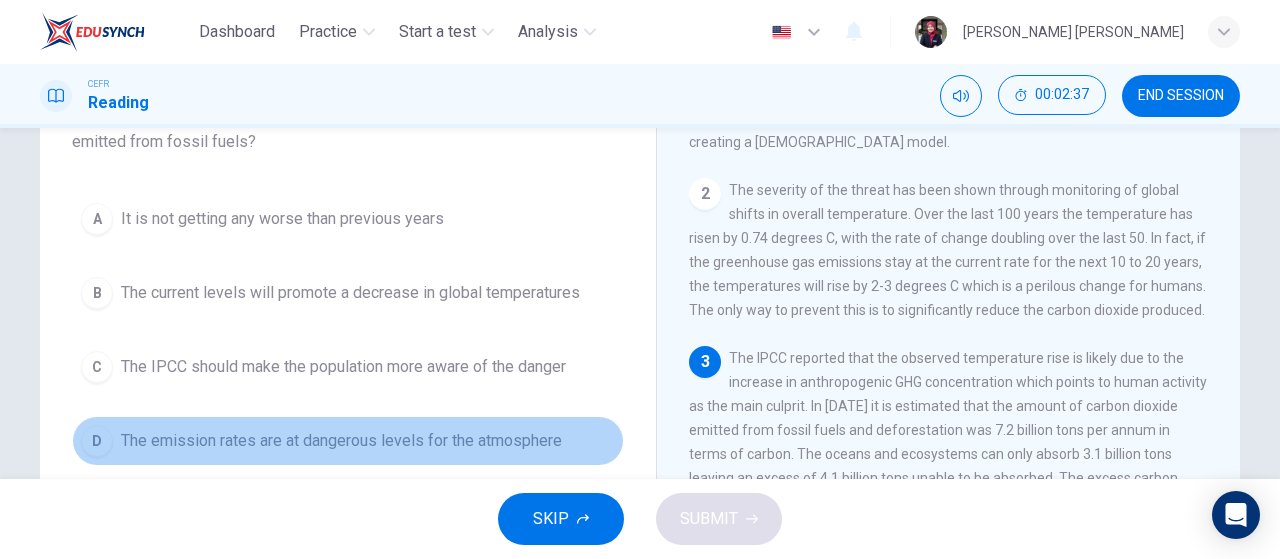 click on "D The emission rates are at dangerous levels for the atmosphere" at bounding box center [348, 441] 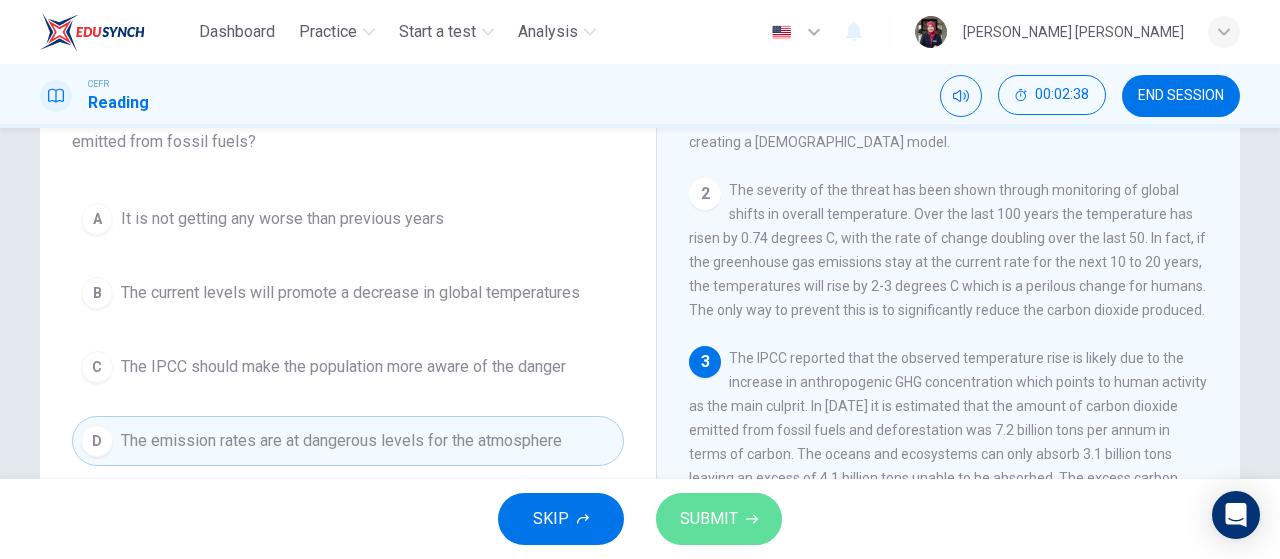 click on "SUBMIT" at bounding box center (709, 519) 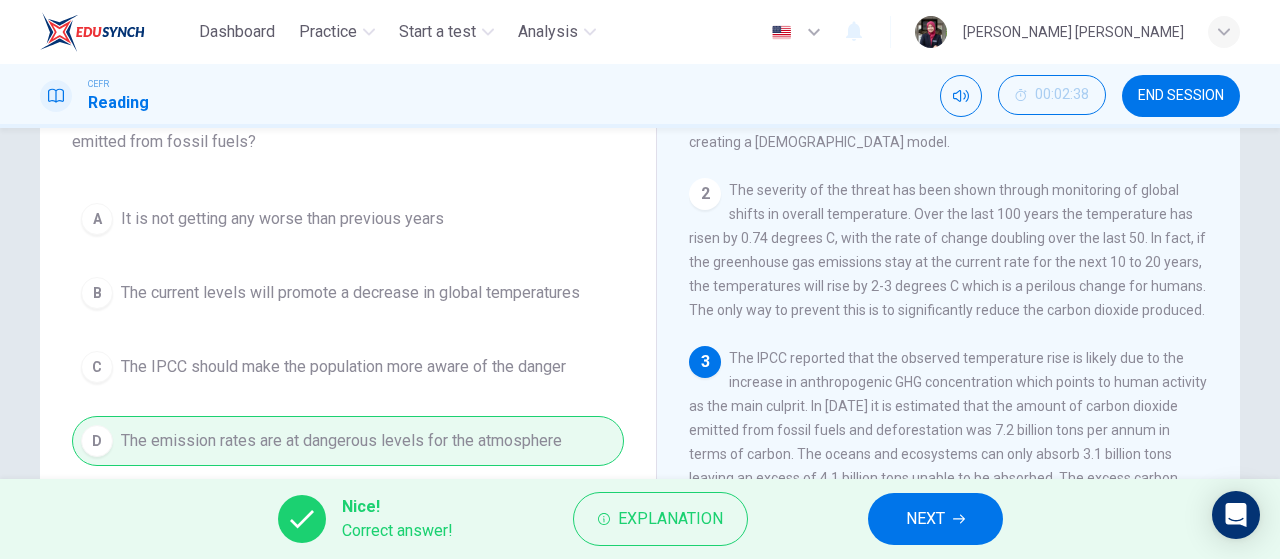 click on "Nice! Correct answer! Explanation NEXT" at bounding box center [640, 519] 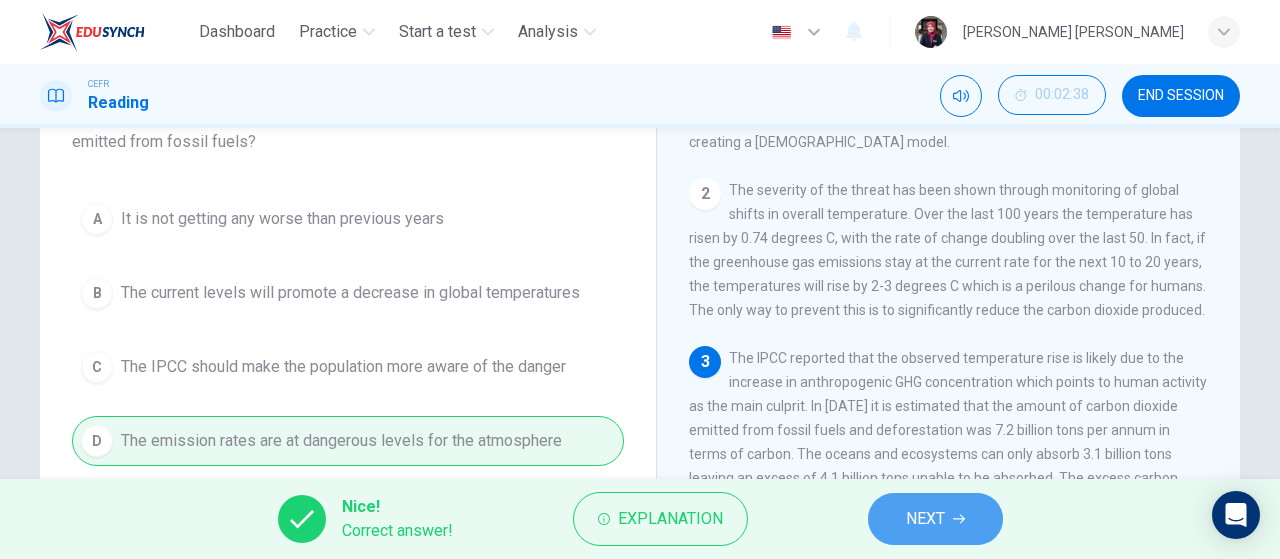 click on "NEXT" at bounding box center (935, 519) 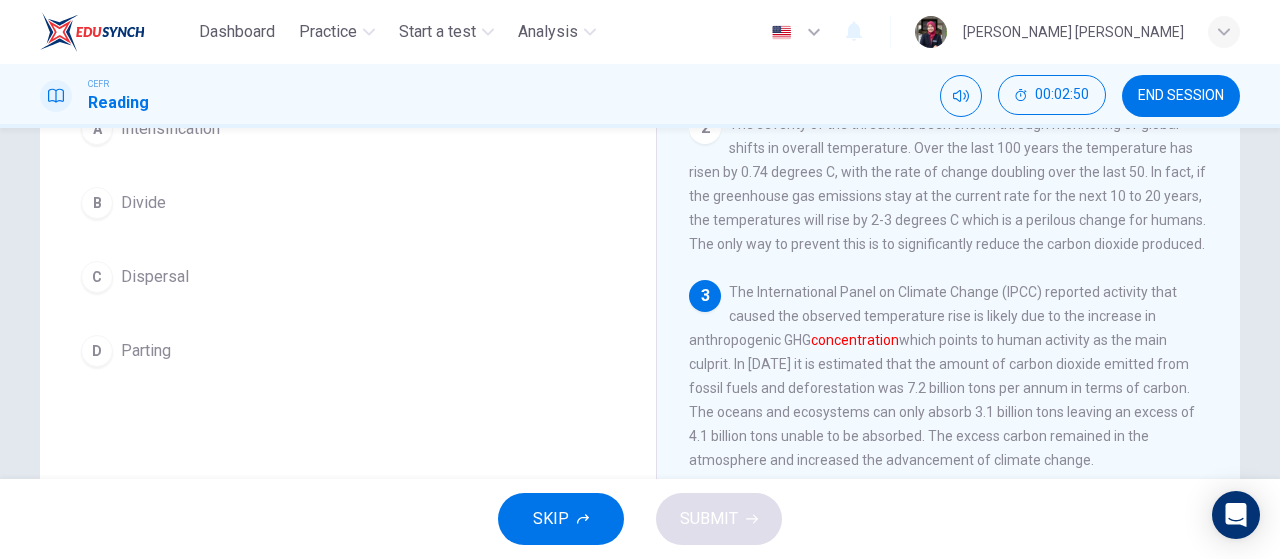 scroll, scrollTop: 244, scrollLeft: 0, axis: vertical 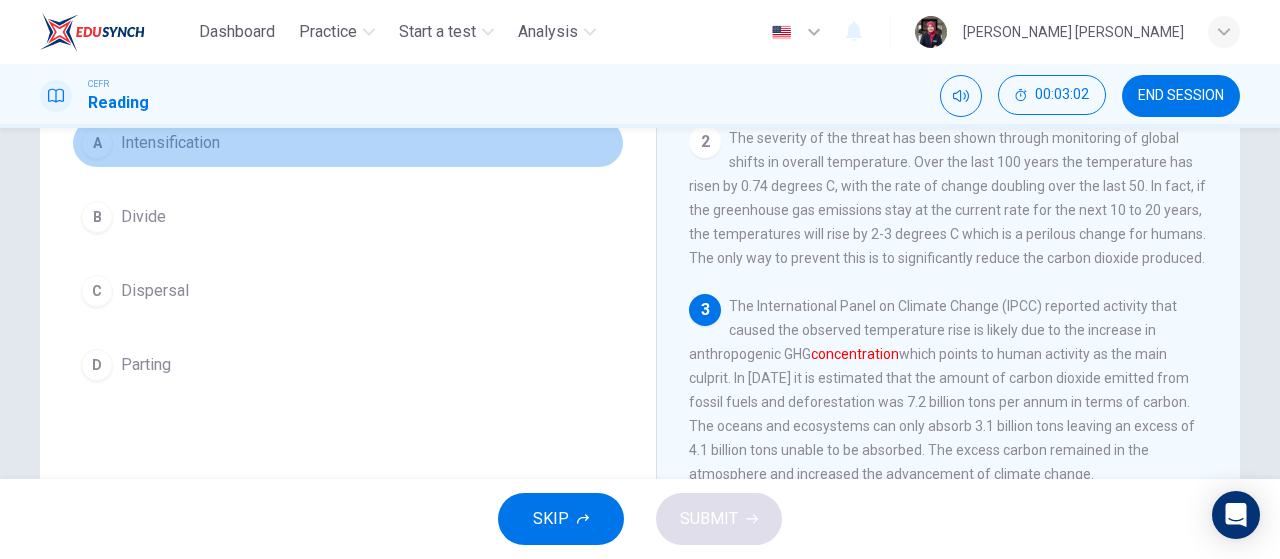 click on "A Intensification" at bounding box center [348, 143] 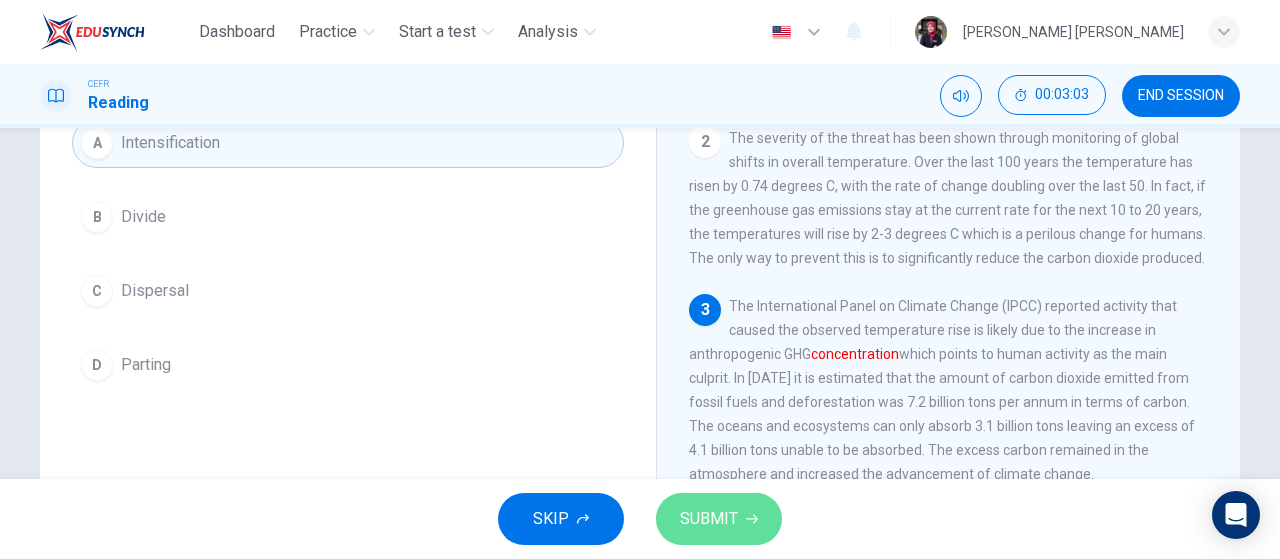 click on "SUBMIT" at bounding box center [709, 519] 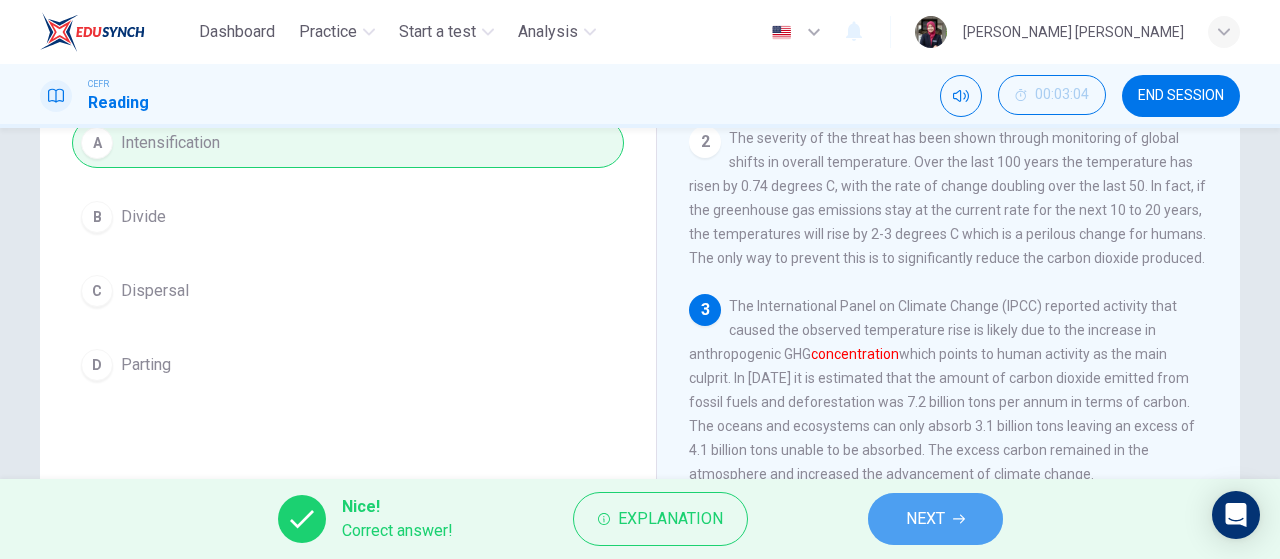 click on "NEXT" at bounding box center (925, 519) 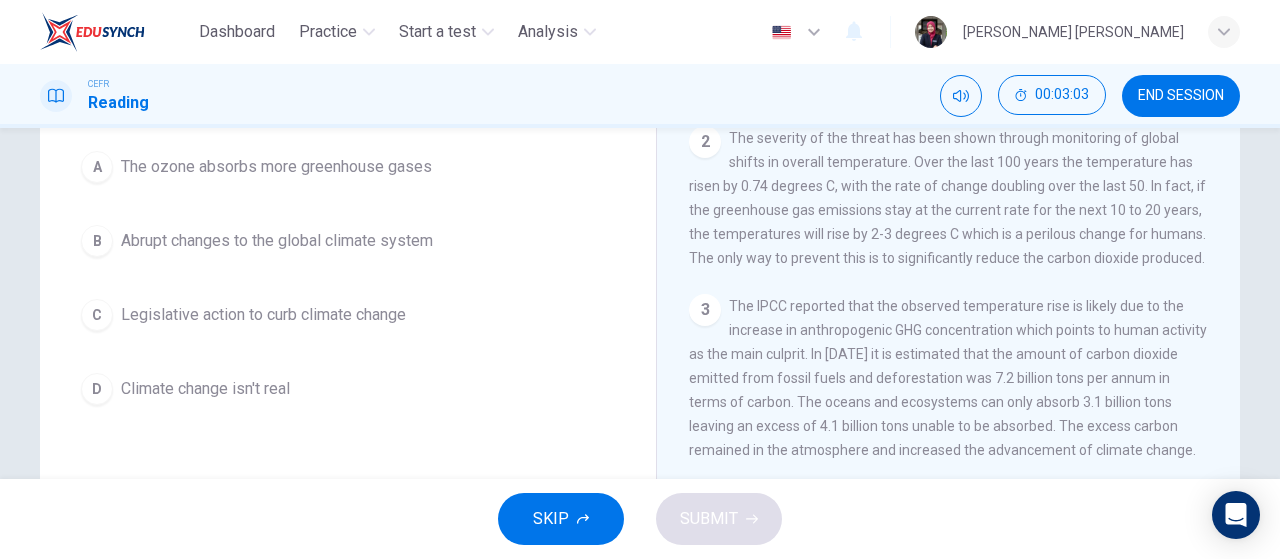 scroll, scrollTop: 234, scrollLeft: 0, axis: vertical 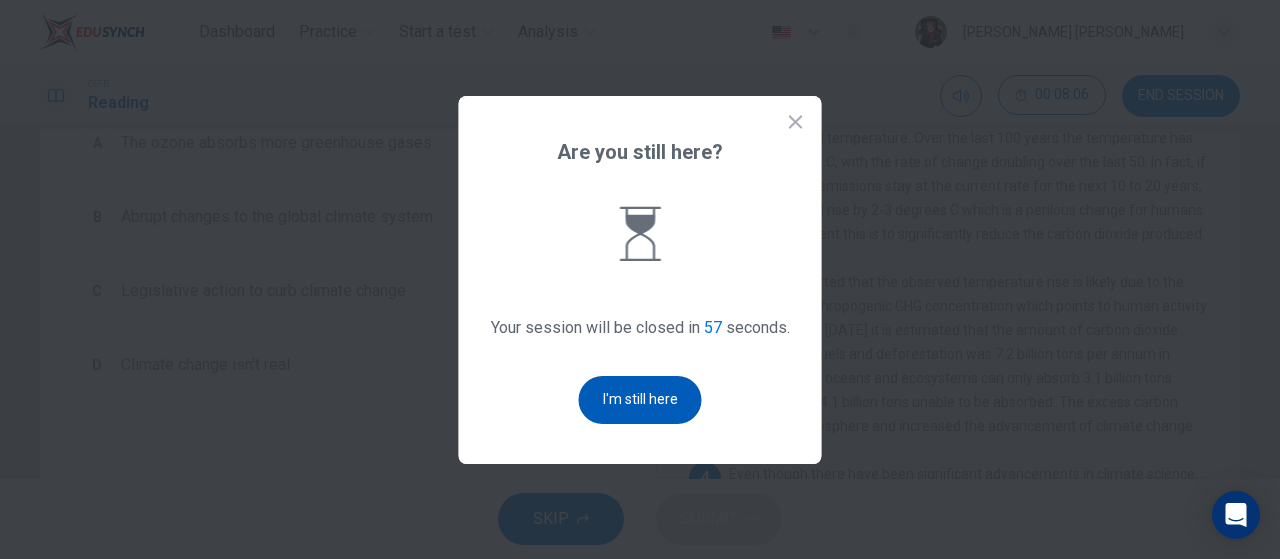 click on "I'm still here" at bounding box center [640, 400] 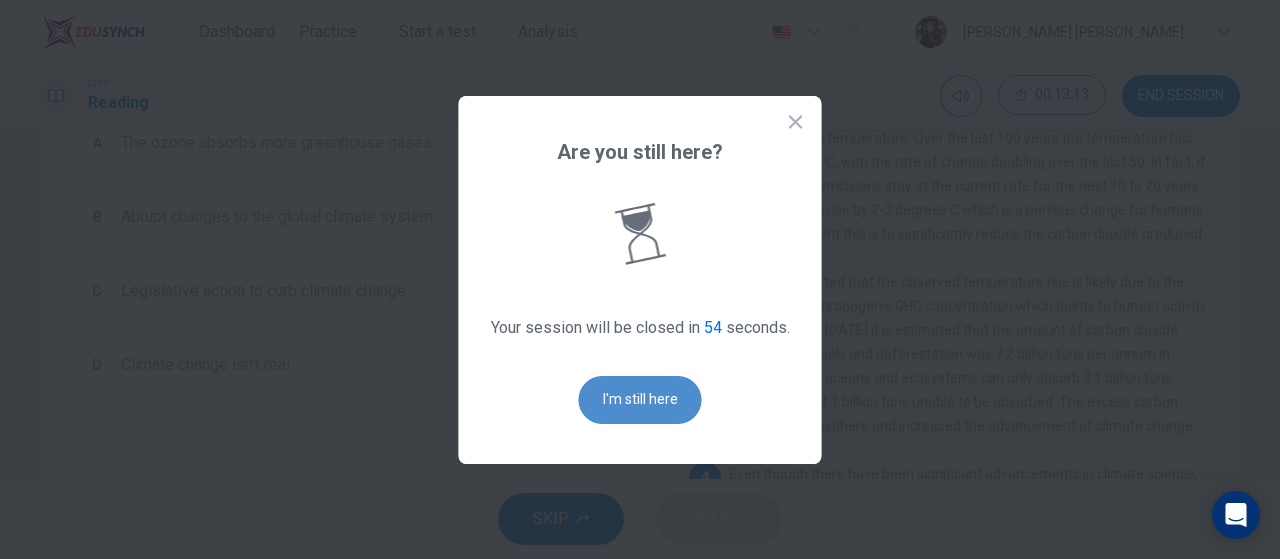 click on "I'm still here" at bounding box center (640, 400) 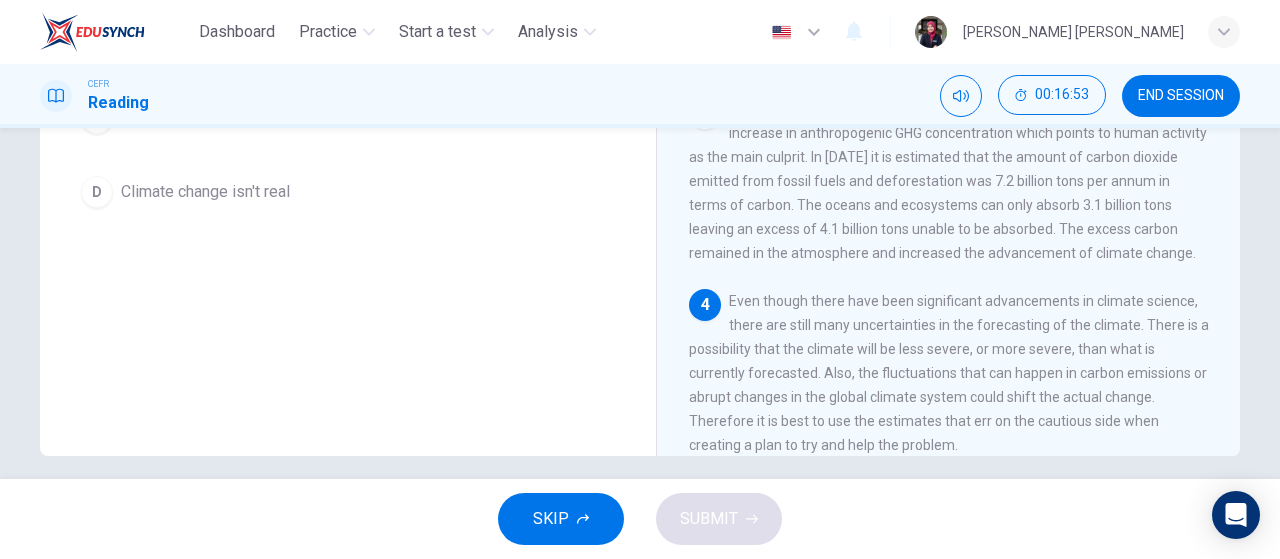 scroll, scrollTop: 424, scrollLeft: 0, axis: vertical 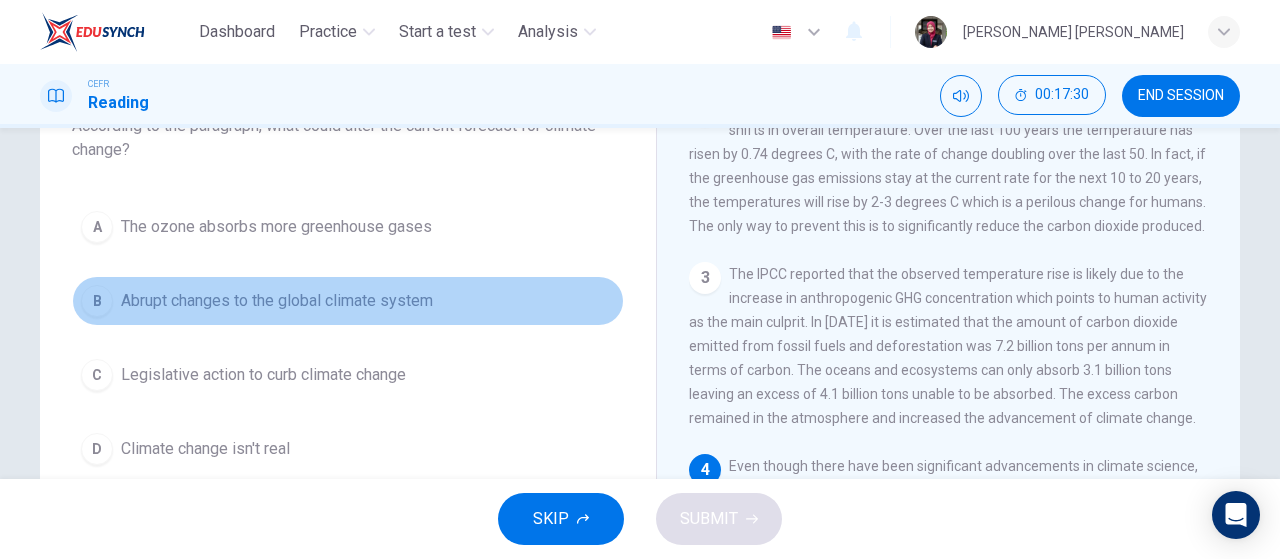 click on "B Abrupt changes to the global climate system" at bounding box center [348, 301] 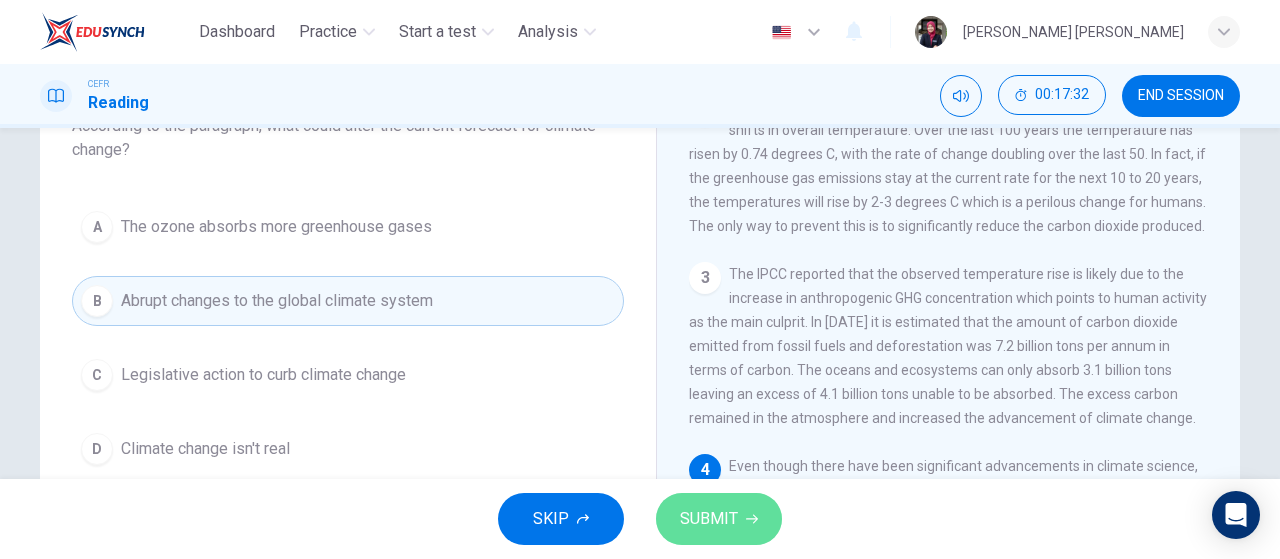 click on "SUBMIT" at bounding box center [709, 519] 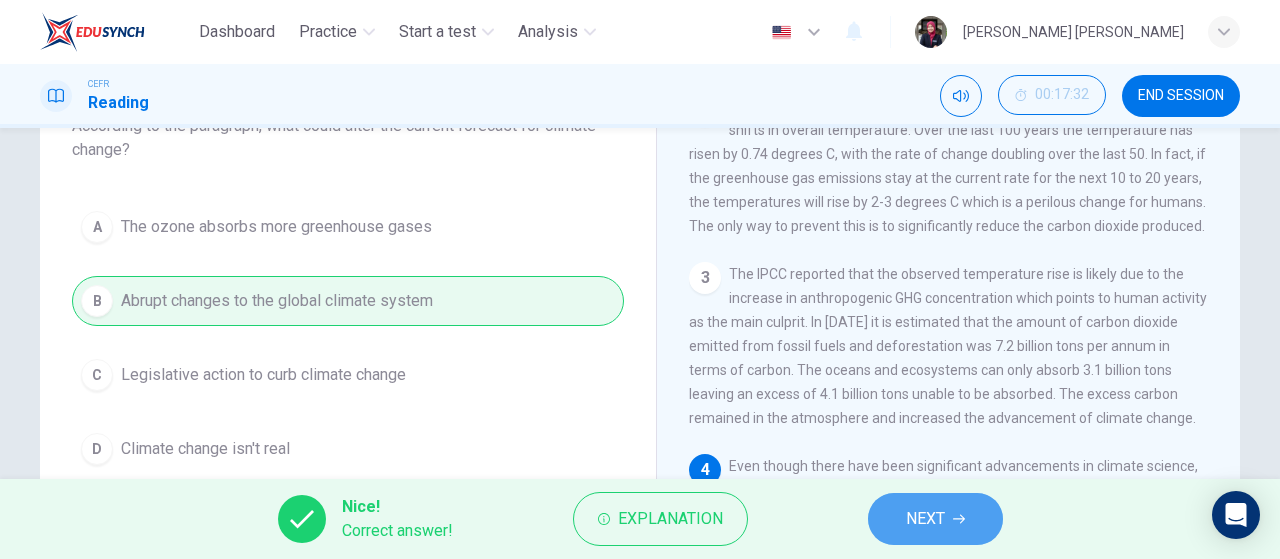 click on "NEXT" at bounding box center (925, 519) 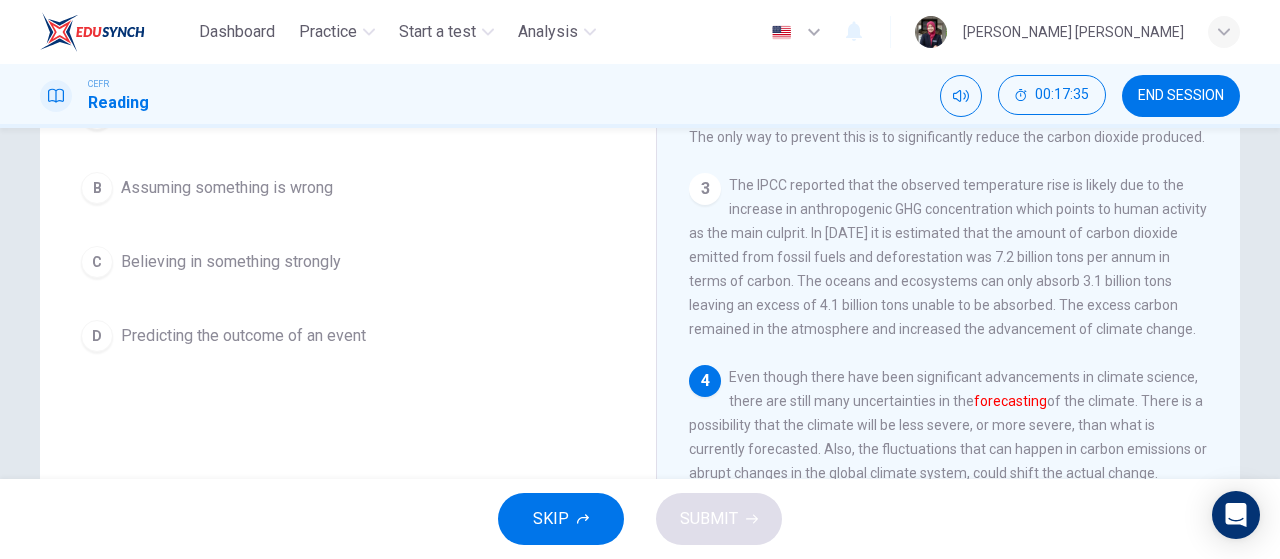scroll, scrollTop: 318, scrollLeft: 0, axis: vertical 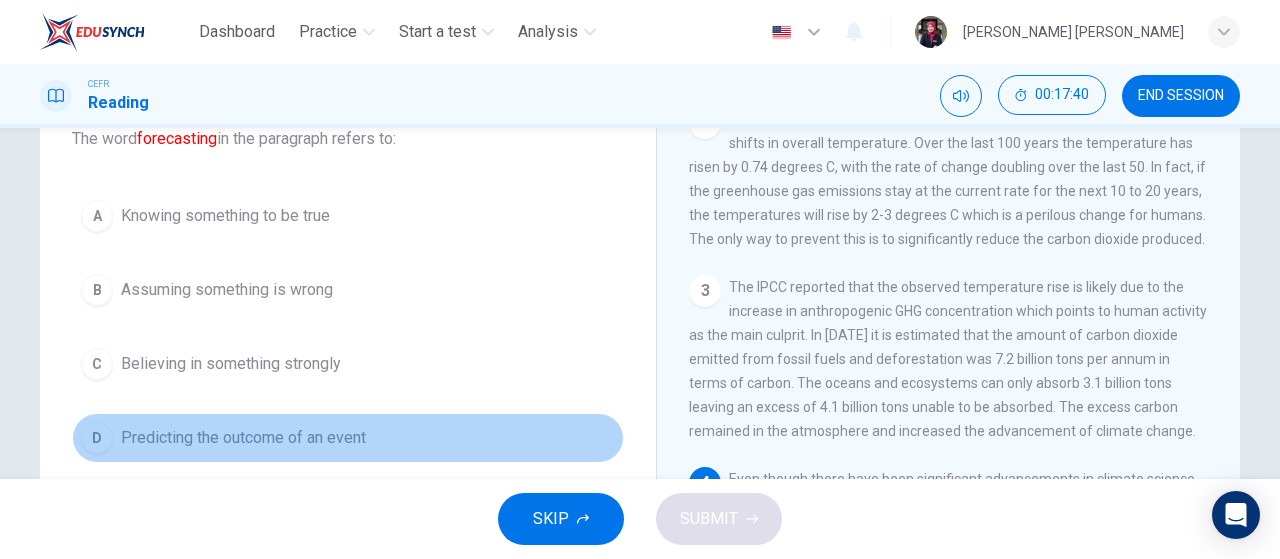 click on "D Predicting the outcome of an event" at bounding box center (348, 438) 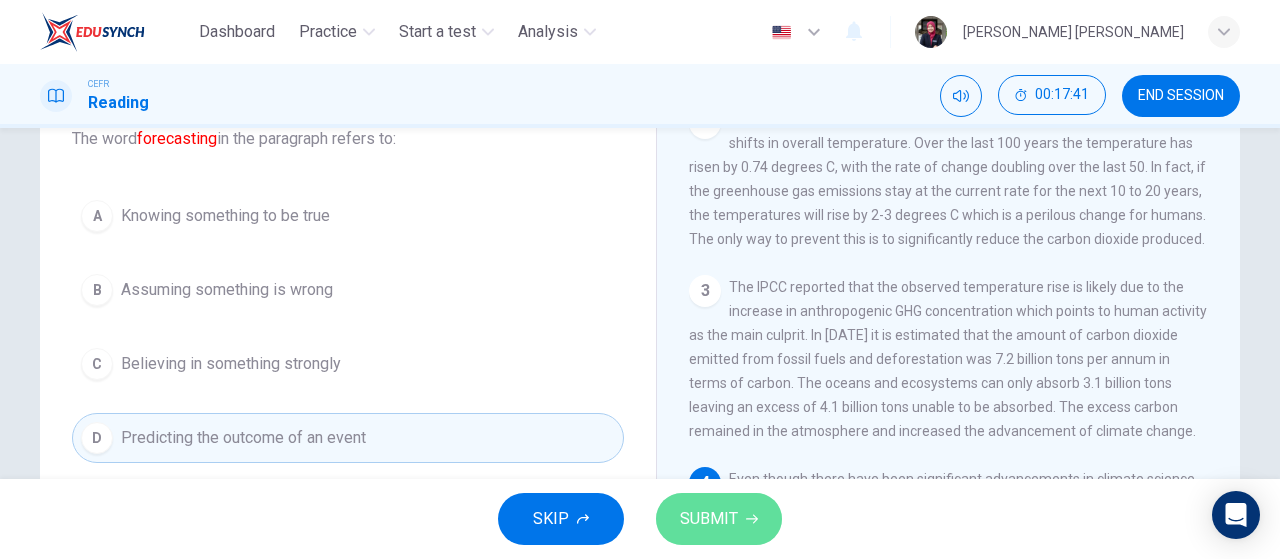 click on "SUBMIT" at bounding box center (709, 519) 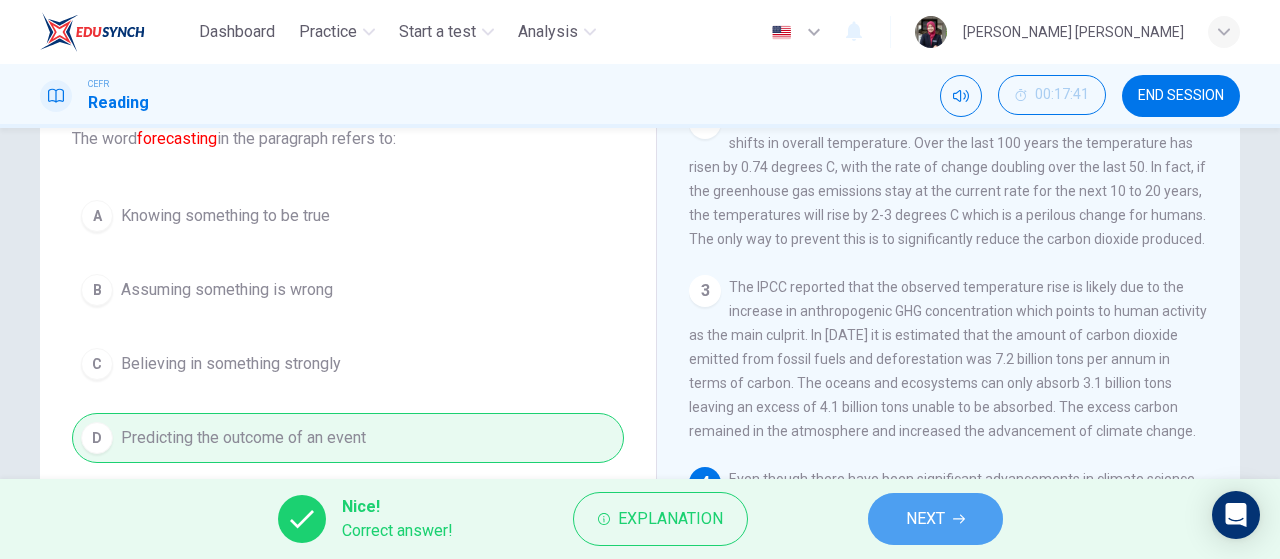 click on "NEXT" at bounding box center (935, 519) 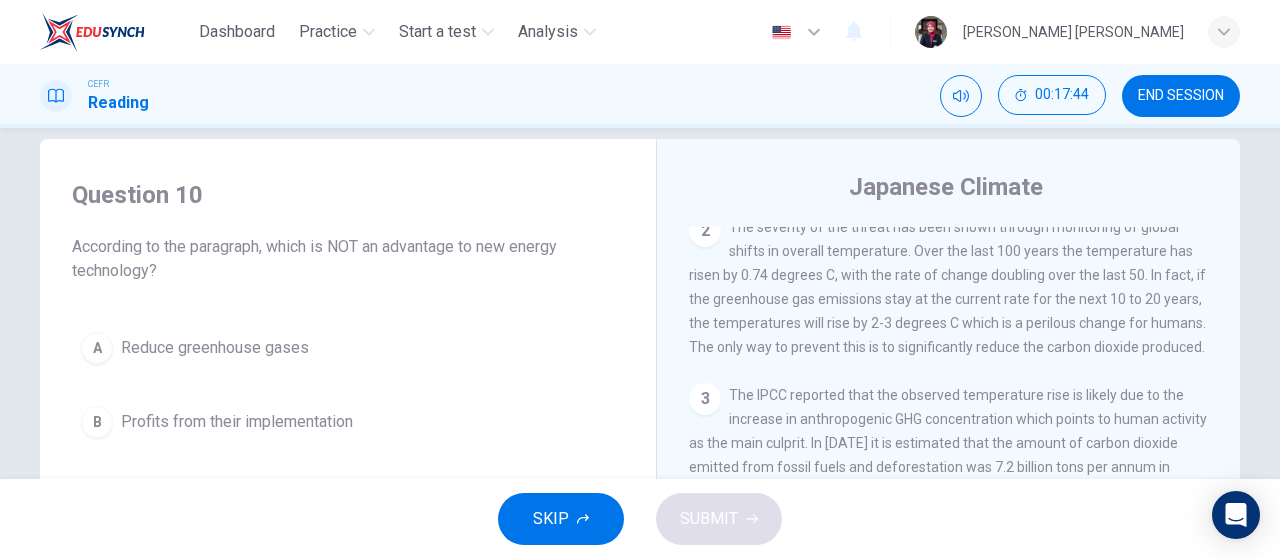 scroll, scrollTop: 119, scrollLeft: 0, axis: vertical 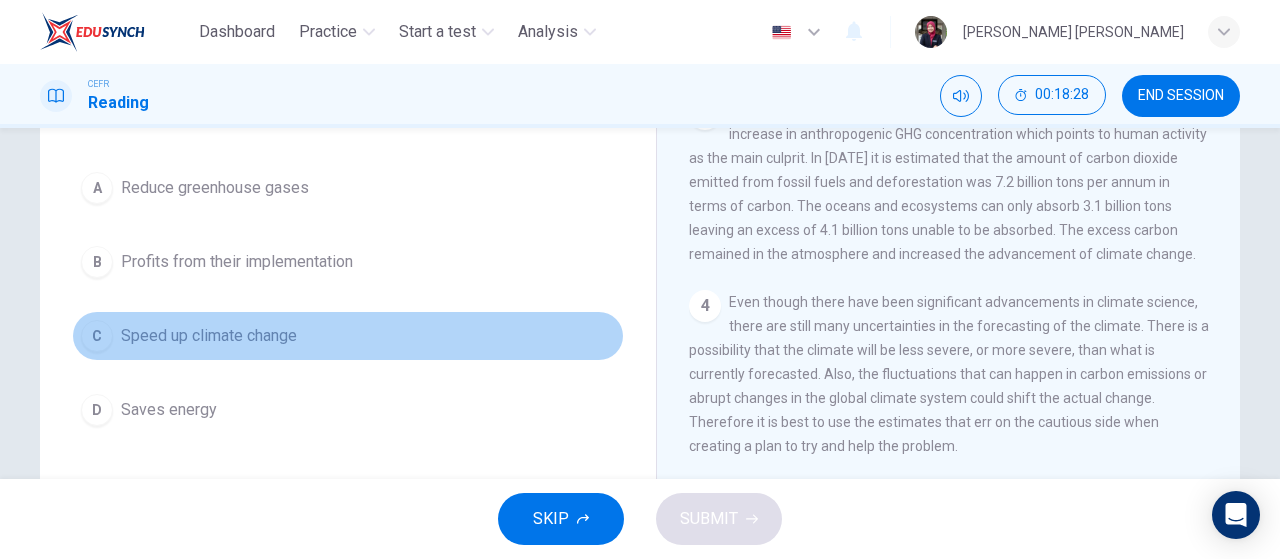 click on "C Speed up climate change" at bounding box center [348, 336] 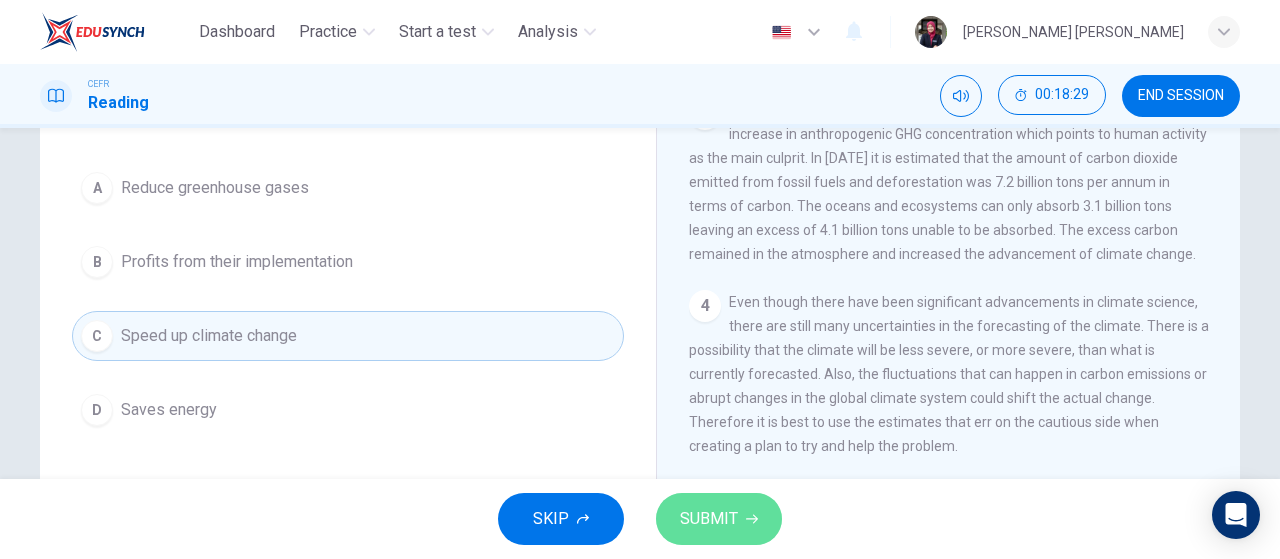 click on "SUBMIT" at bounding box center [719, 519] 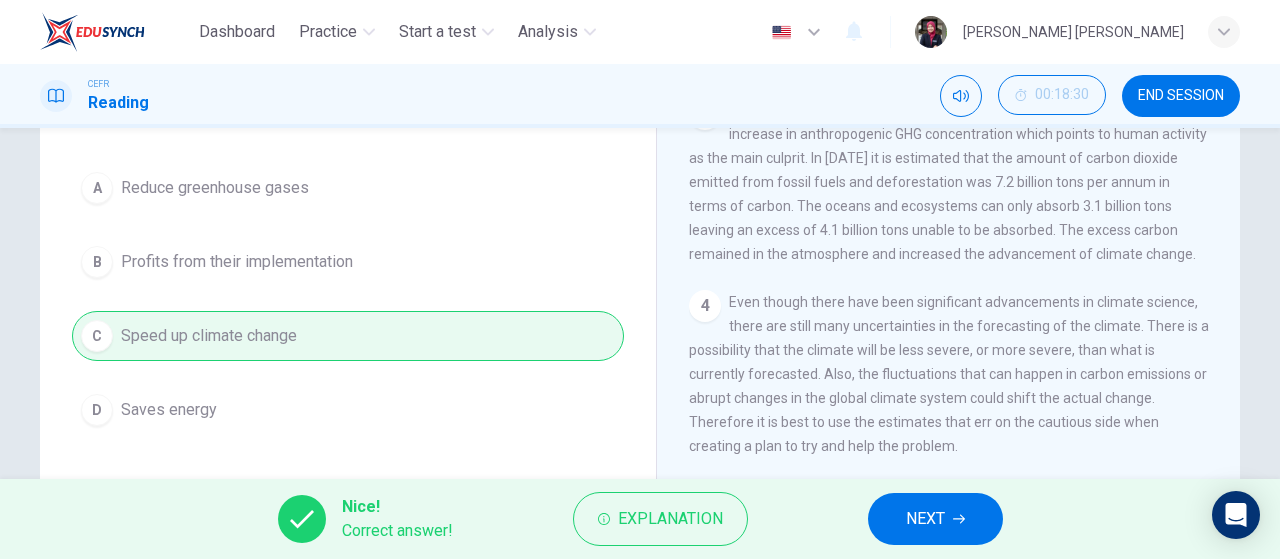 click on "NEXT" at bounding box center [935, 519] 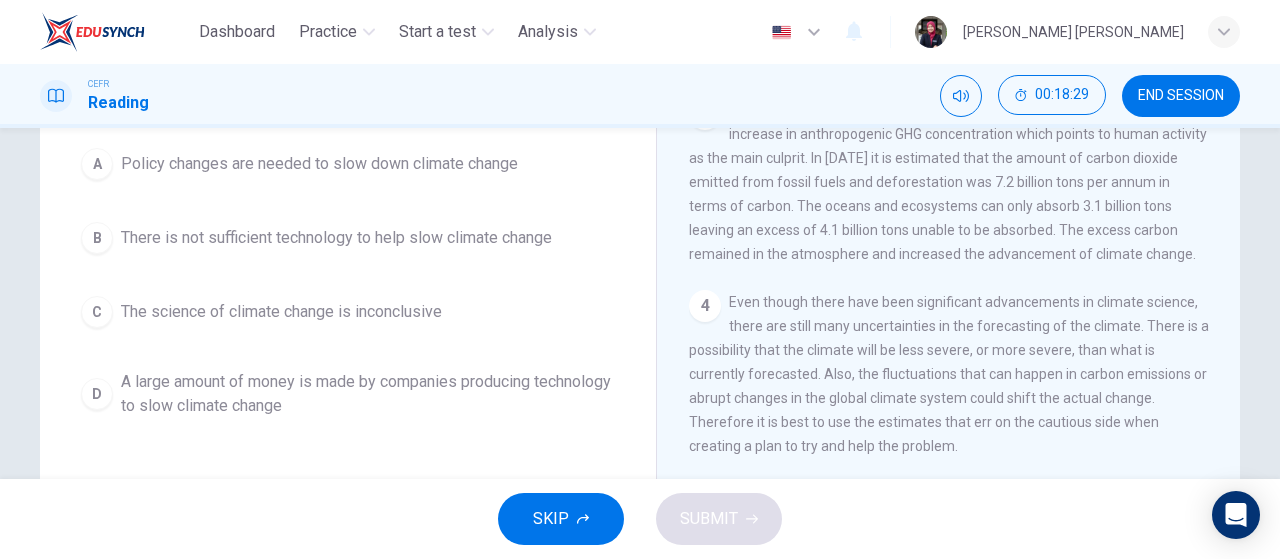scroll, scrollTop: 165, scrollLeft: 0, axis: vertical 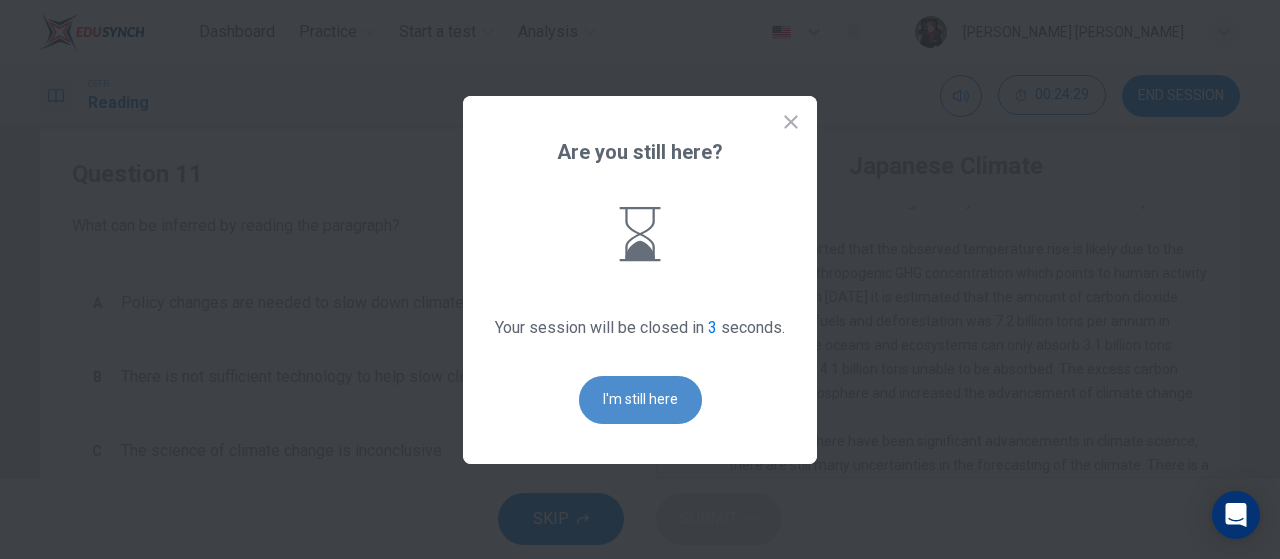 click on "I'm still here" at bounding box center [640, 400] 